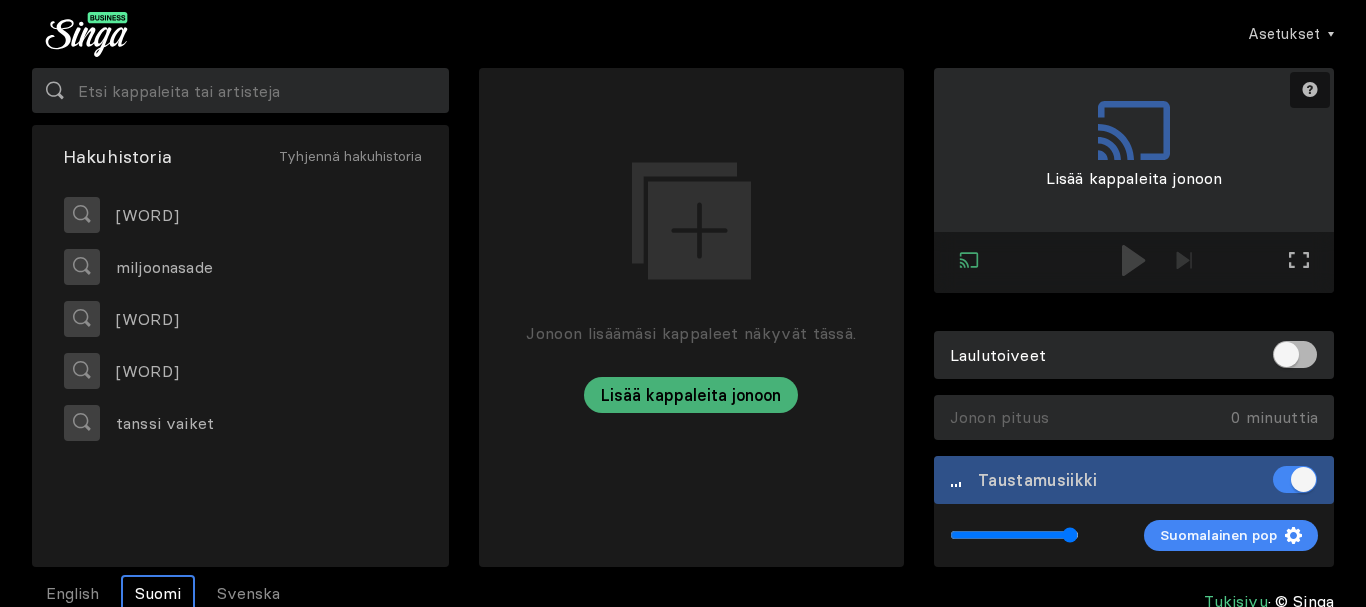 scroll, scrollTop: 0, scrollLeft: 0, axis: both 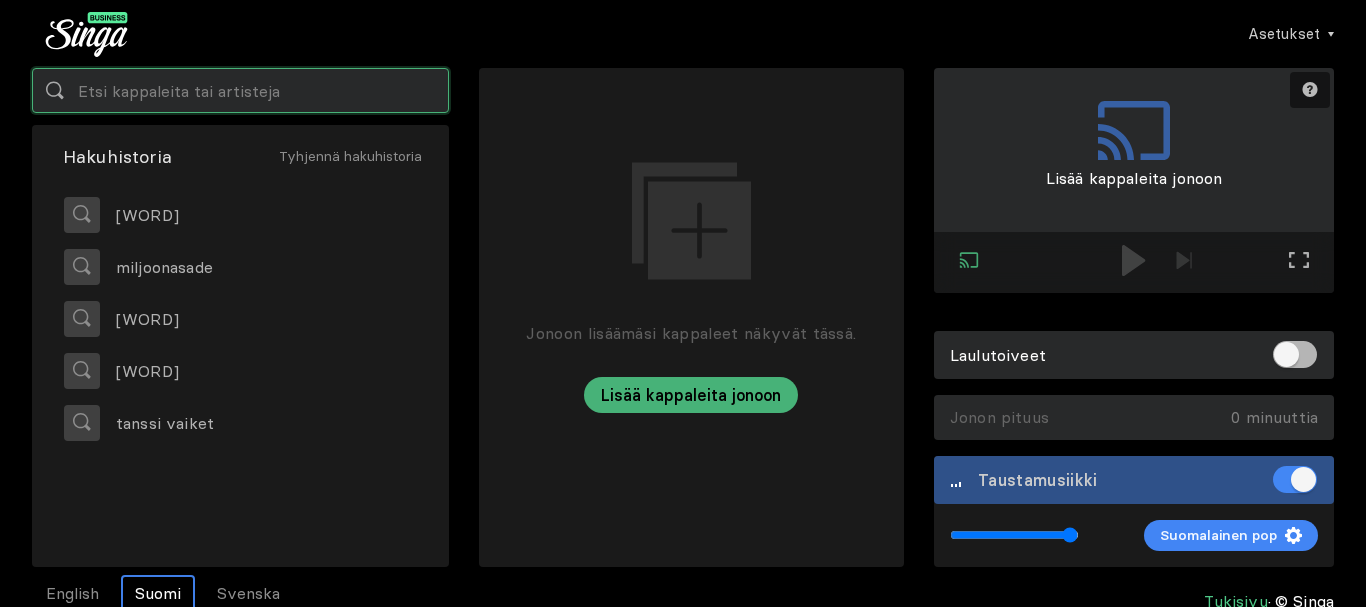 click at bounding box center (240, 90) 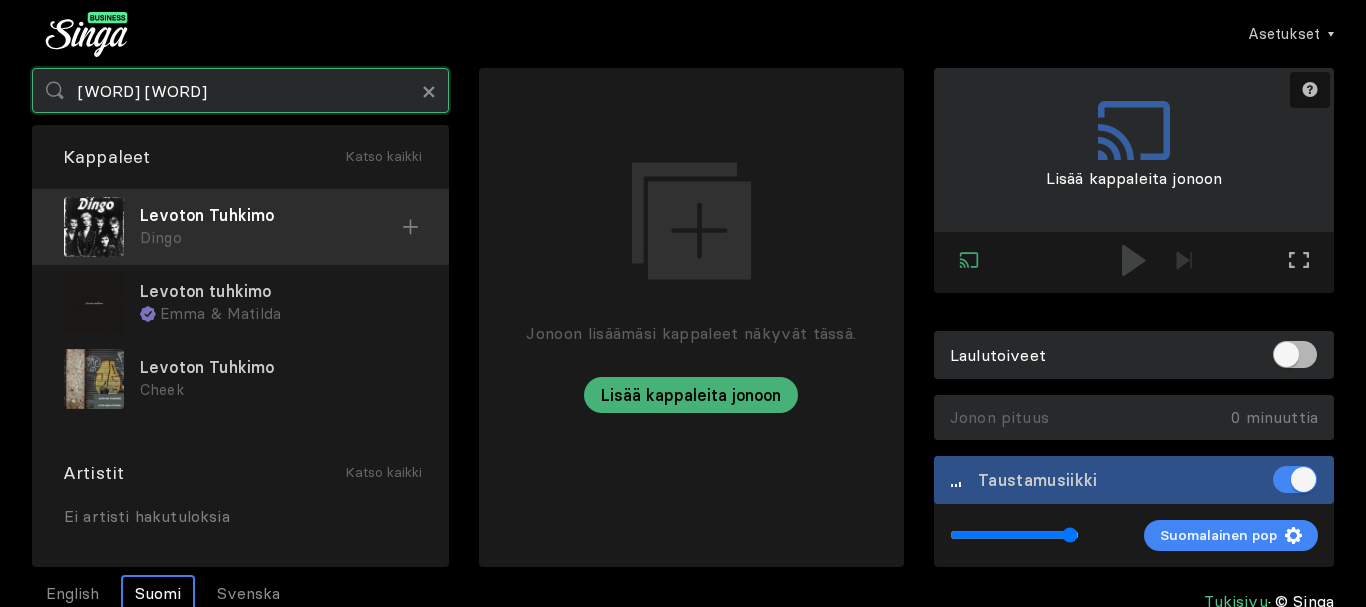 type on "[WORD] [WORD]" 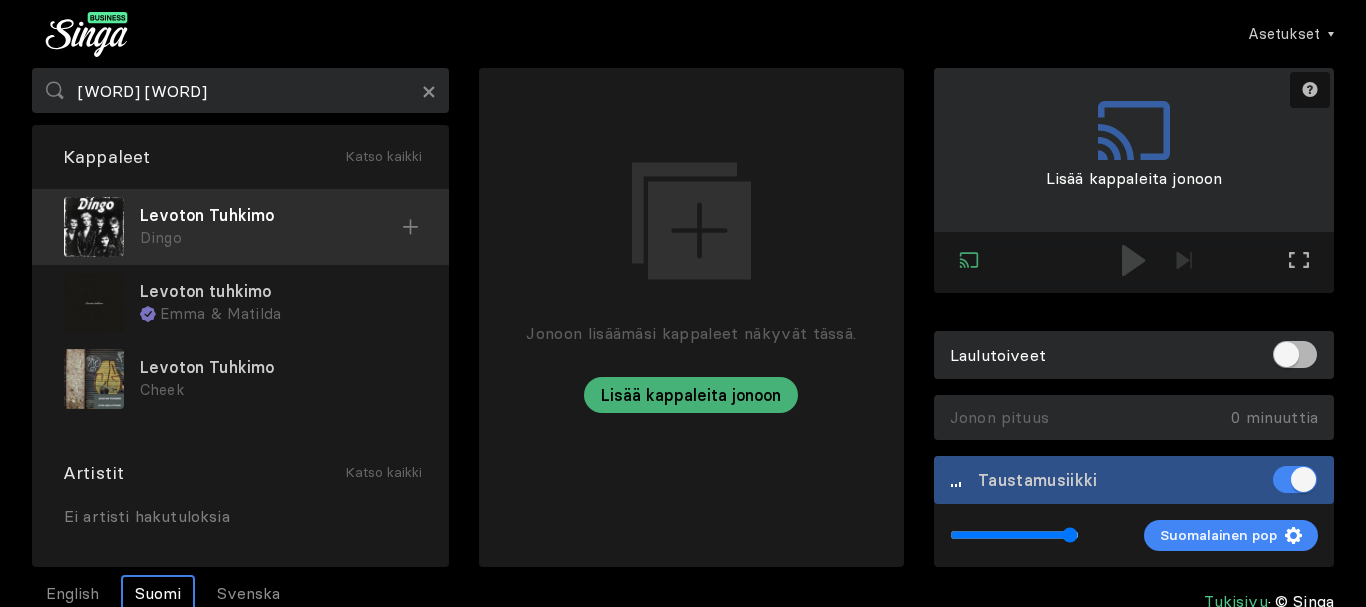 click on "Levoton Tuhkimo" at bounding box center [271, 215] 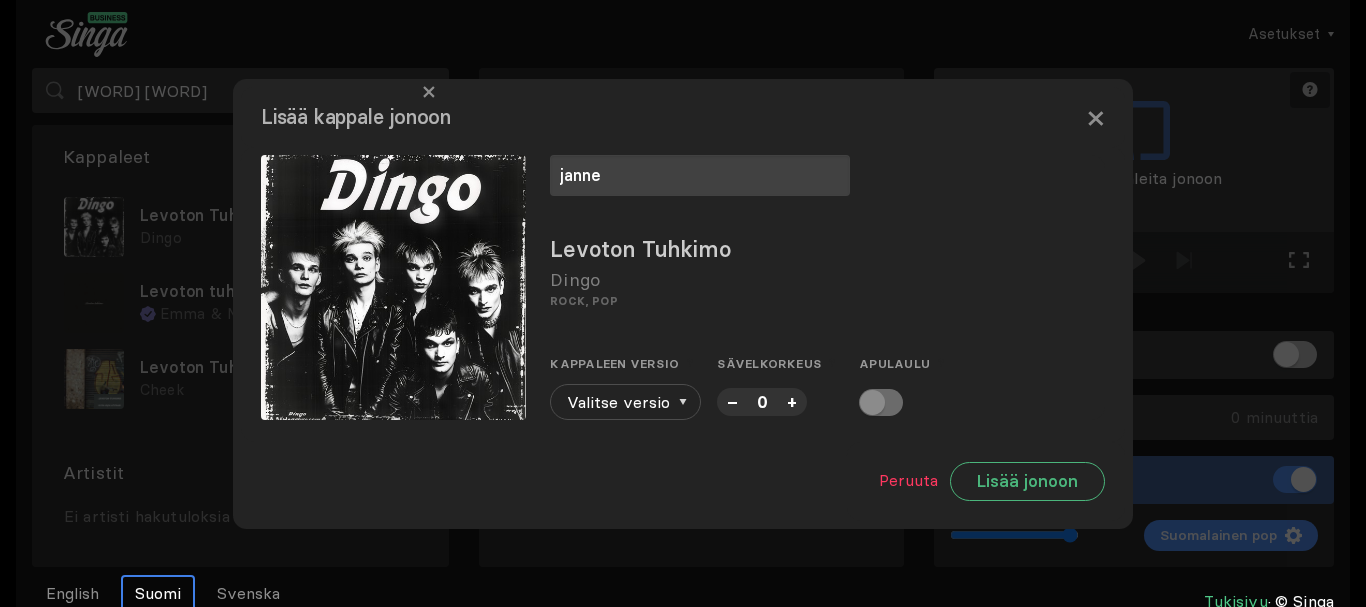type on "janne" 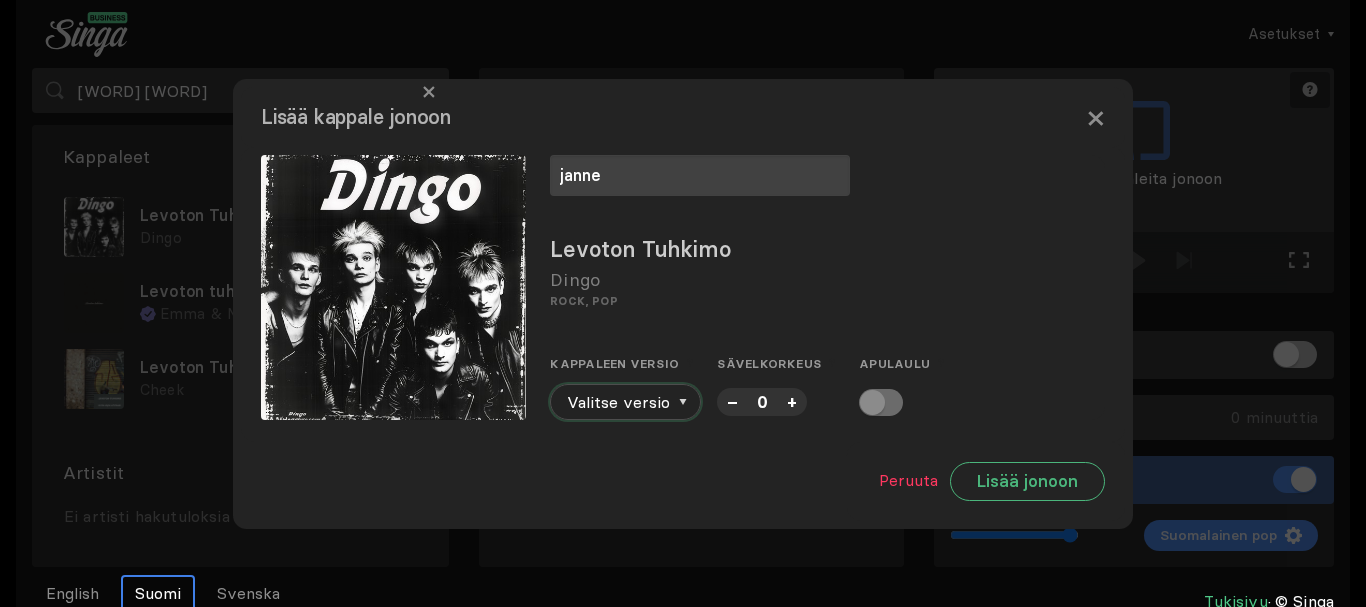 click on "Valitse versio" at bounding box center [625, 402] 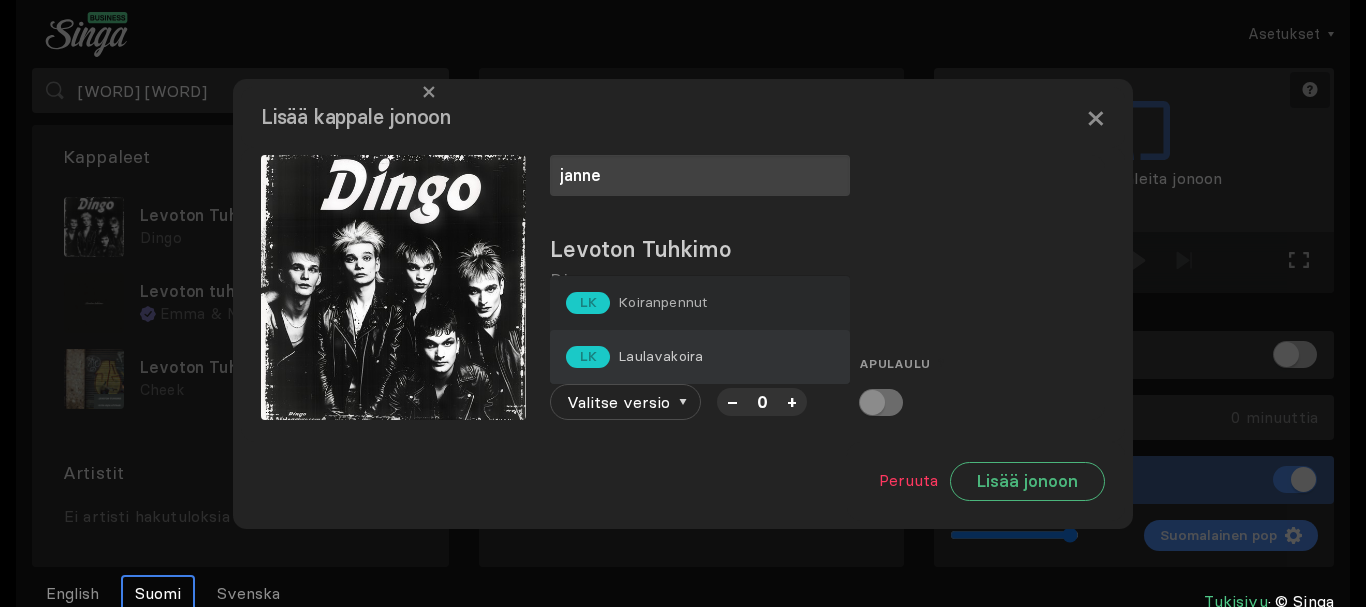 click on "LK Laulavakoira" at bounding box center [700, 357] 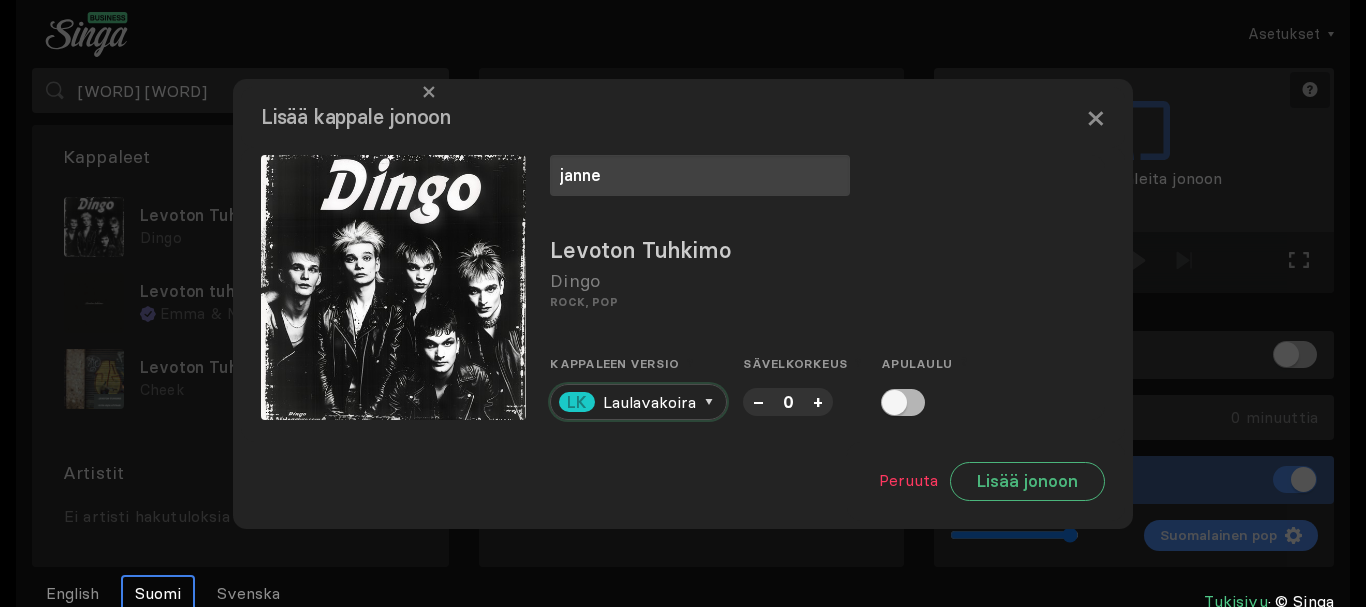 click on "LK Laulavakoira" at bounding box center [638, 402] 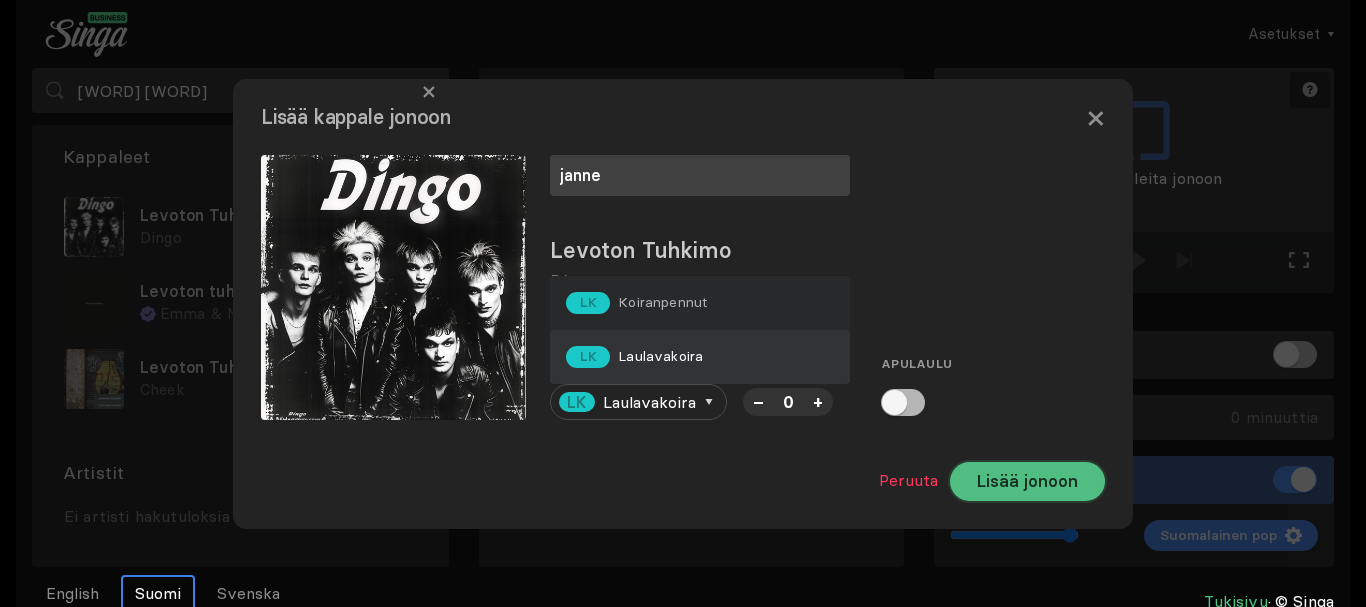 click on "Lisää jonoon" at bounding box center (1027, 481) 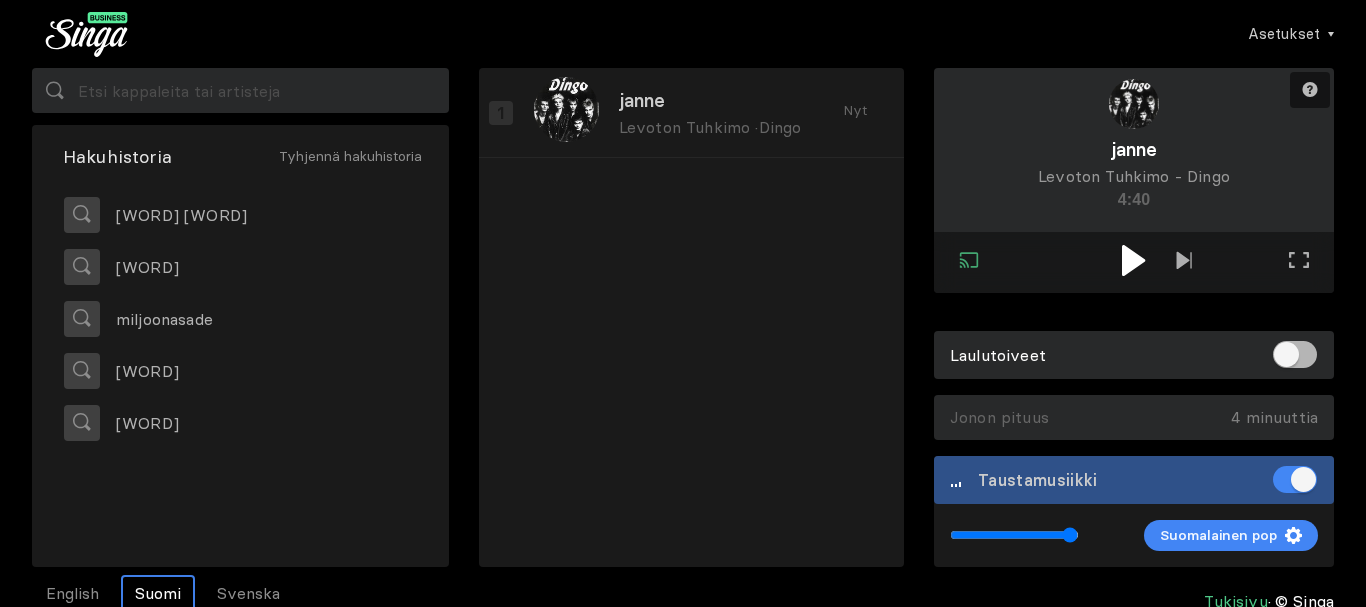 click at bounding box center [1134, 262] 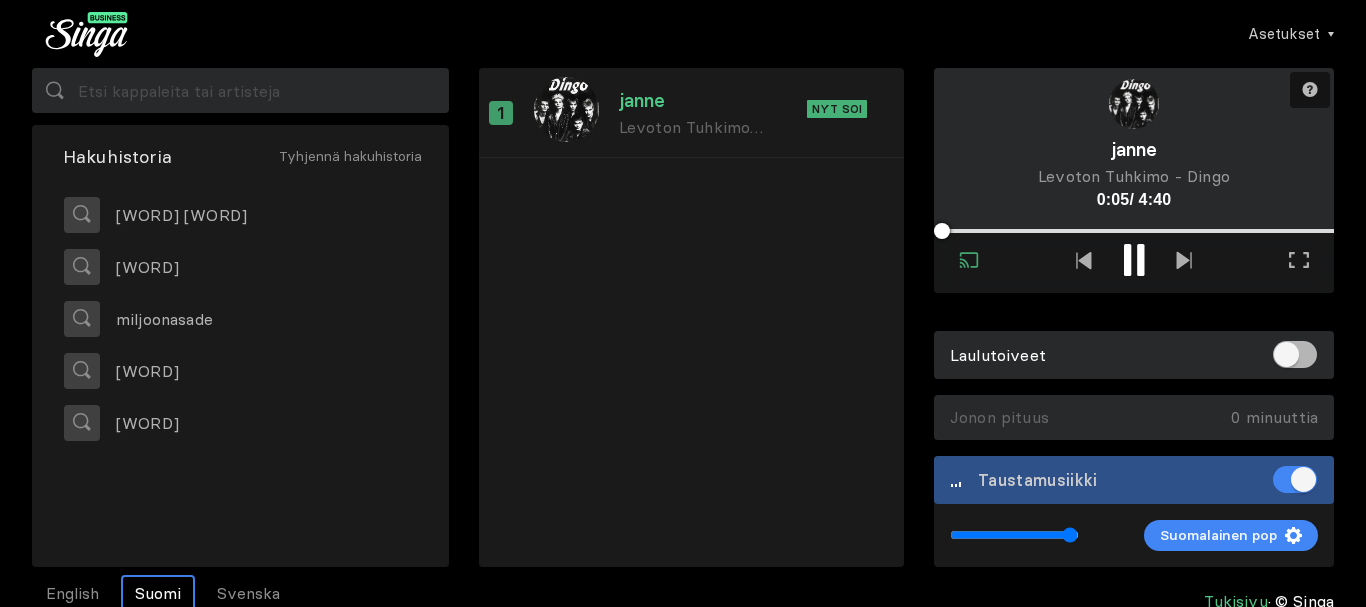 click at bounding box center [1134, 262] 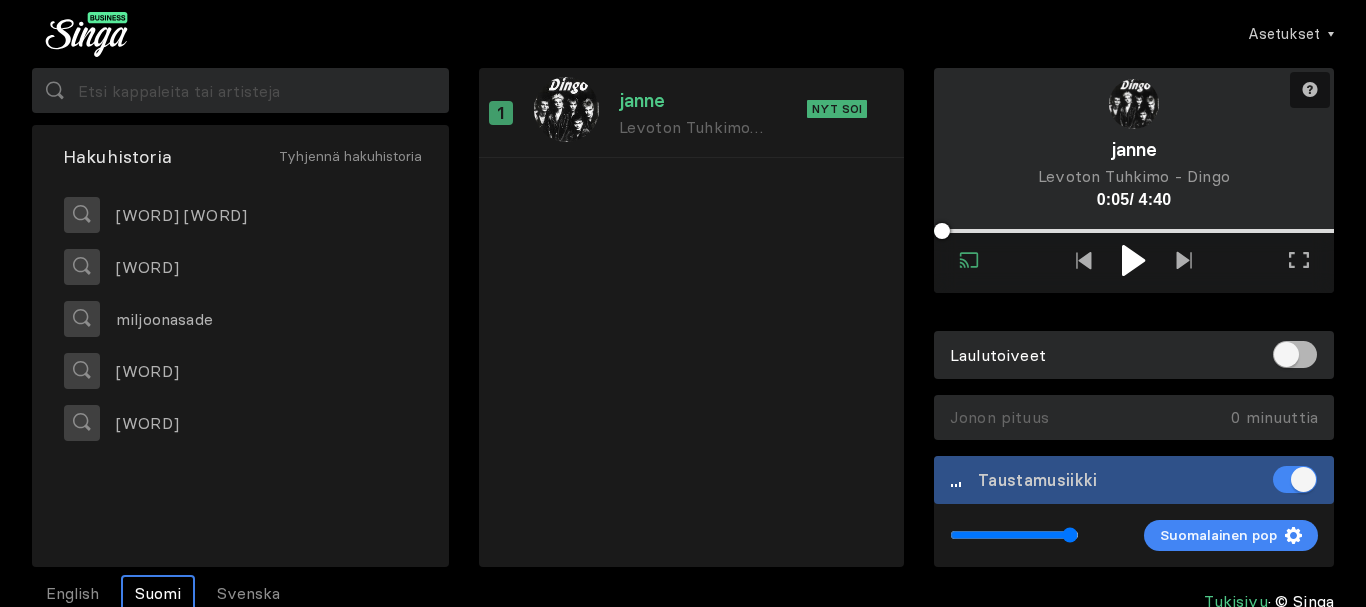 click at bounding box center [1134, 262] 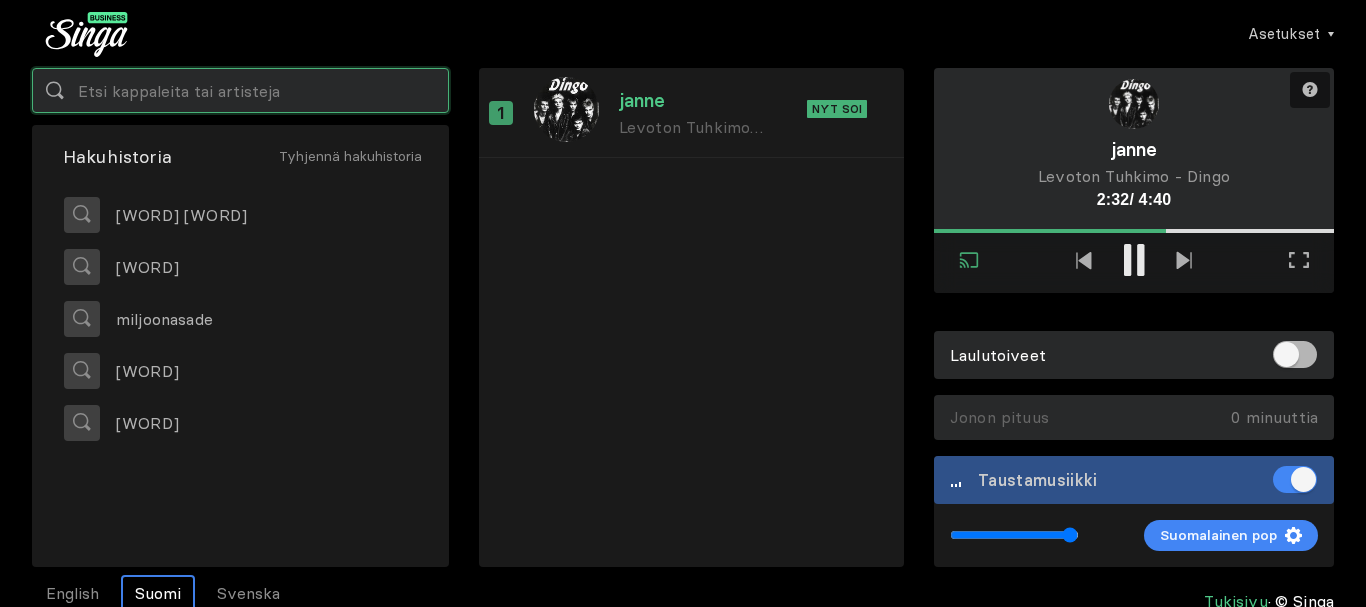 click at bounding box center (240, 90) 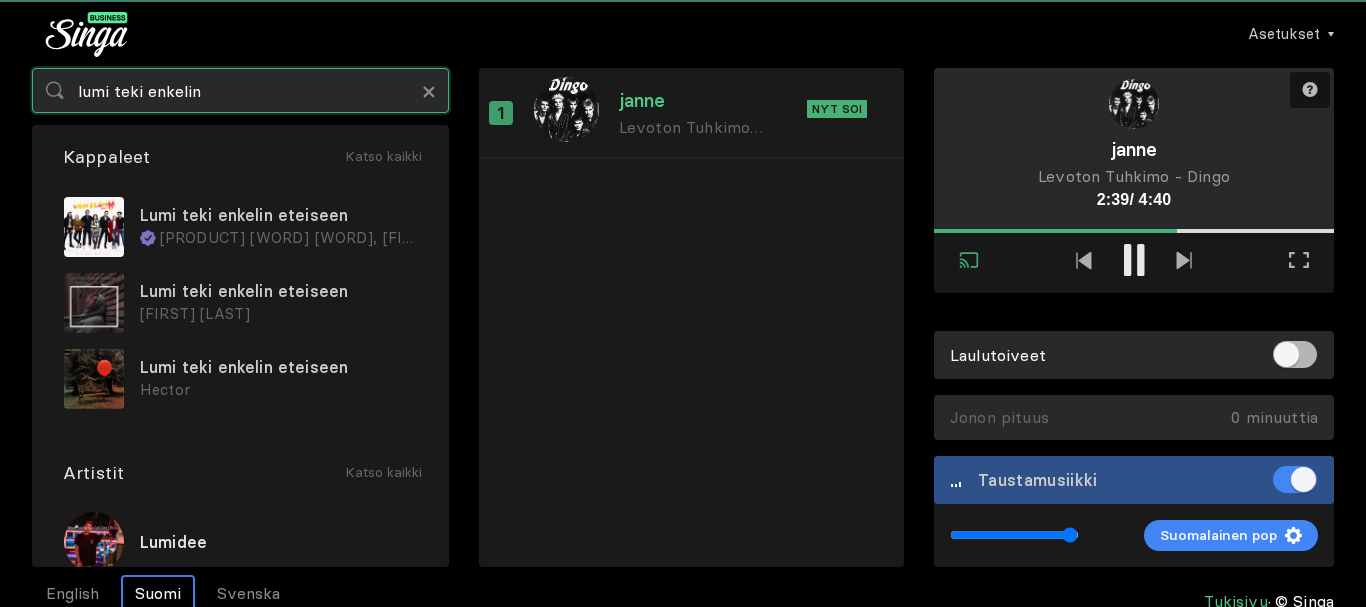 type on "lumi teki enkelin" 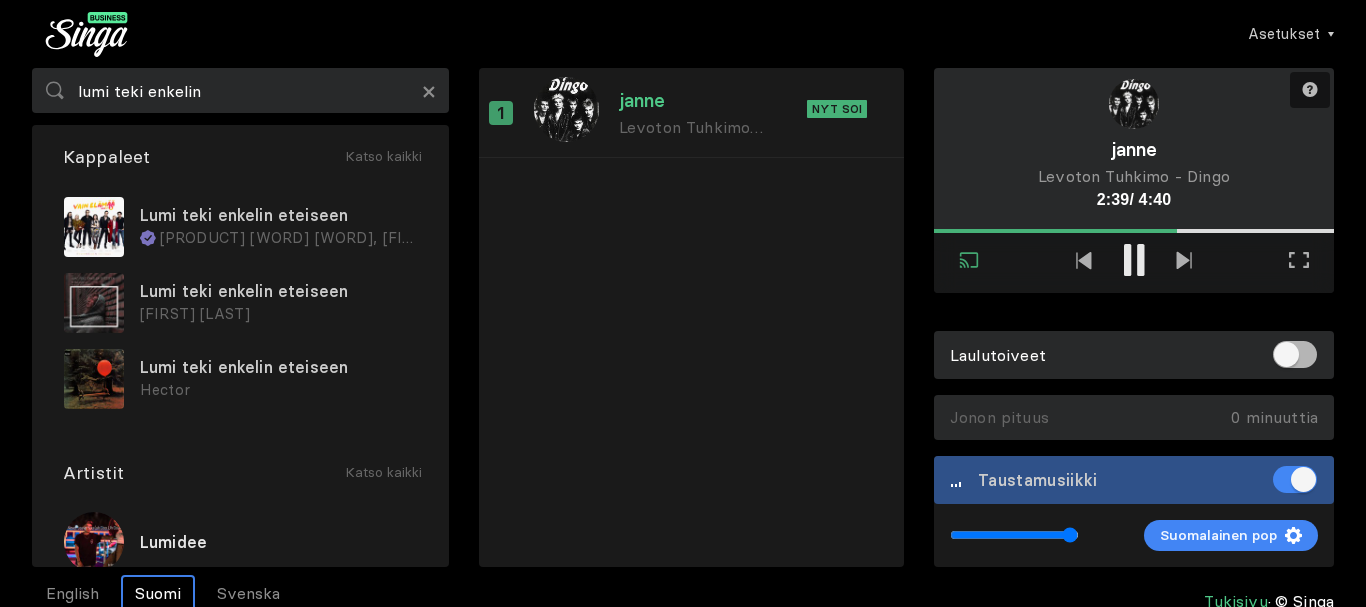click on "Hector" at bounding box center (278, 314) 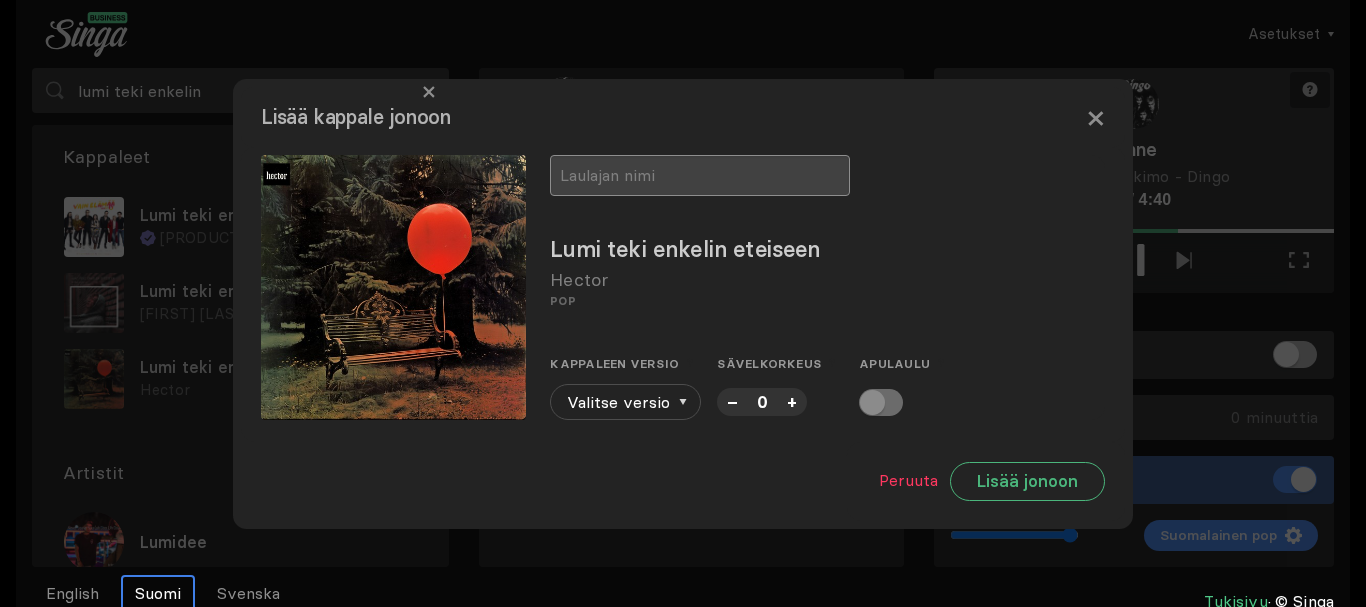 click at bounding box center [700, 175] 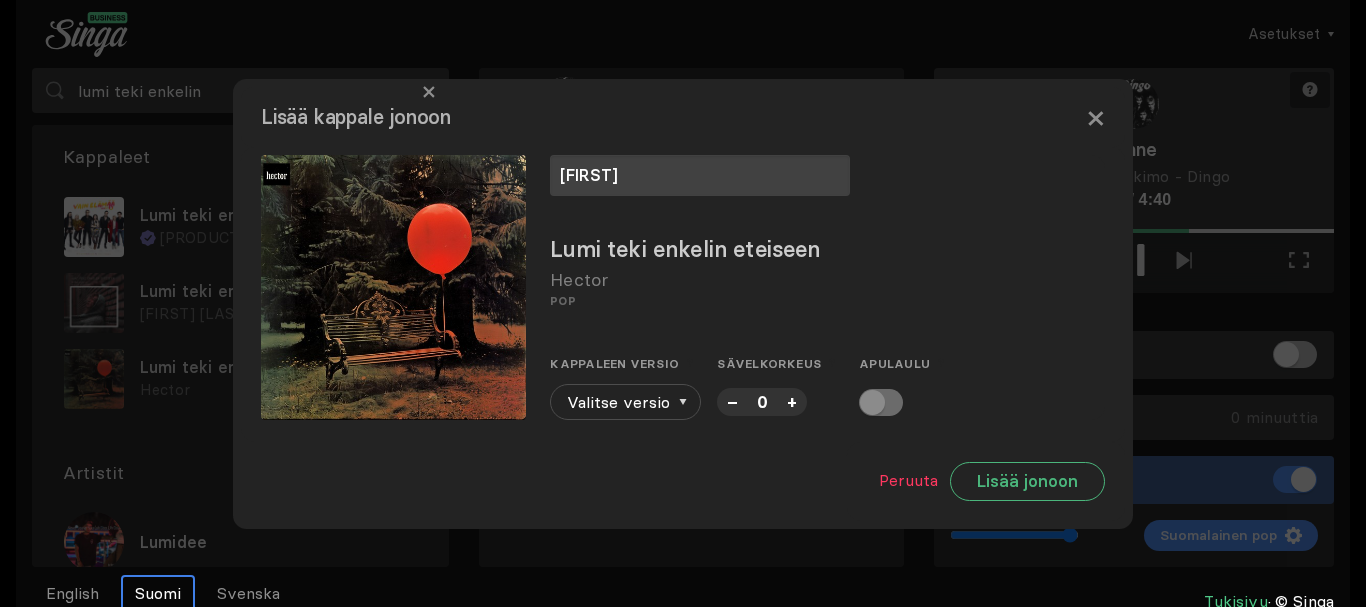 type on "[FIRST]" 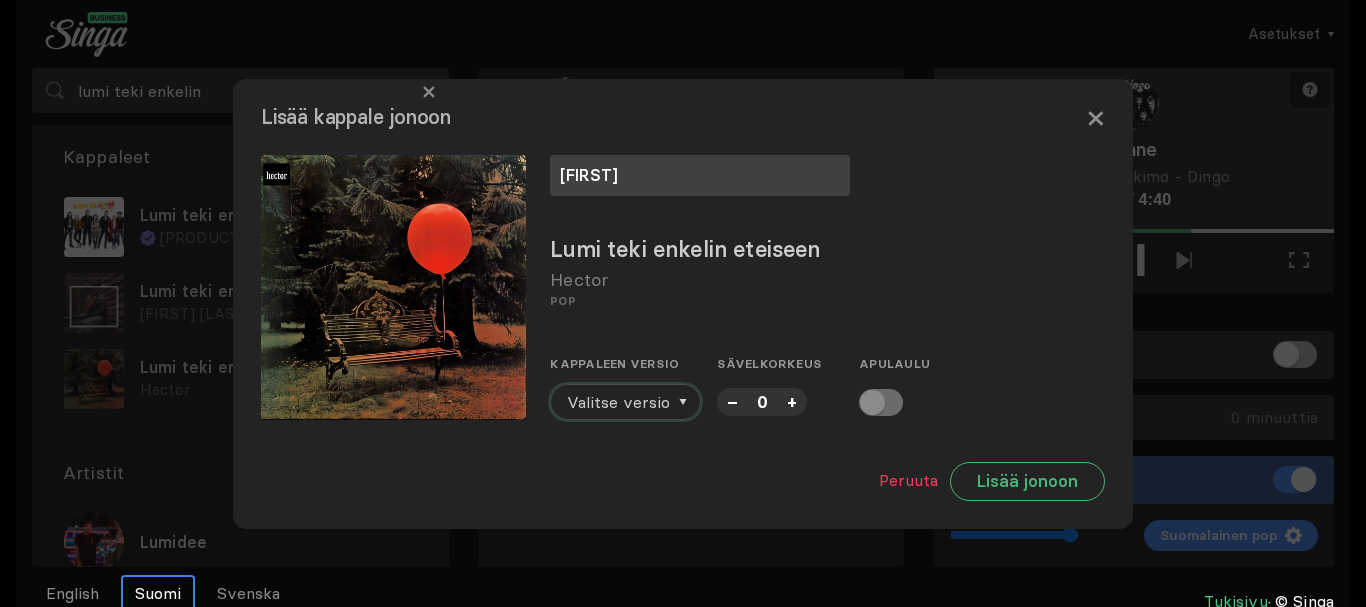 drag, startPoint x: 630, startPoint y: 410, endPoint x: 638, endPoint y: 393, distance: 18.788294 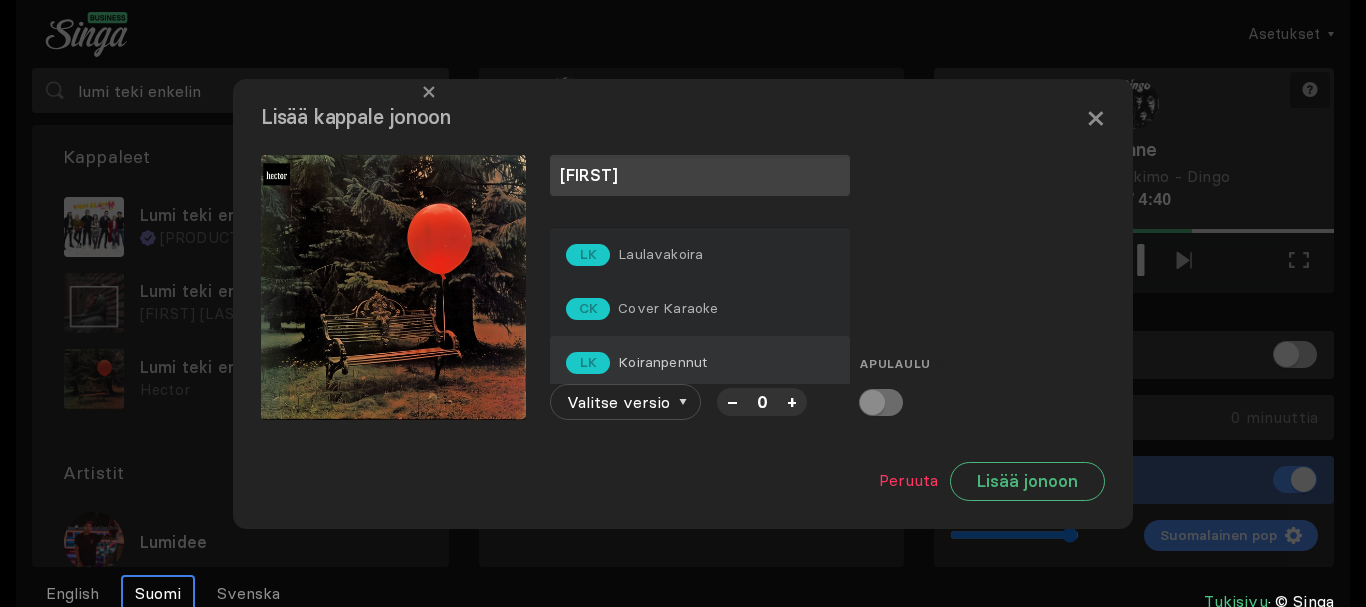 click on "LK Koiranpennut" at bounding box center (634, 255) 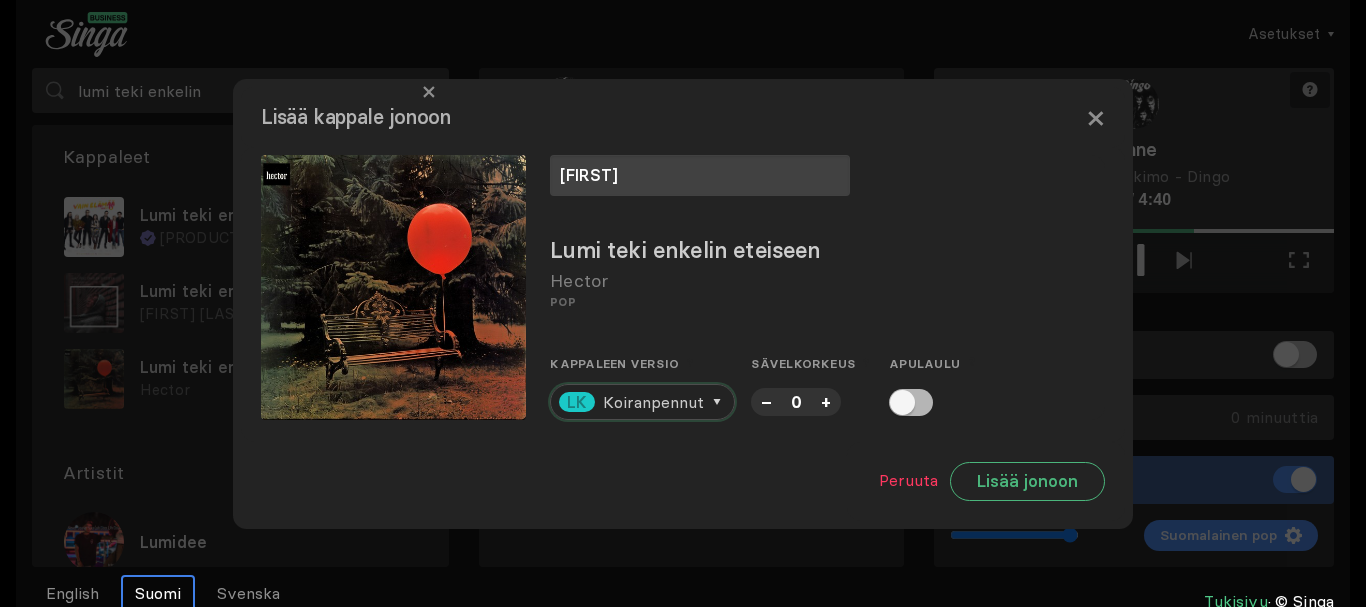 click on "Koiranpennut" at bounding box center [653, 402] 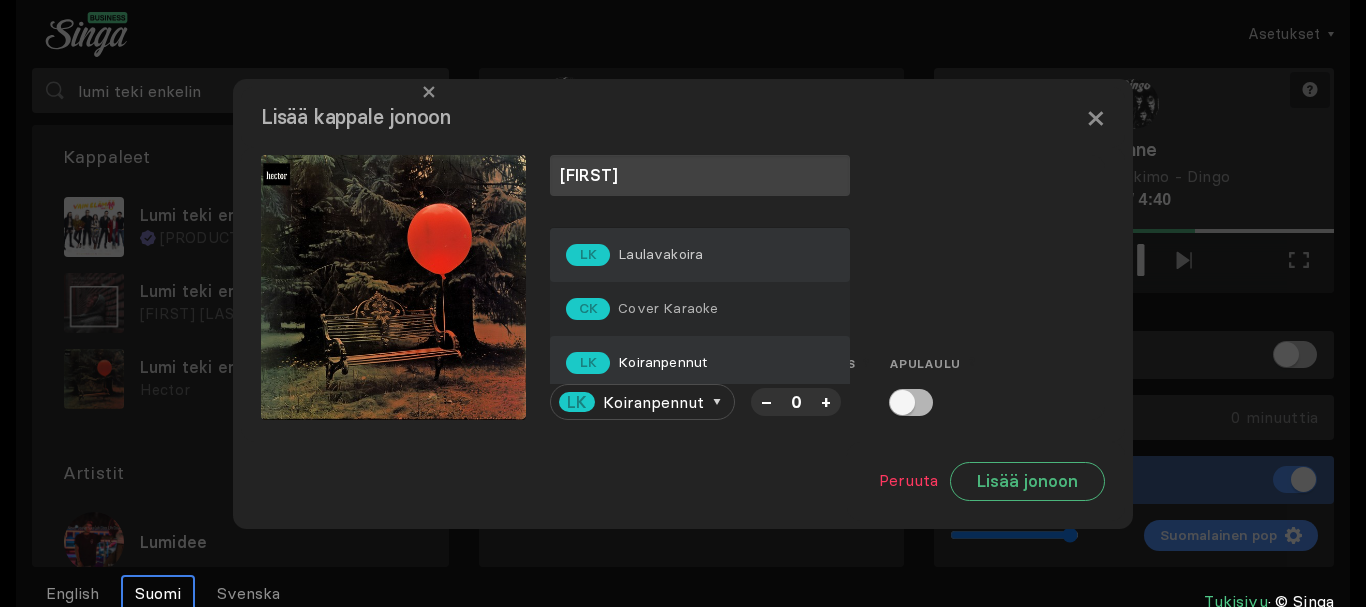 click on "Laulavakoira" at bounding box center [660, 254] 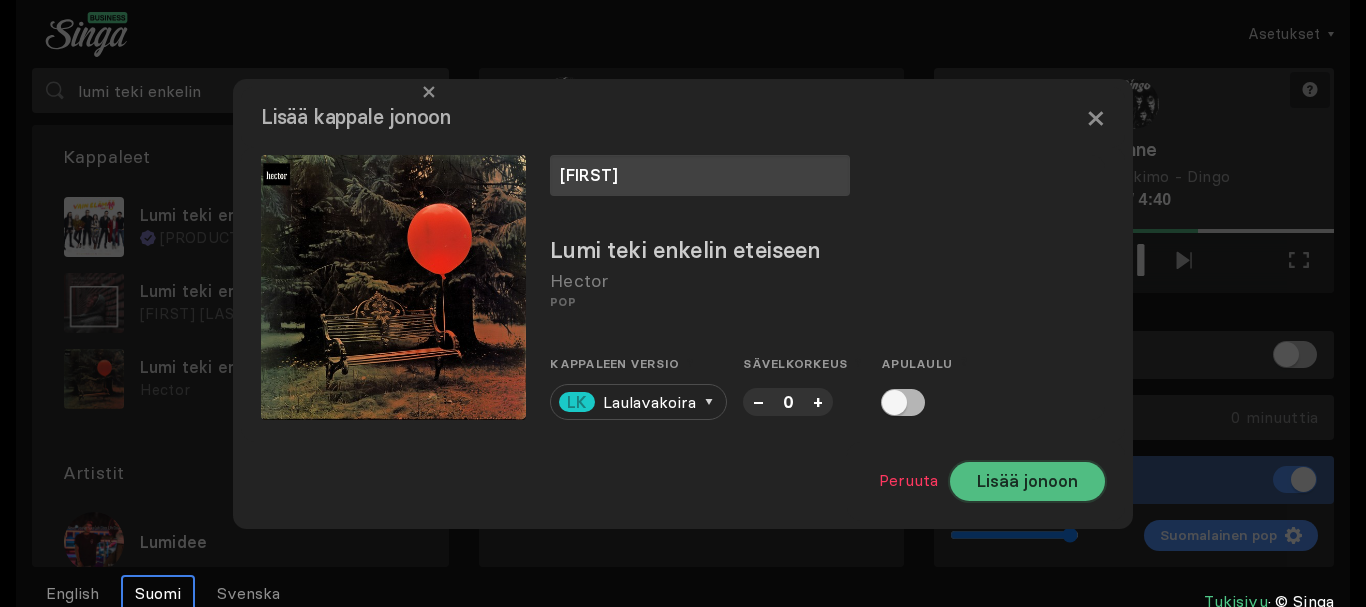 click on "Lisää jonoon" at bounding box center (1027, 481) 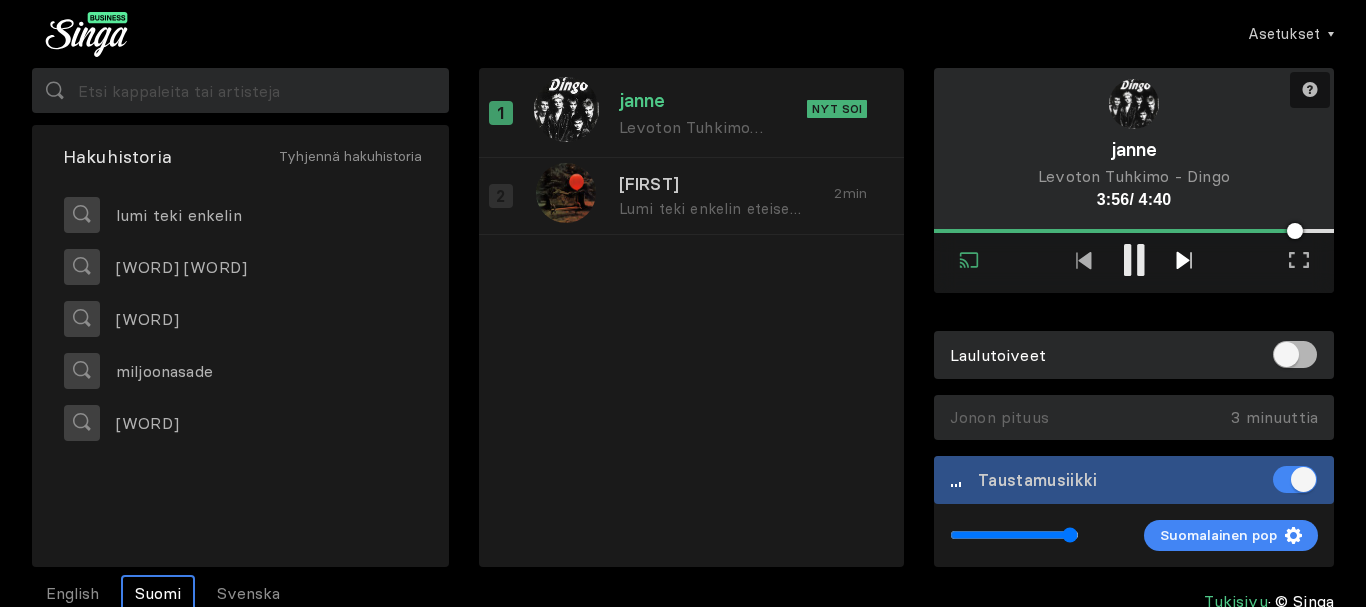 click at bounding box center [1184, 260] 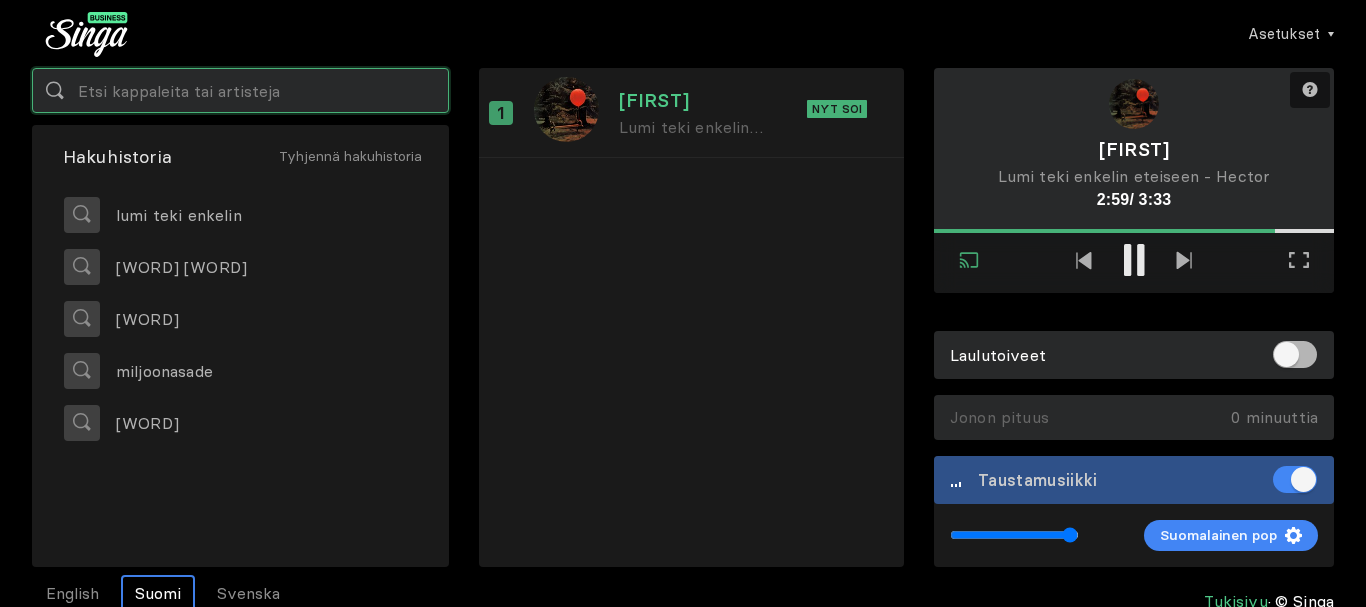 click at bounding box center [240, 90] 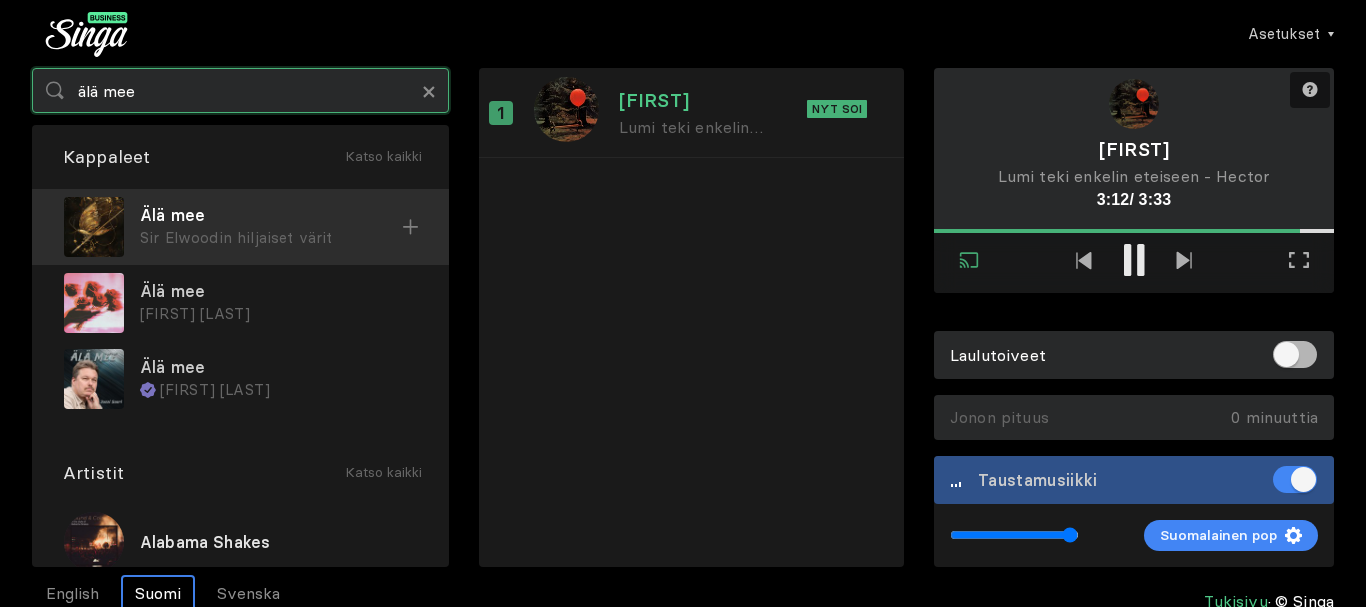 type on "älä mee" 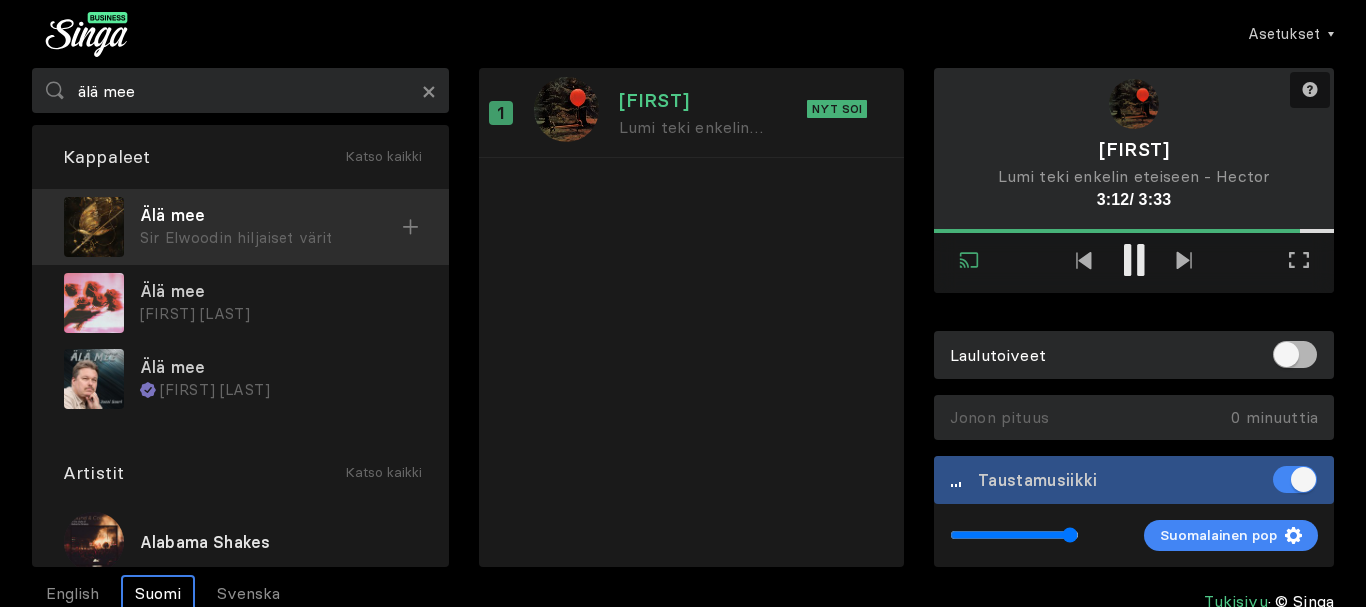 click on "Sir Elwoodin hiljaiset värit" at bounding box center (271, 238) 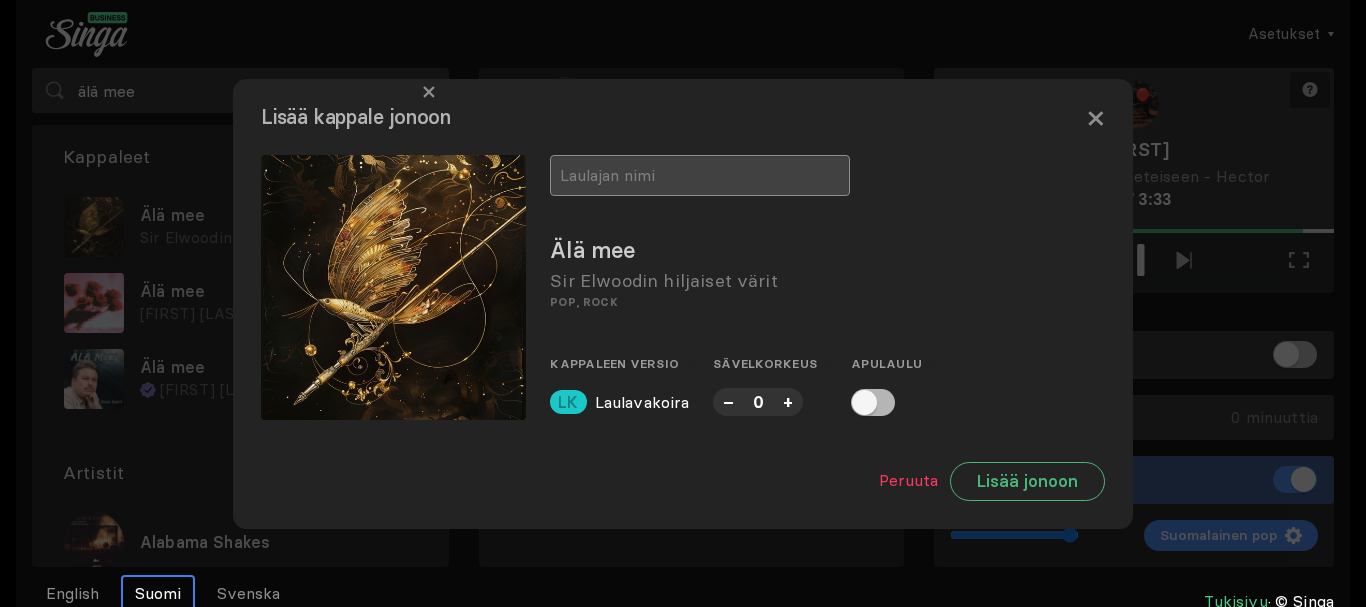 click at bounding box center (700, 175) 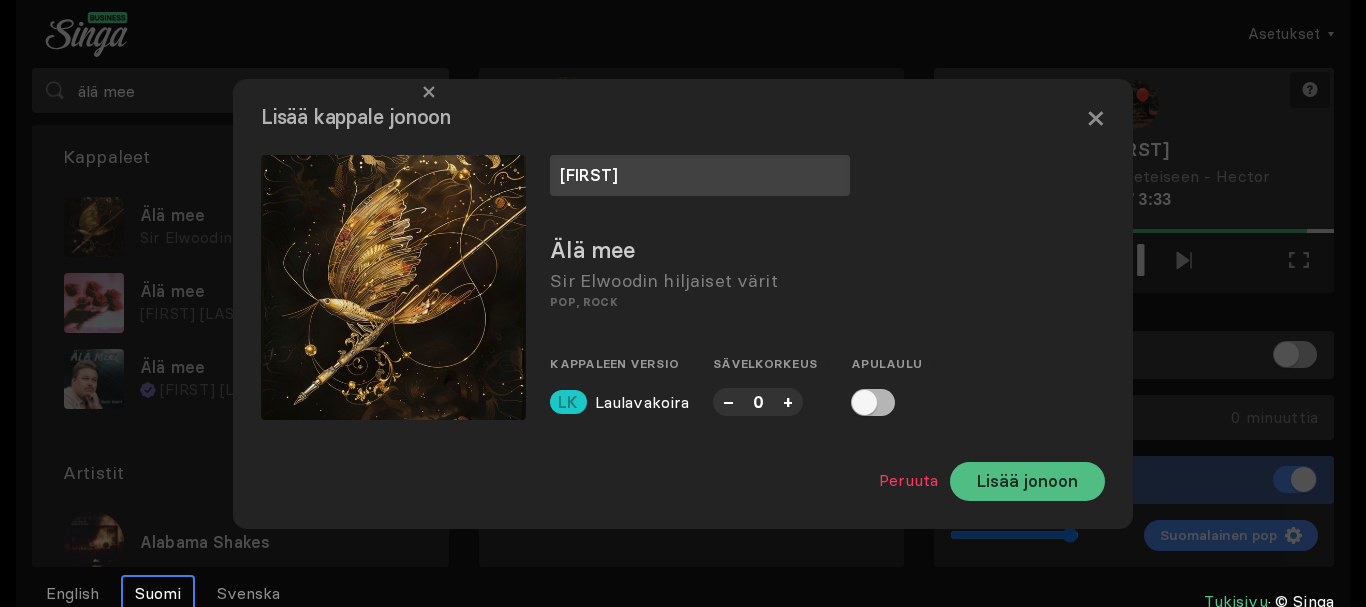 type on "jouni" 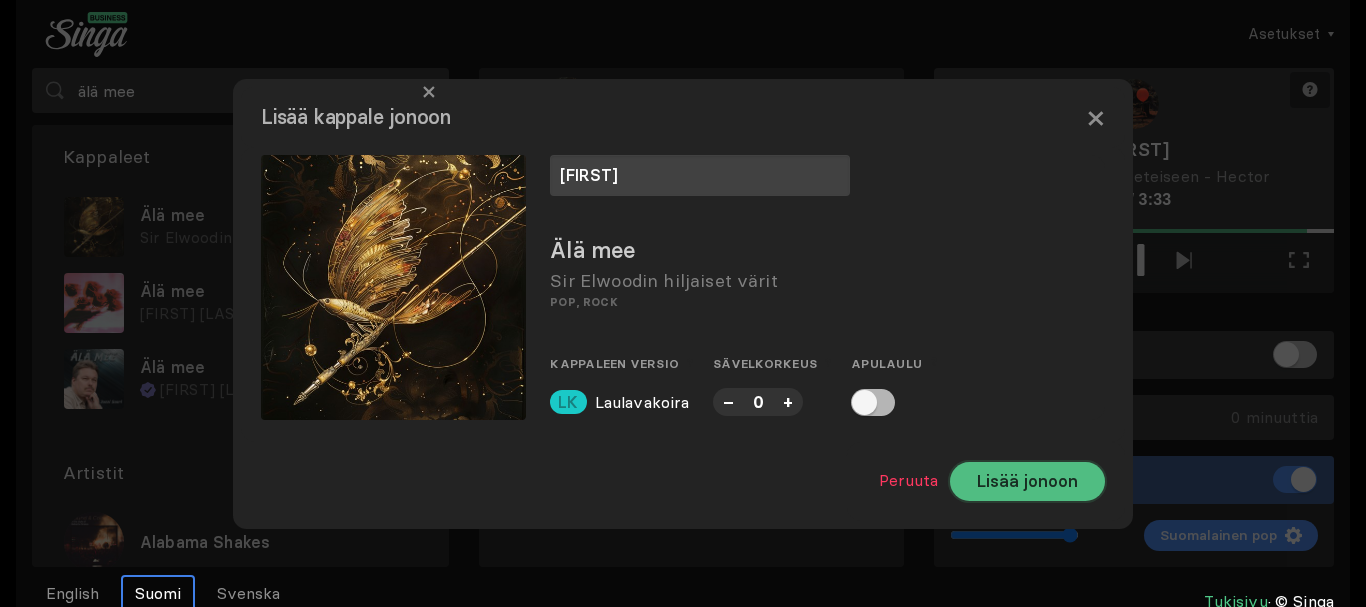 click on "Lisää jonoon" at bounding box center (1027, 481) 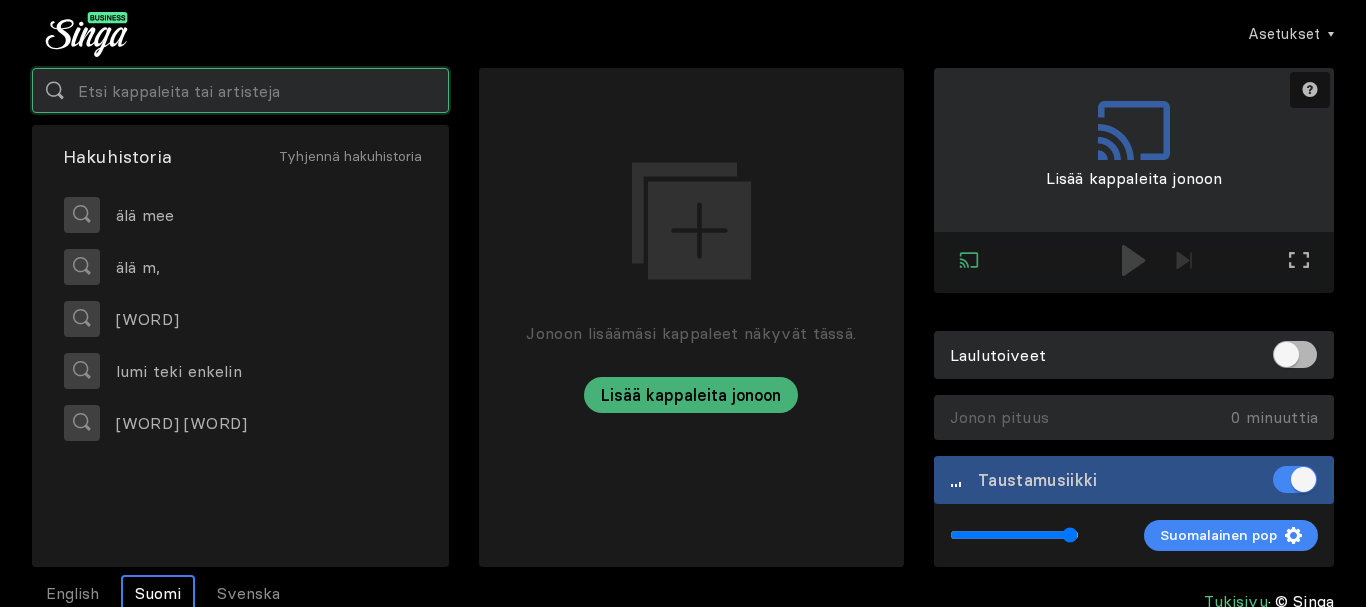 click at bounding box center [240, 90] 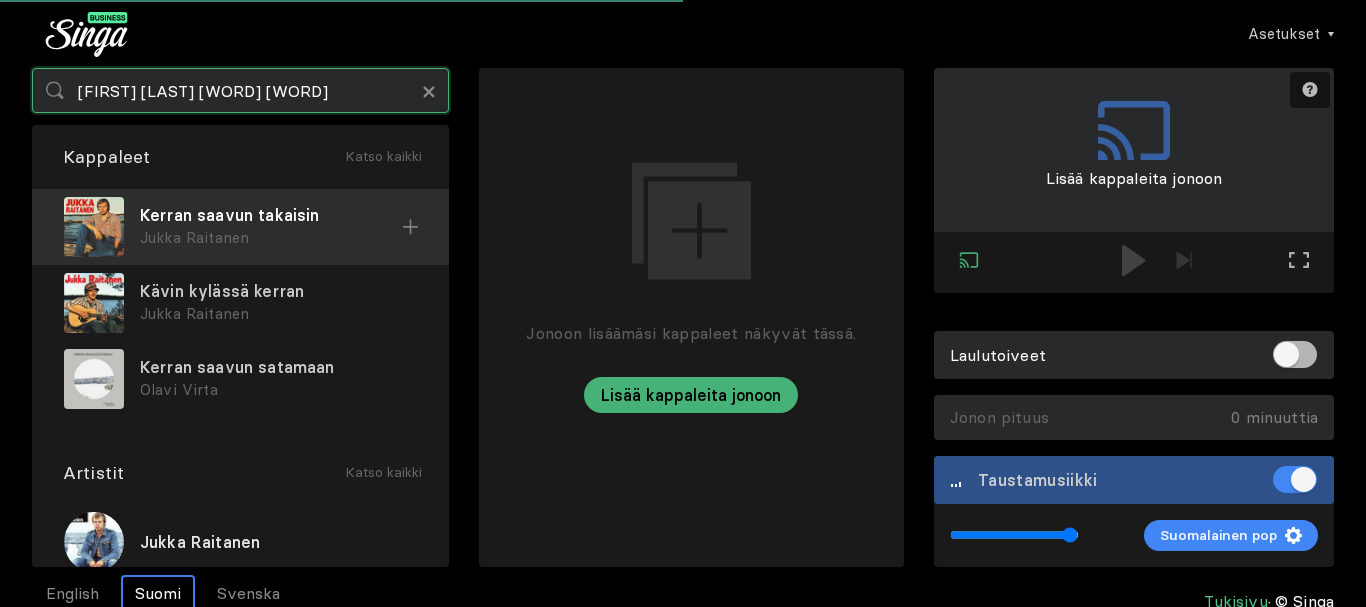 type on "jukka raitanen kerran saavun" 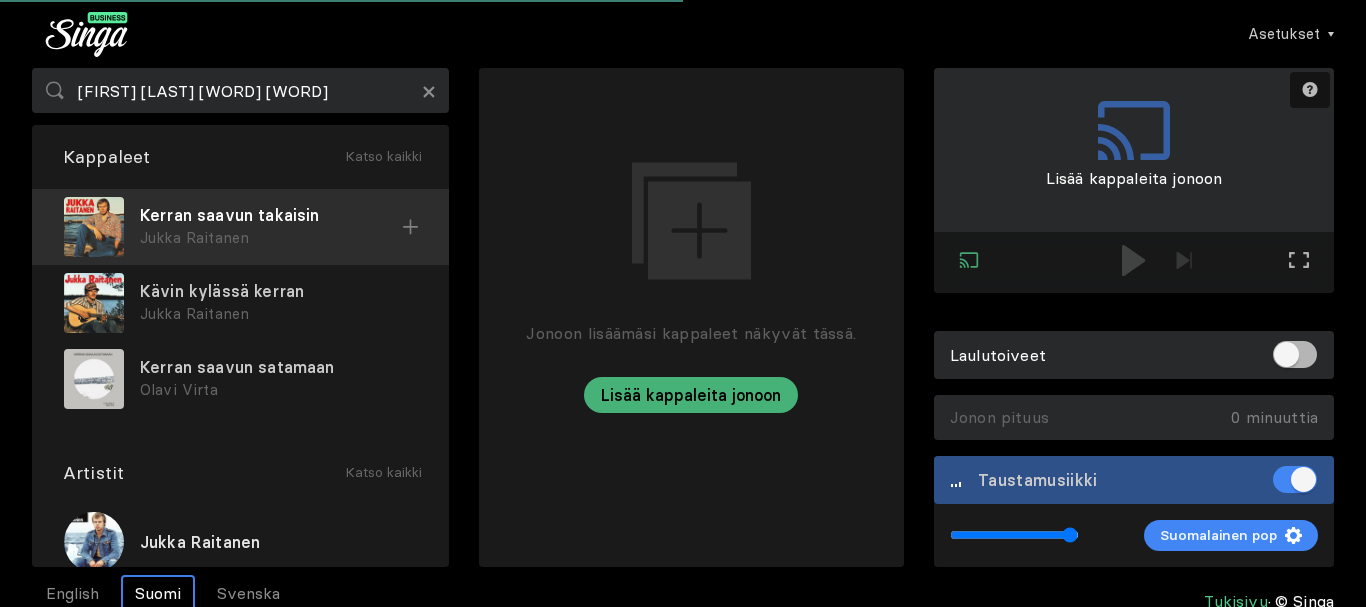 click on "Kerran saavun takaisin" at bounding box center [271, 215] 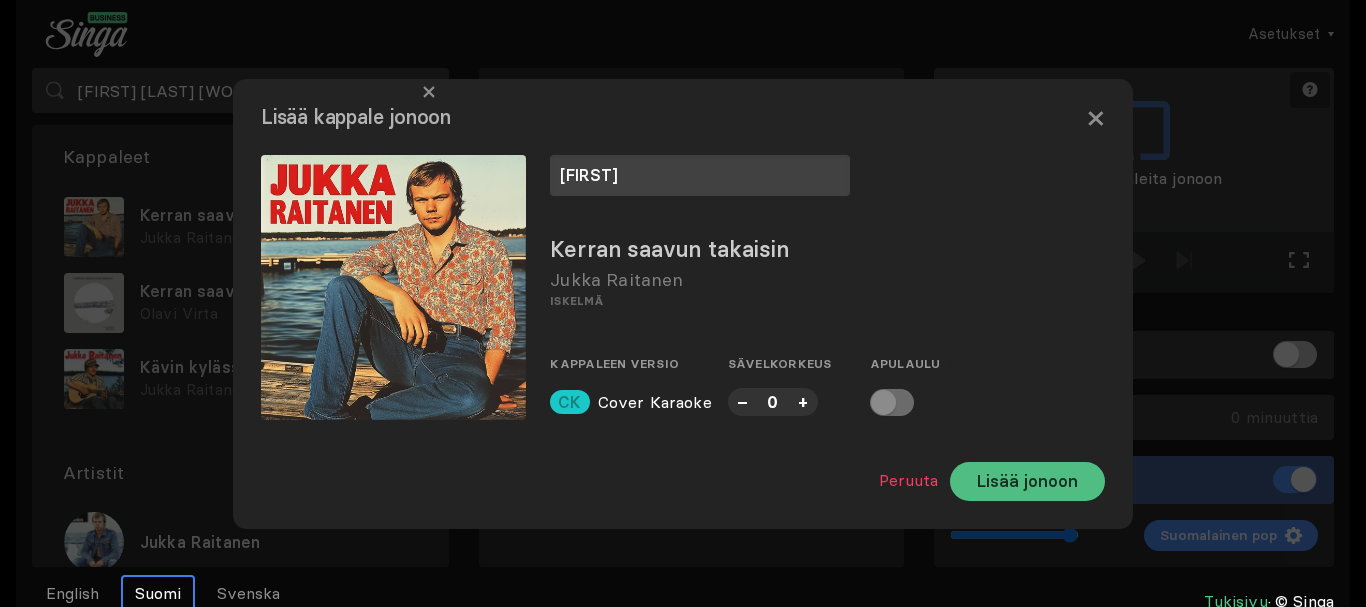 type on "jouni" 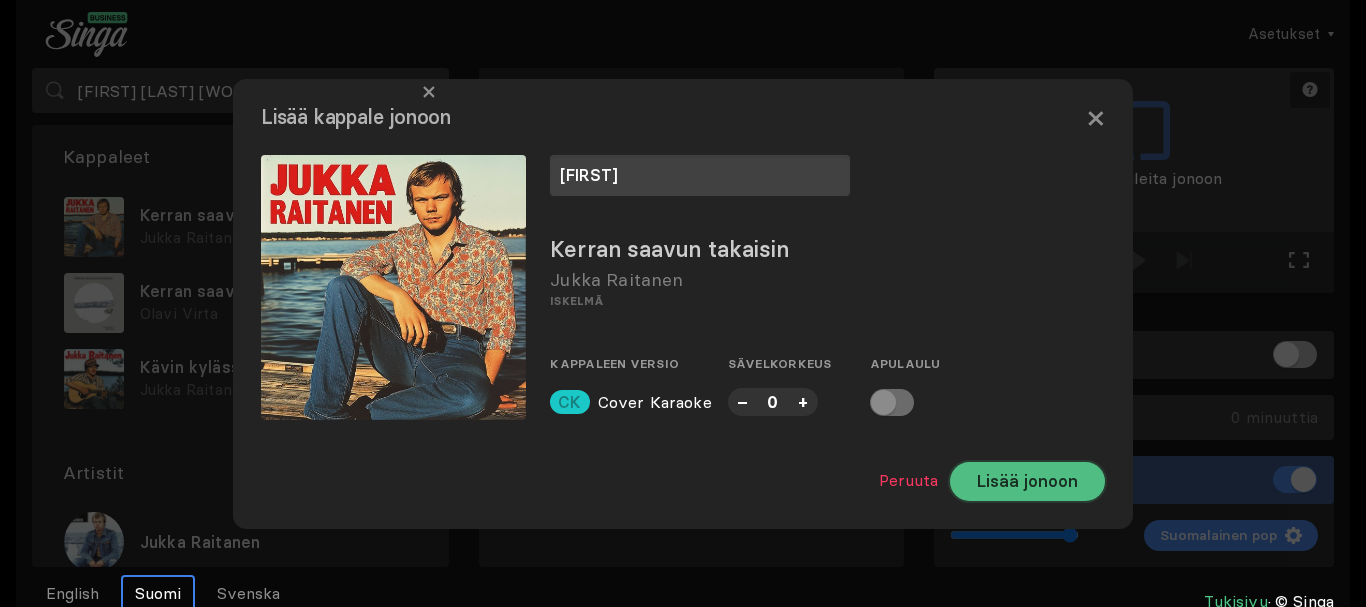 click on "Lisää jonoon" at bounding box center (1027, 481) 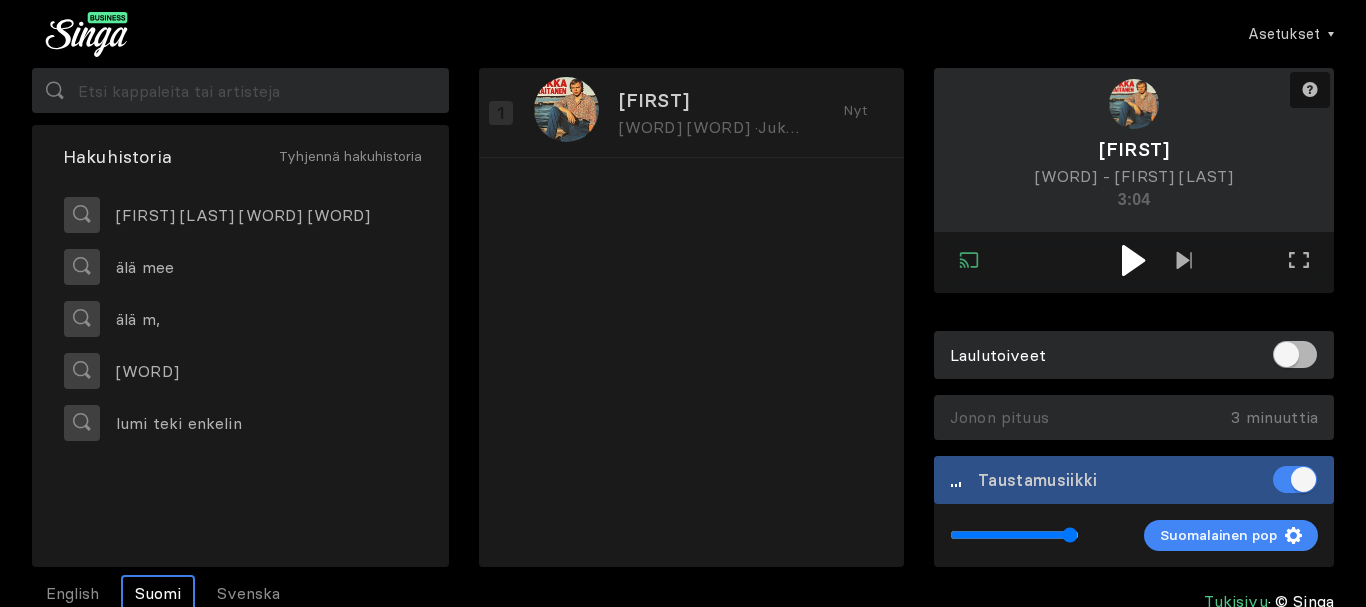 click at bounding box center (1133, 260) 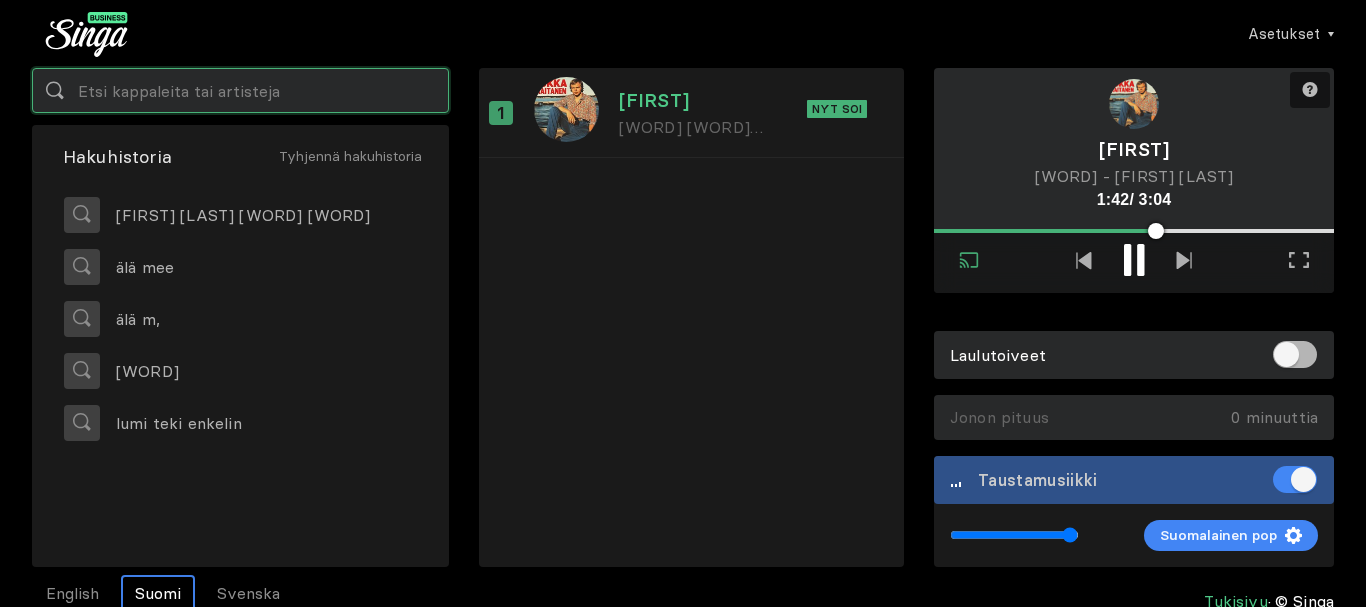 click at bounding box center [240, 90] 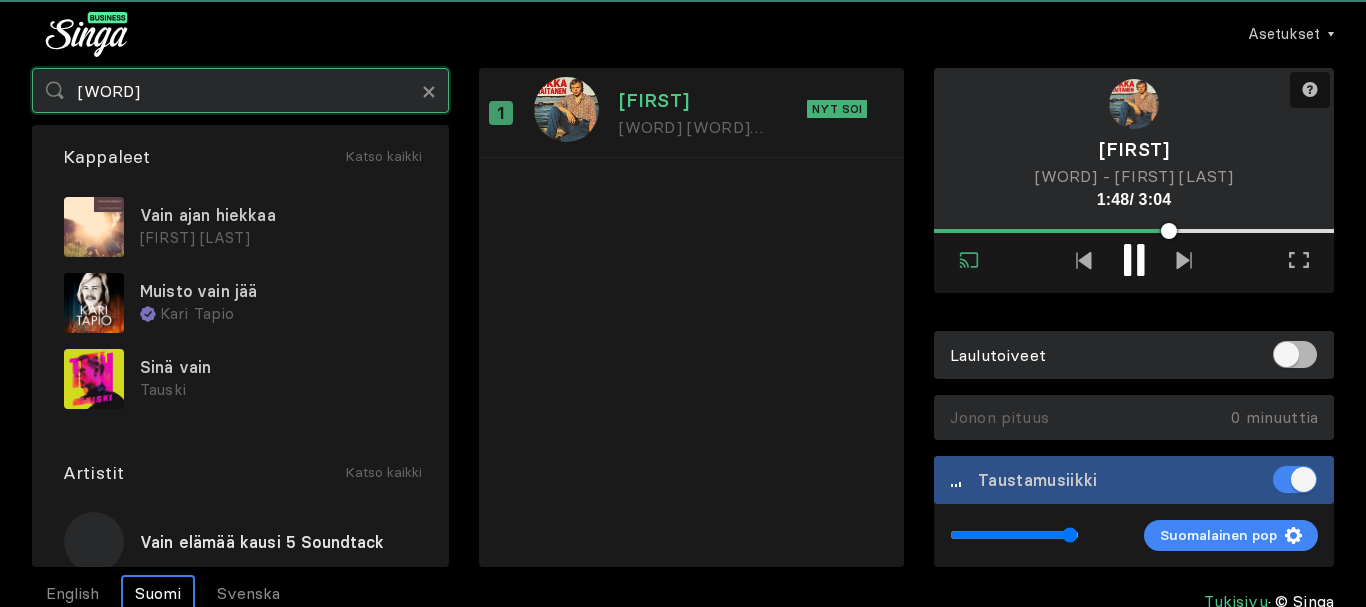 type on "vain ajan hiekkaa" 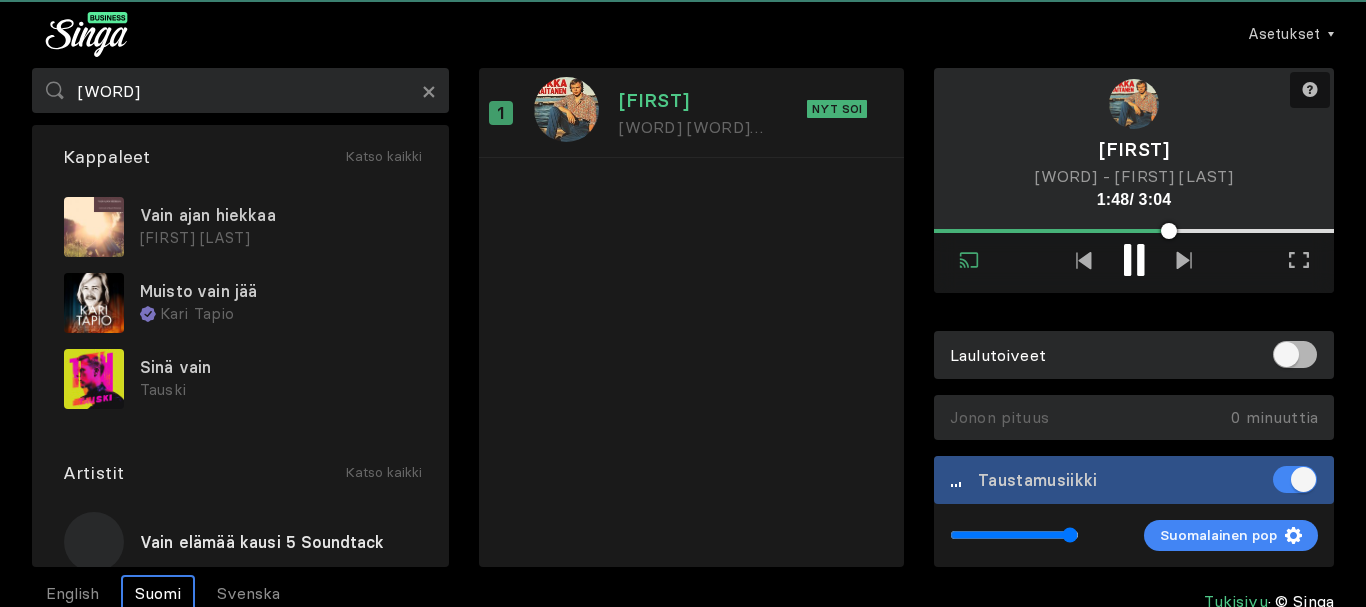 click on "Vain ajan hiekkaa" at bounding box center [278, 215] 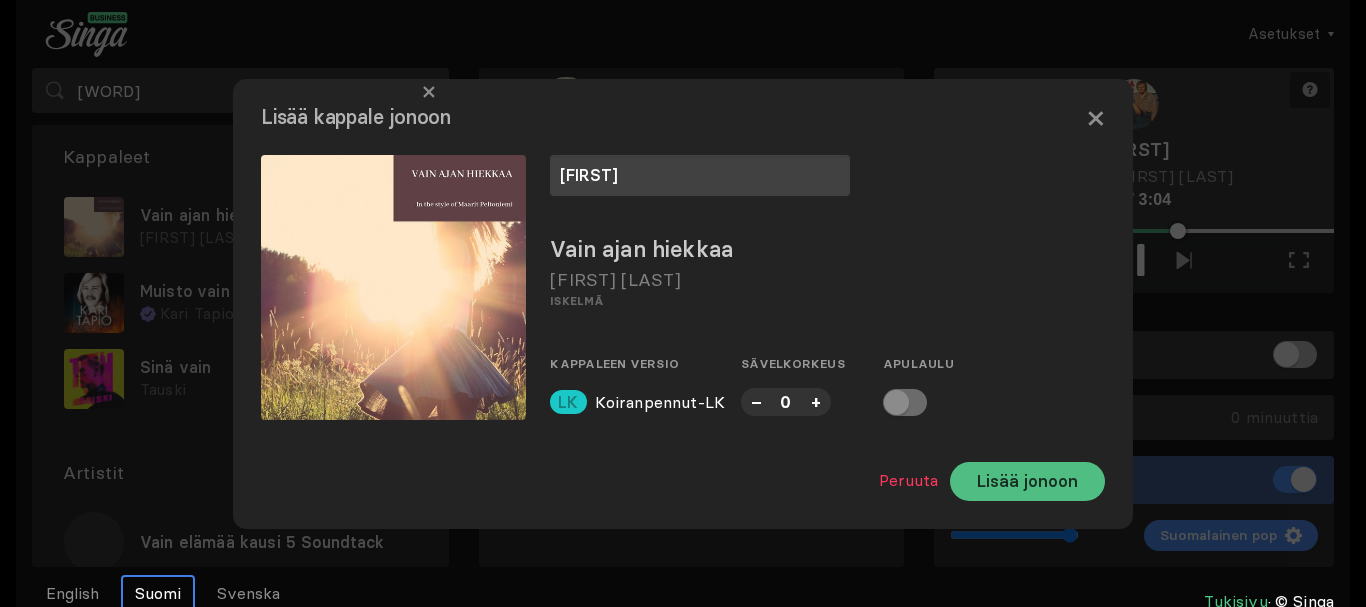 type on "outi" 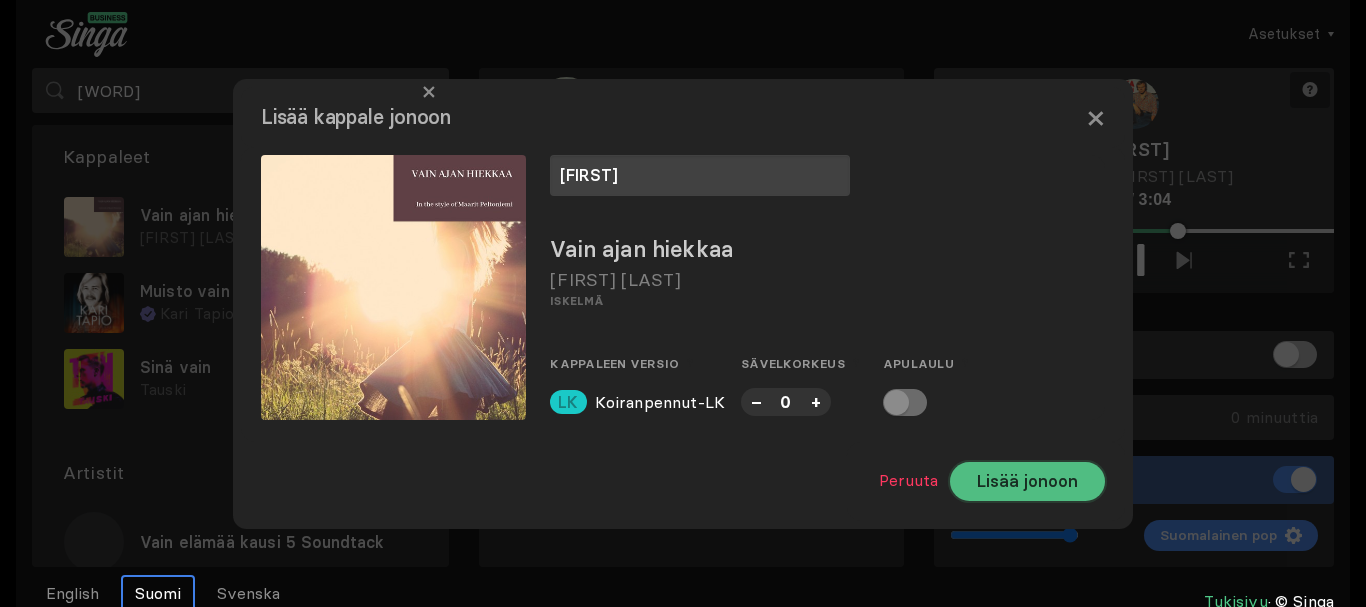 click on "Lisää jonoon" at bounding box center [1027, 481] 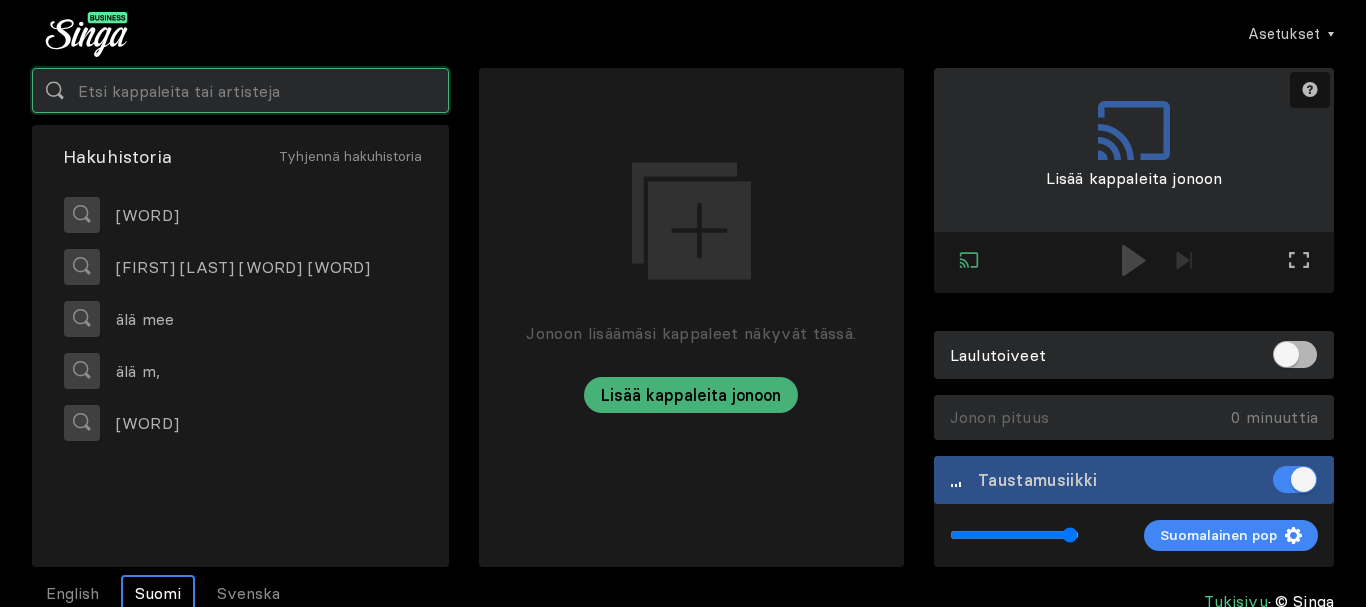 click at bounding box center [240, 90] 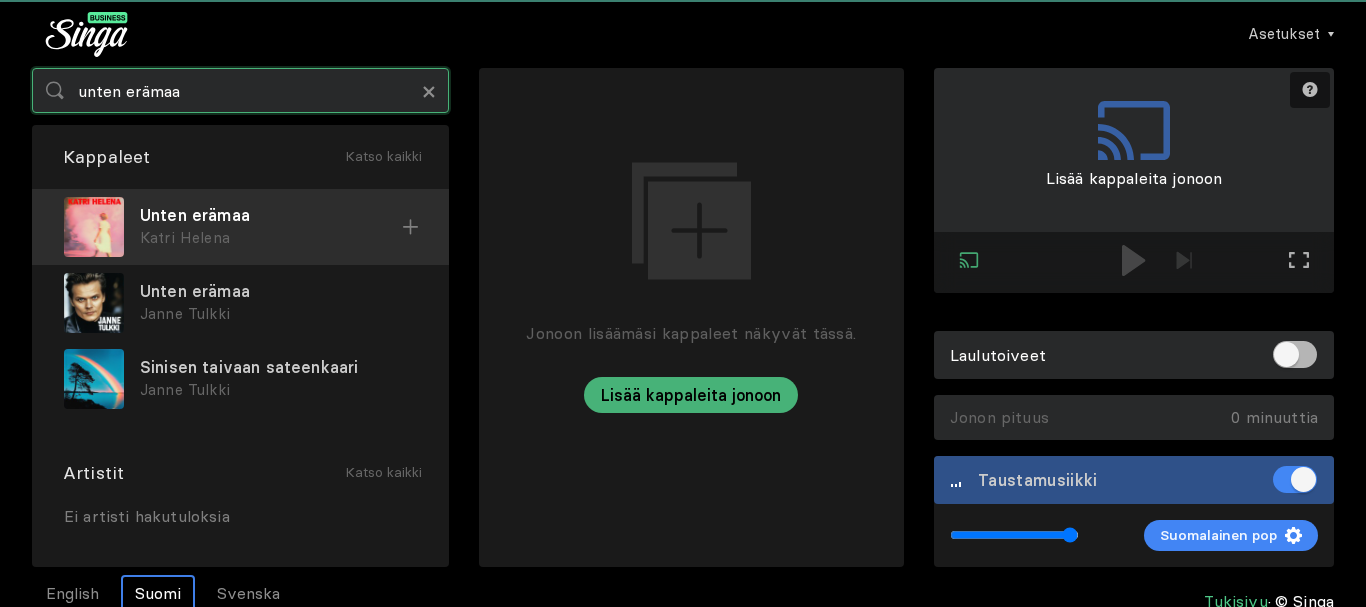 type on "unten erämaa" 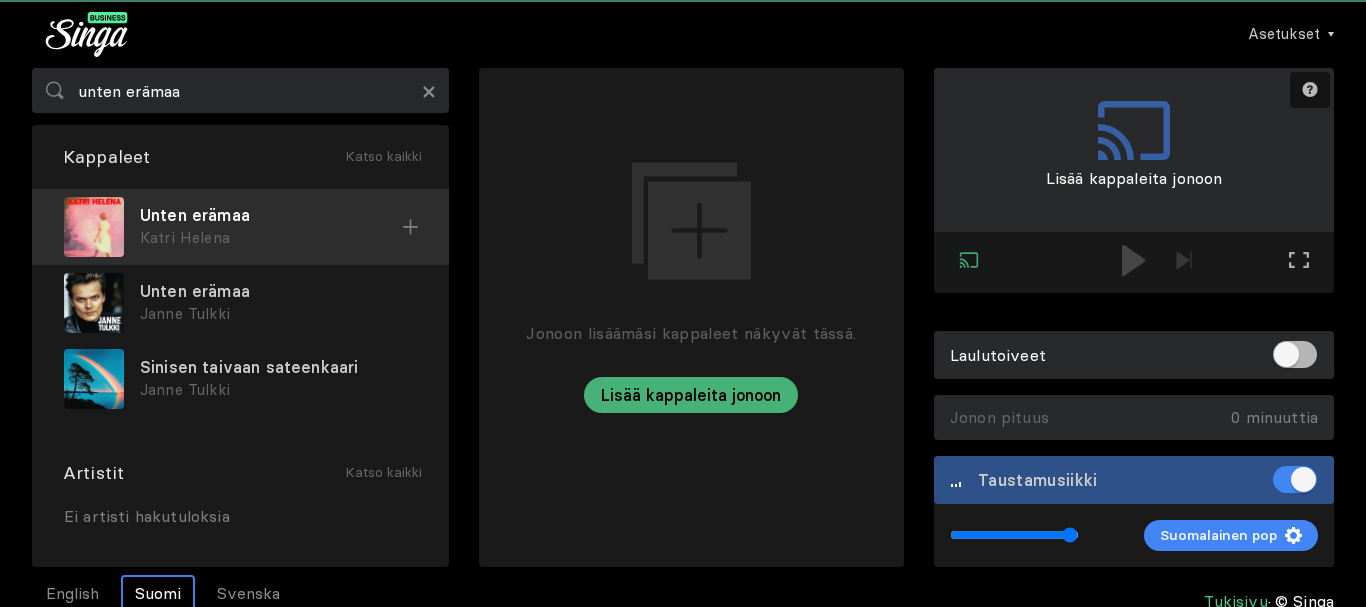 click on "Katri Helena" at bounding box center [271, 238] 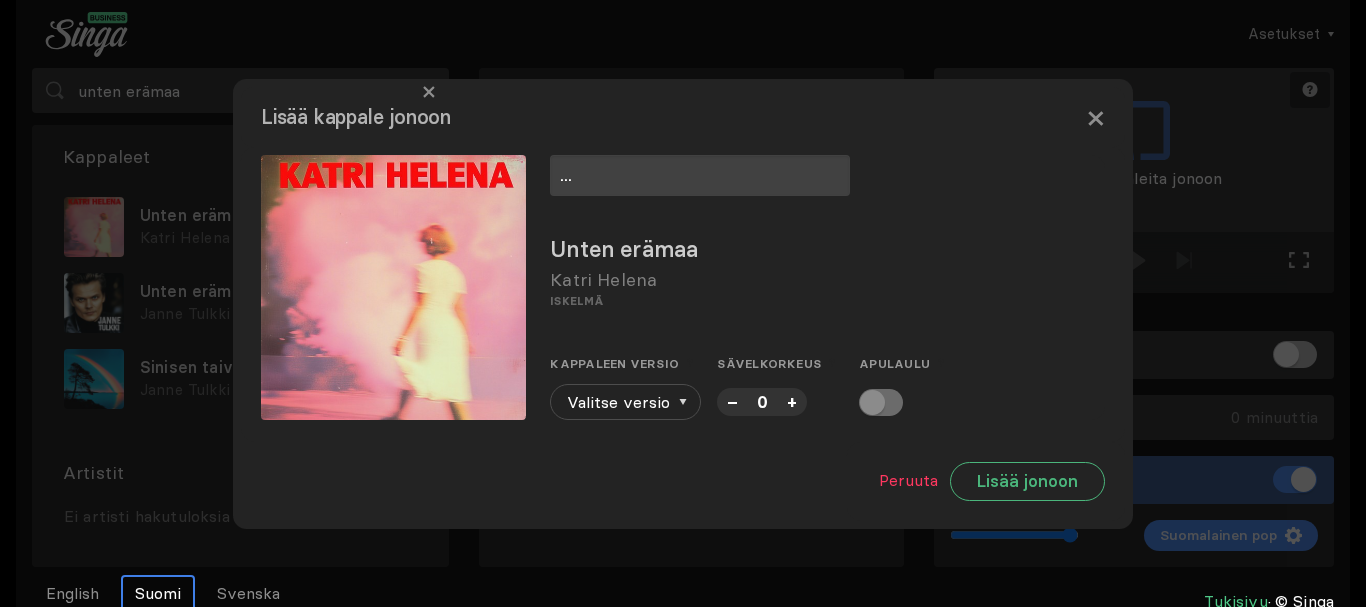 type on "..." 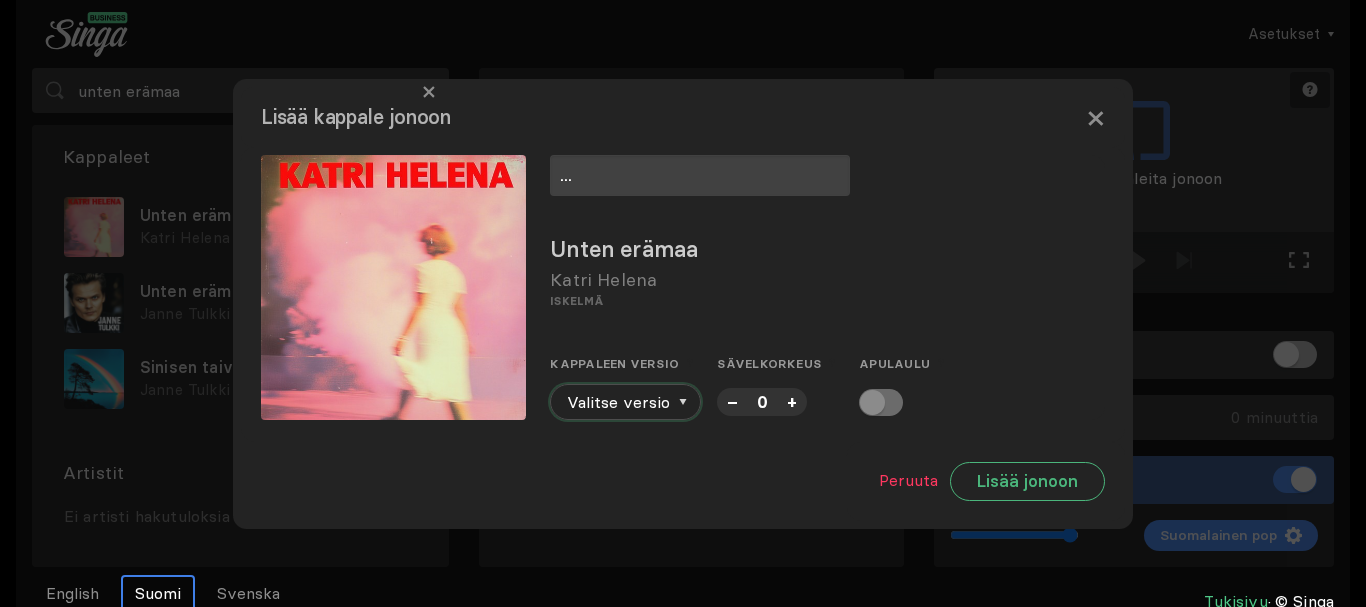 click on "Valitse versio" at bounding box center [625, 402] 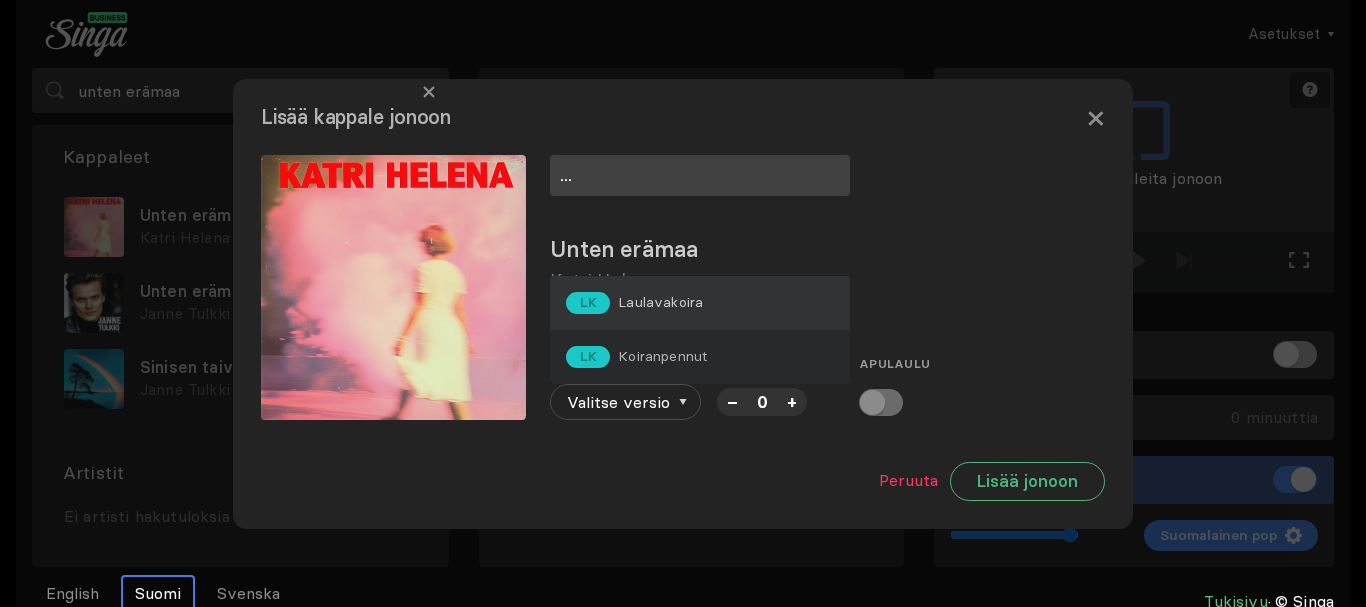 click on "LK Laulavakoira" at bounding box center (700, 303) 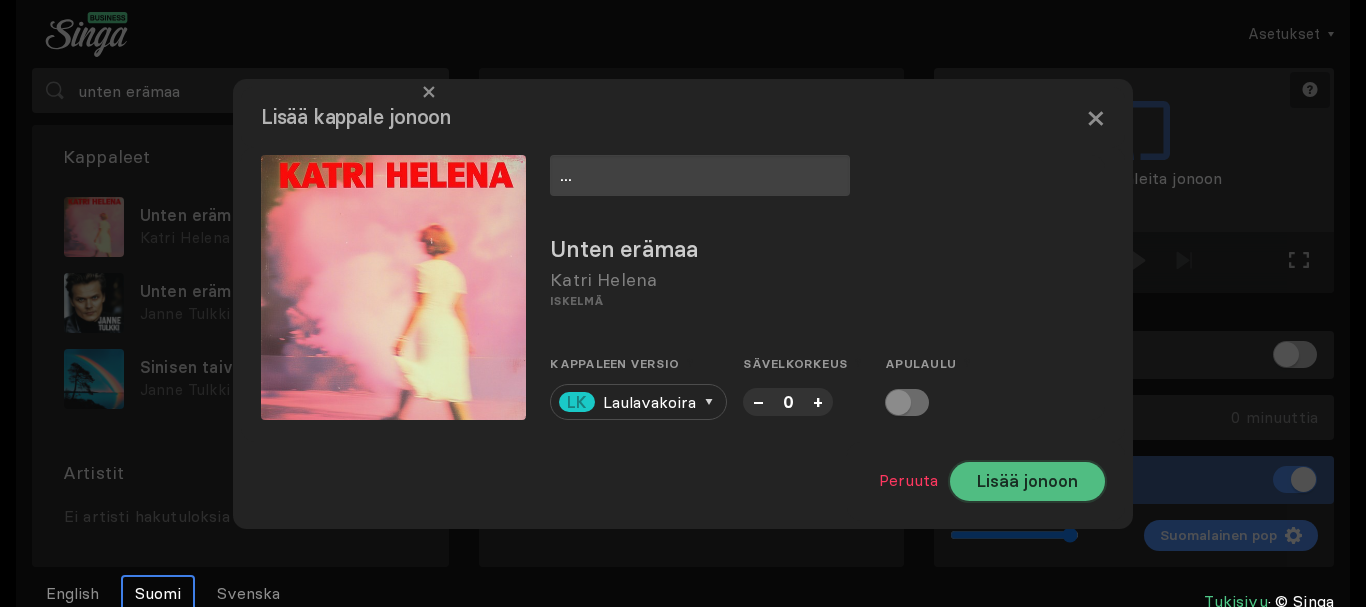 click on "Lisää jonoon" at bounding box center [1027, 481] 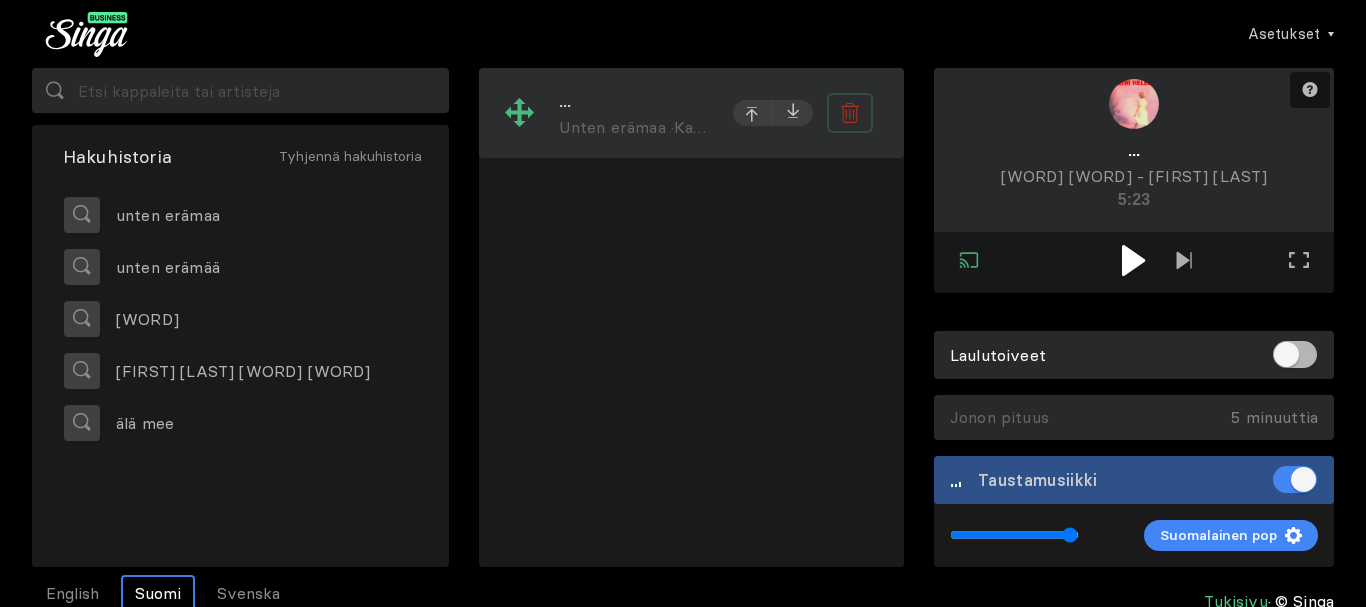 click at bounding box center (850, 113) 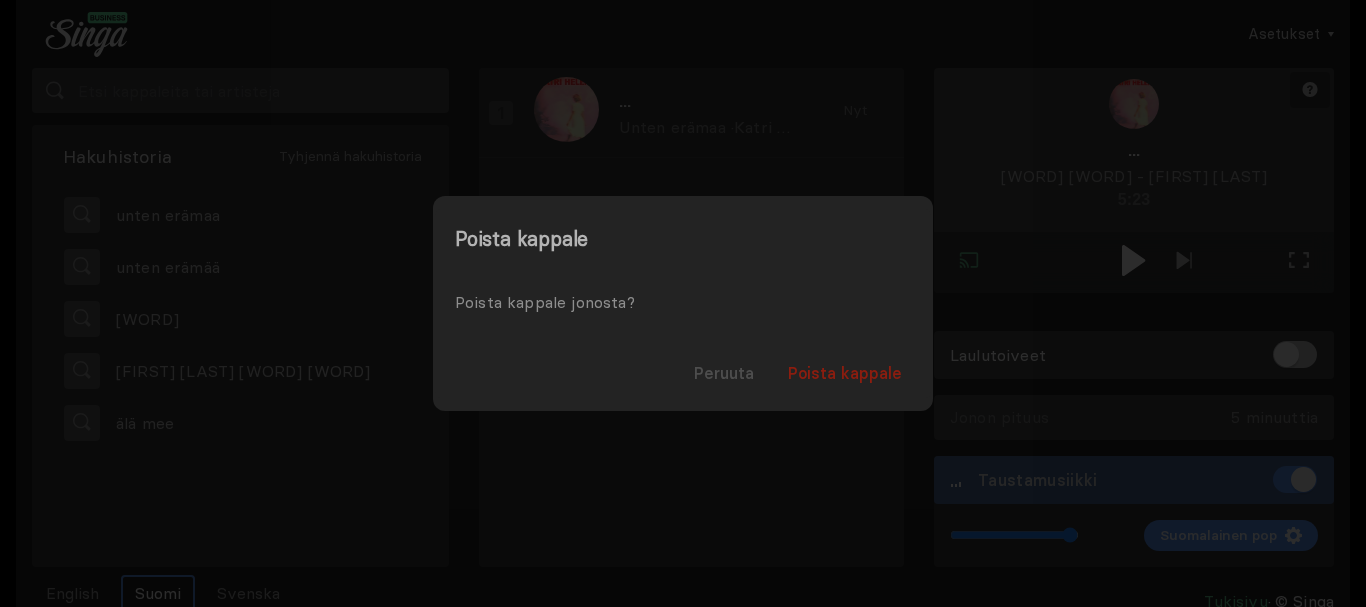 click on "Poista kappale" at bounding box center [845, 373] 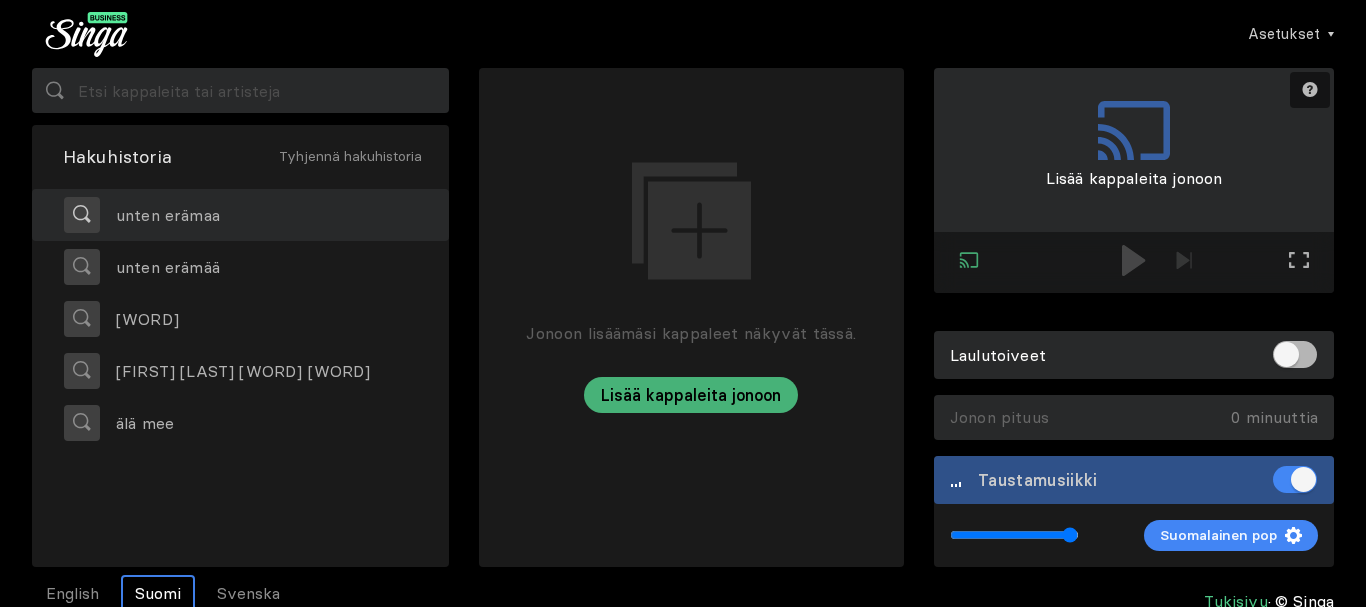 click on "unten erämaa" at bounding box center [160, 215] 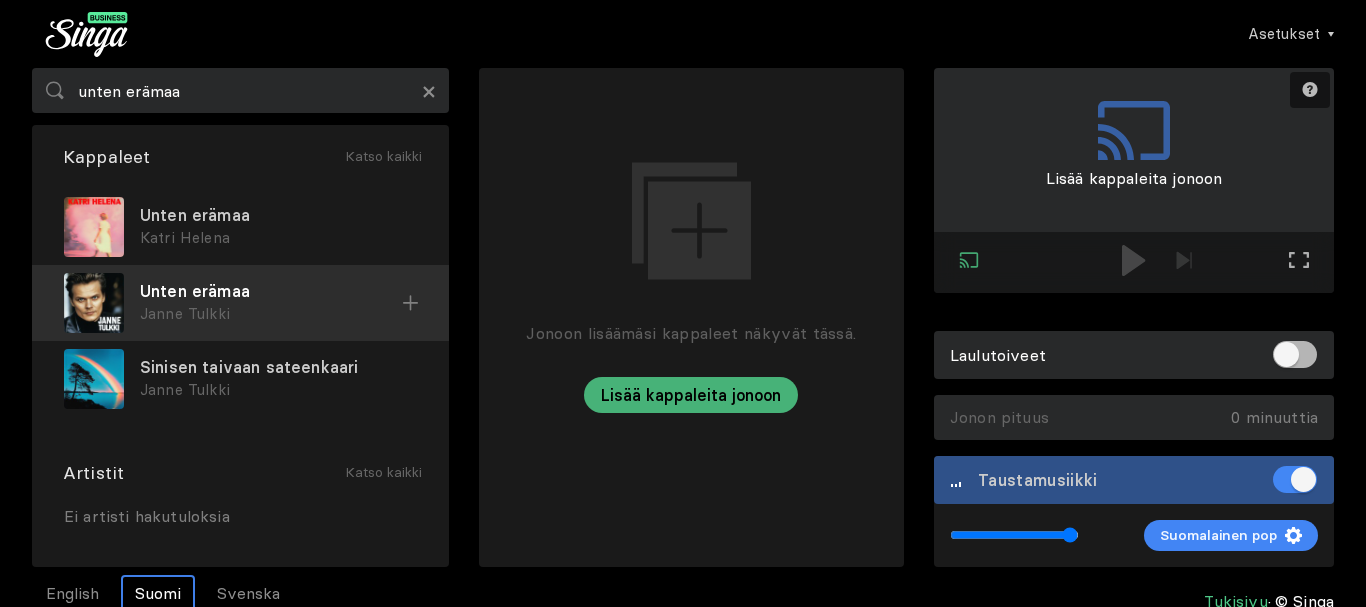click on "Janne Tulkki" at bounding box center [278, 238] 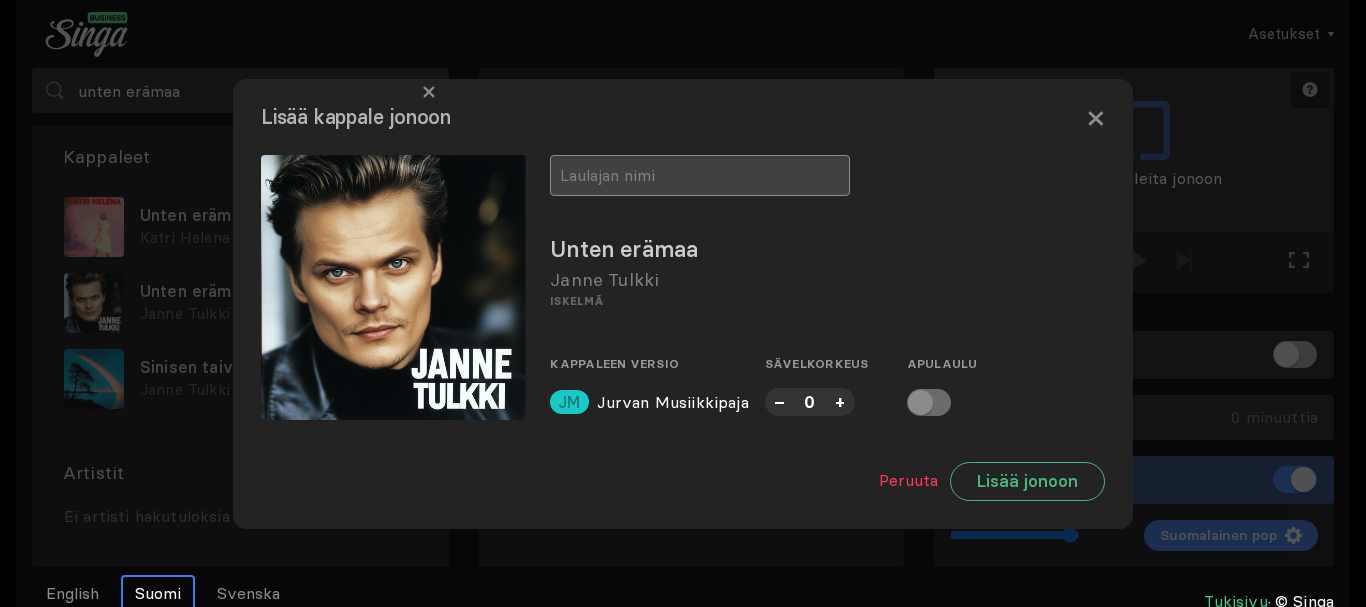 click at bounding box center [700, 175] 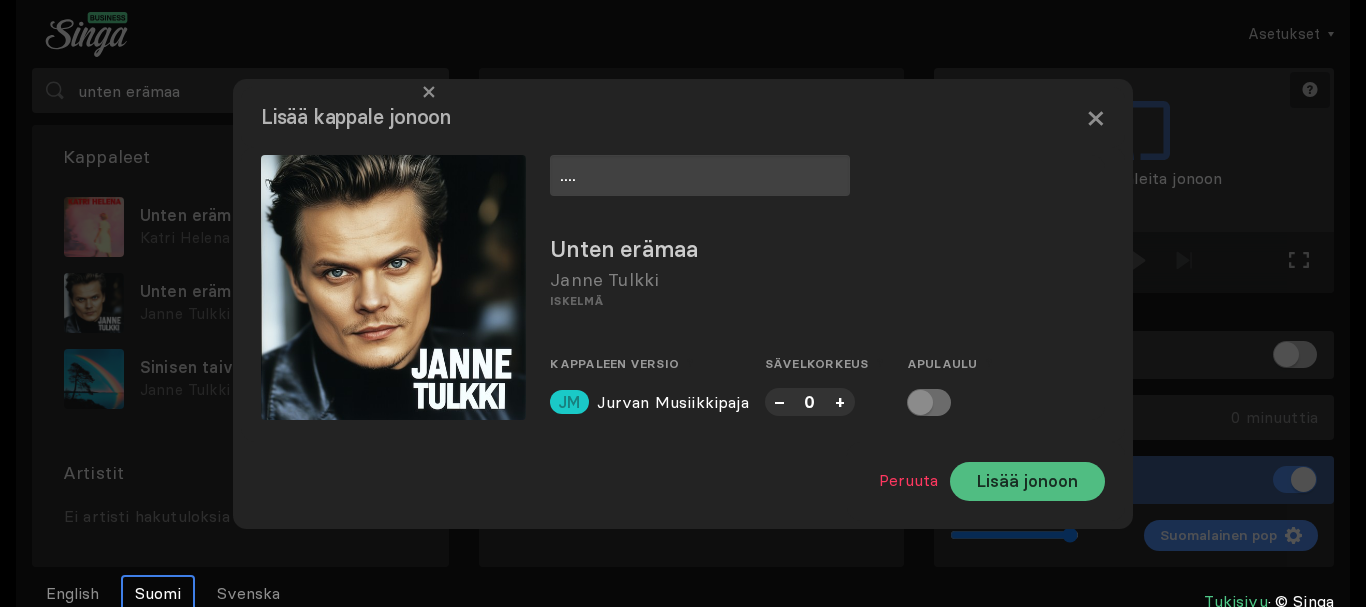 type on "...." 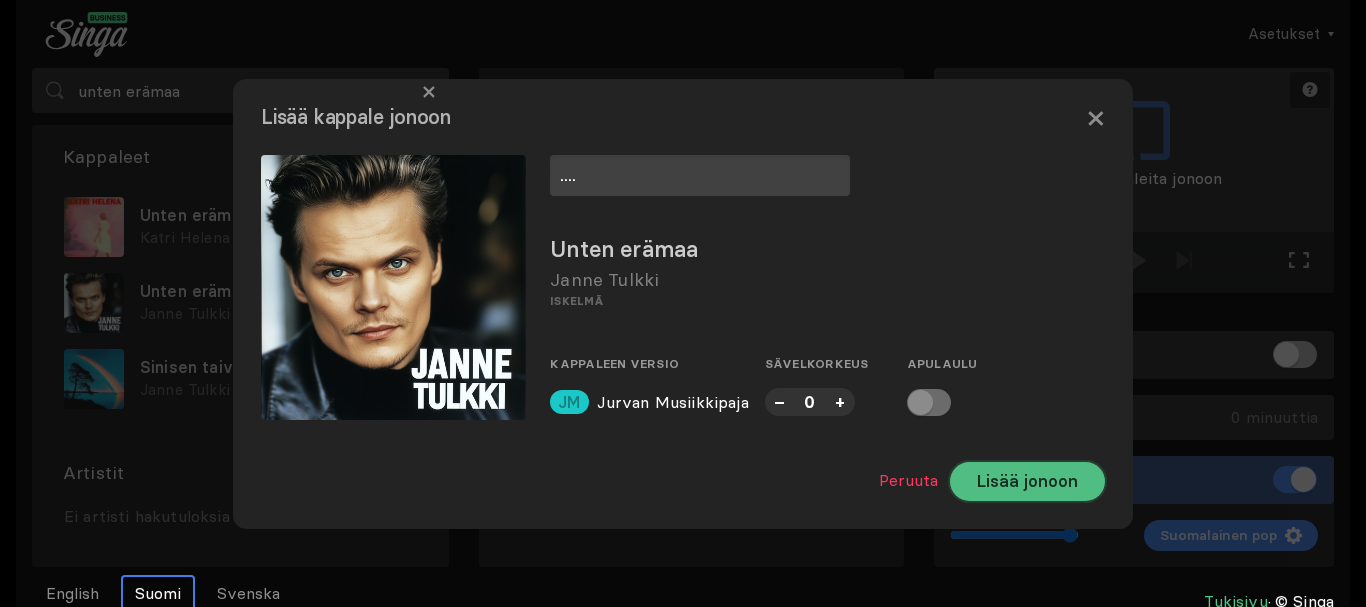 click on "Lisää jonoon" at bounding box center (1027, 481) 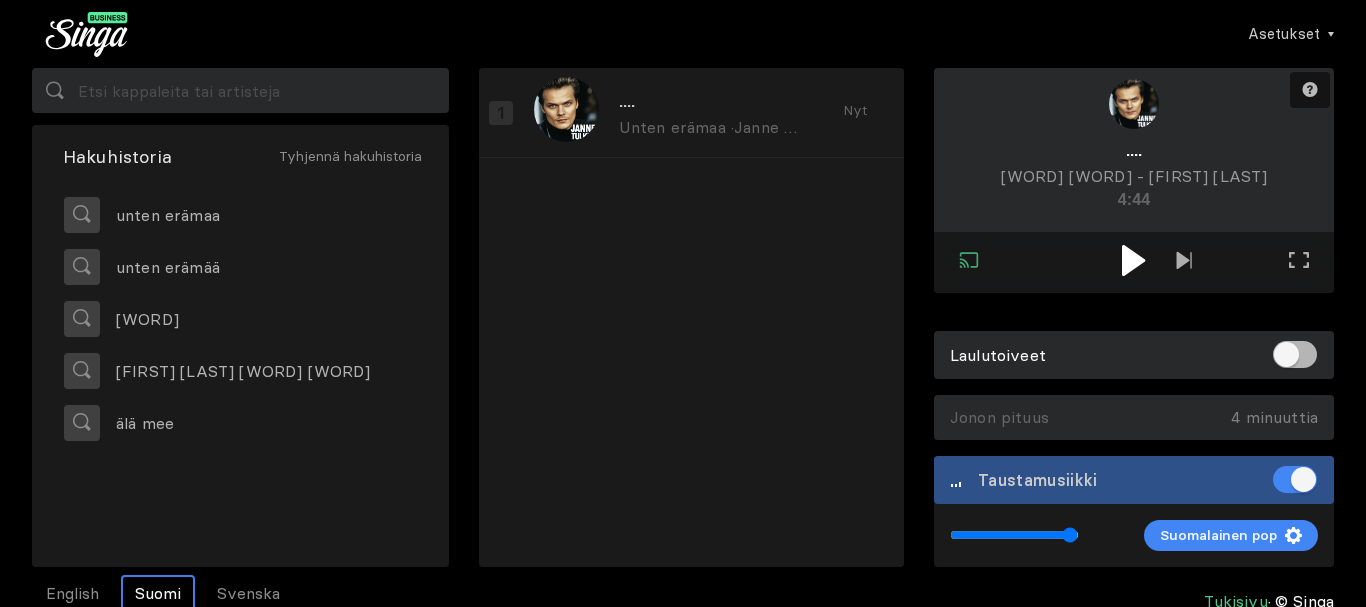 click at bounding box center [1134, 260] 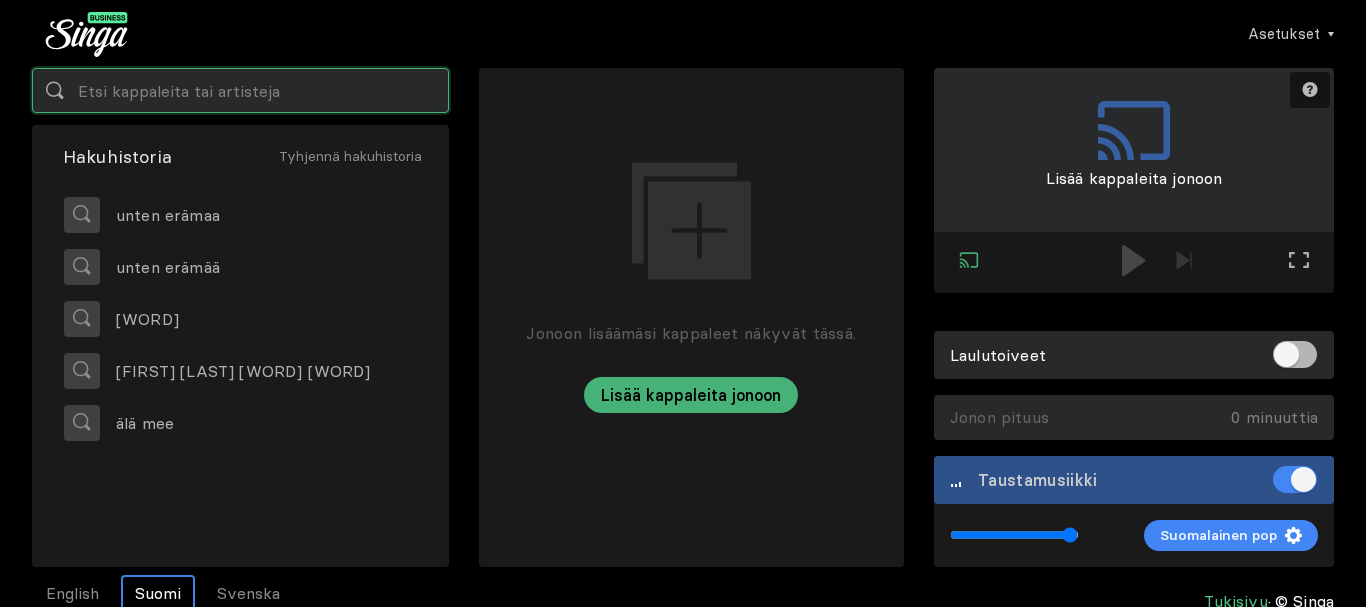 click at bounding box center (240, 90) 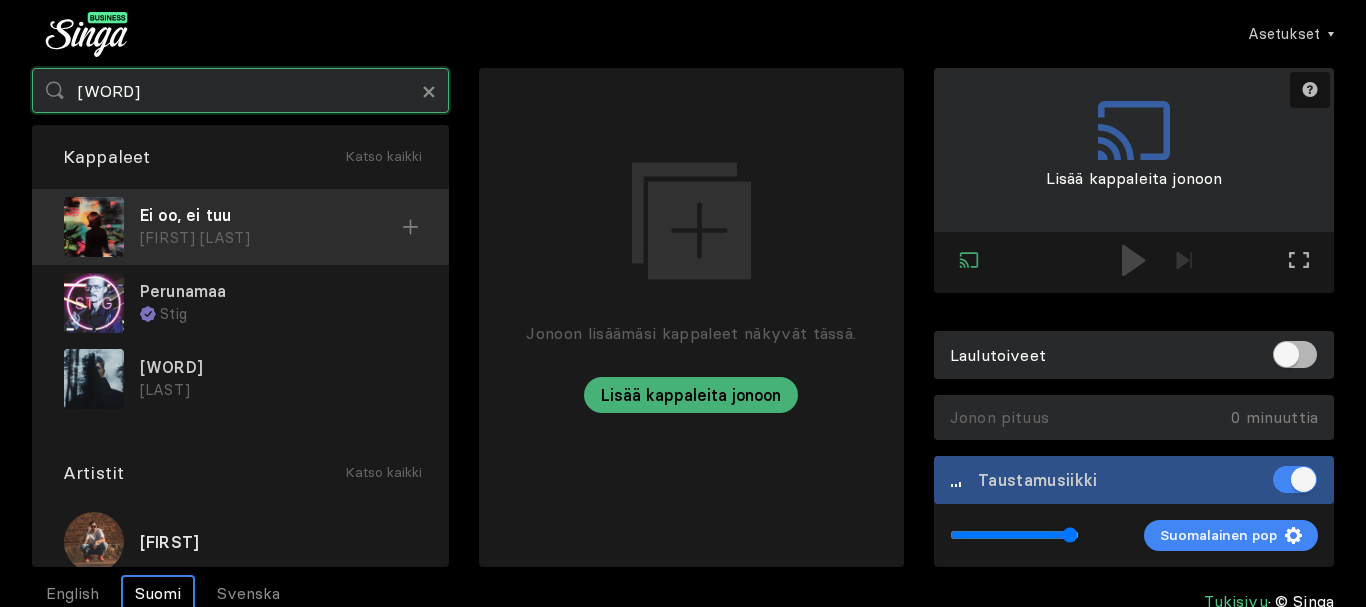 type on "ei oo ei tuu" 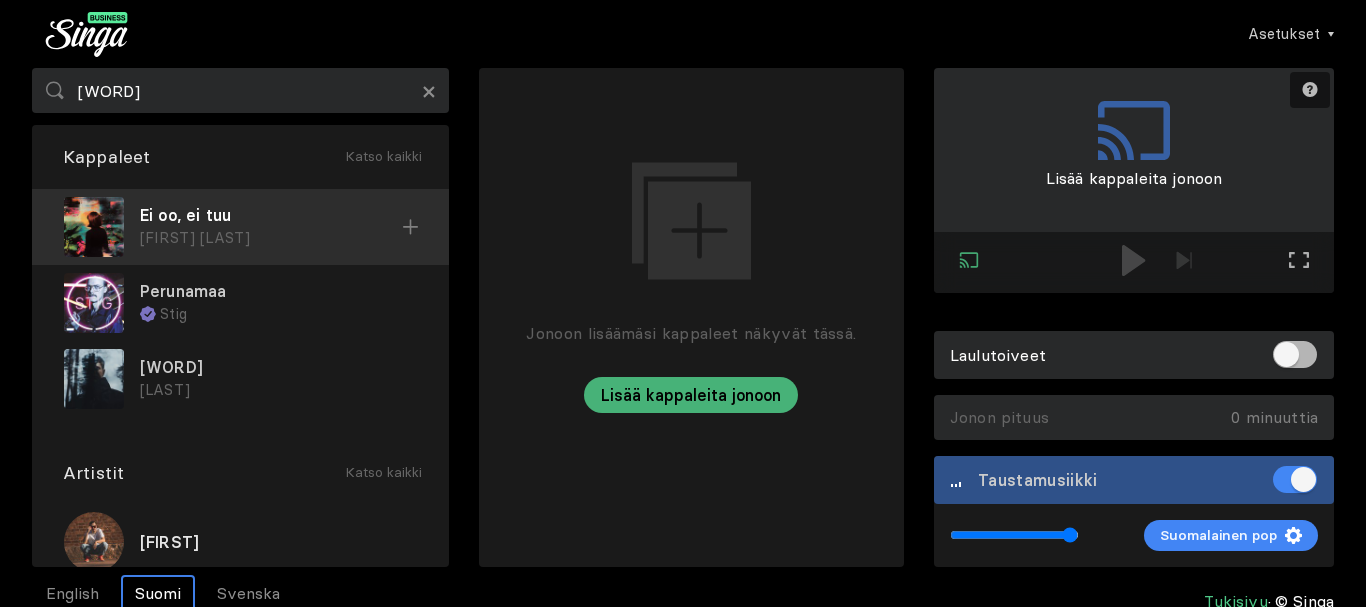 click on "Ei oo, ei tuu" at bounding box center (271, 215) 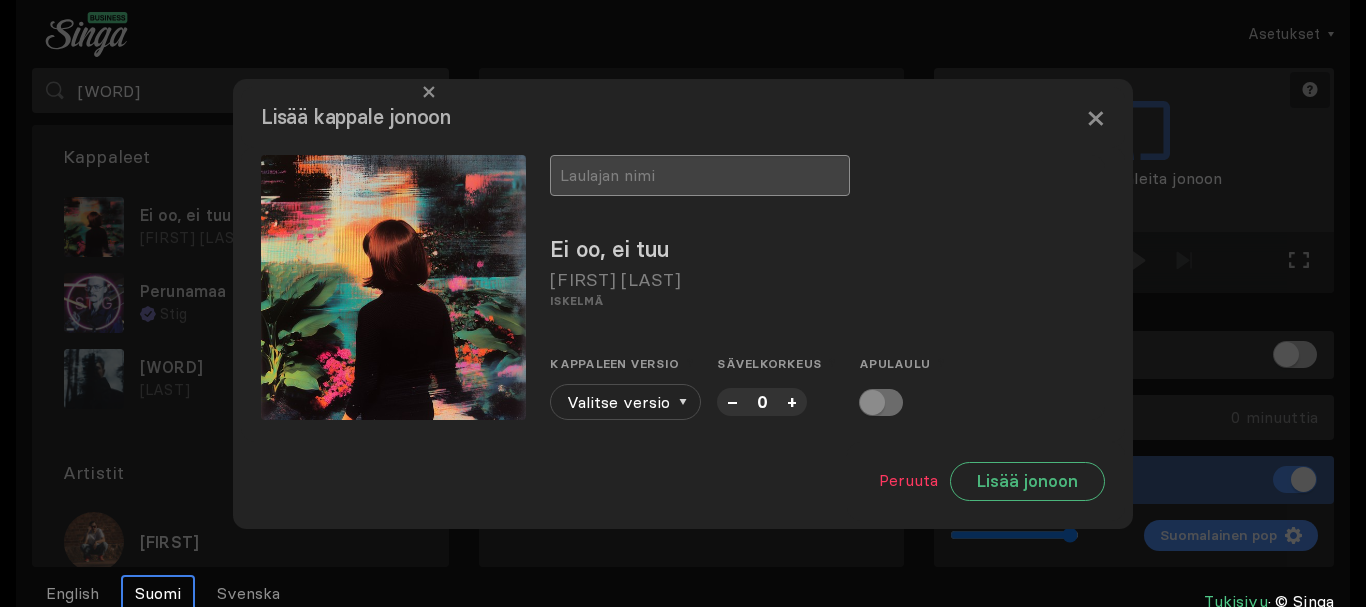 click at bounding box center [700, 175] 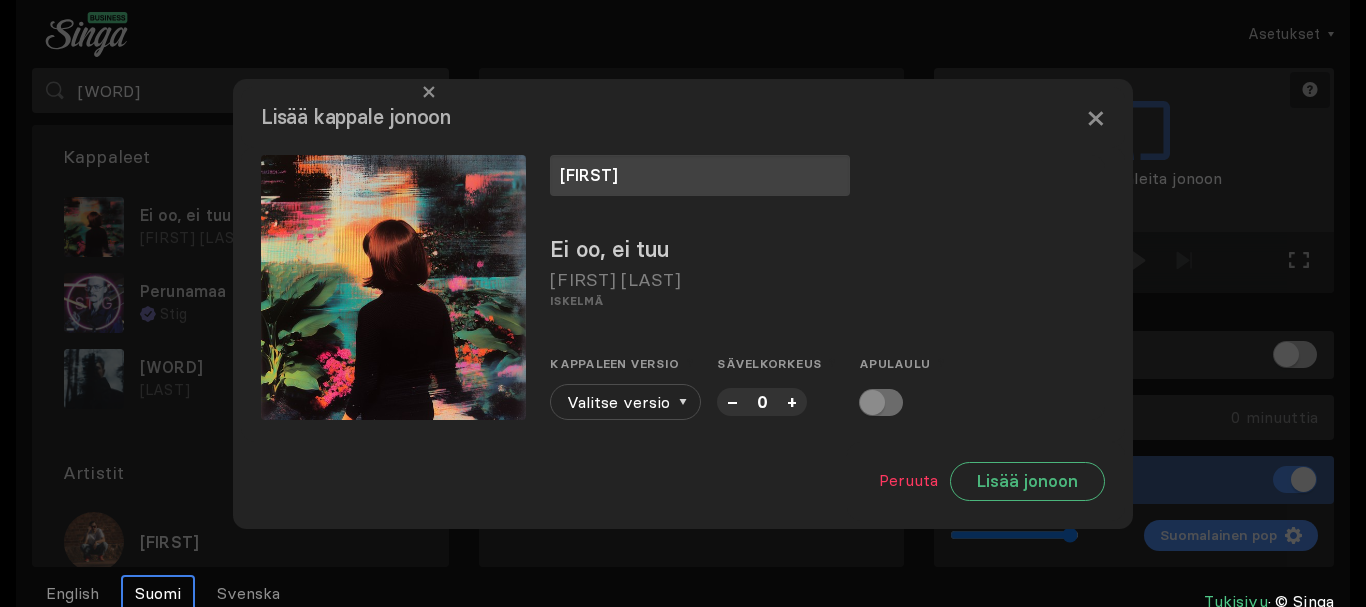 type on "outi" 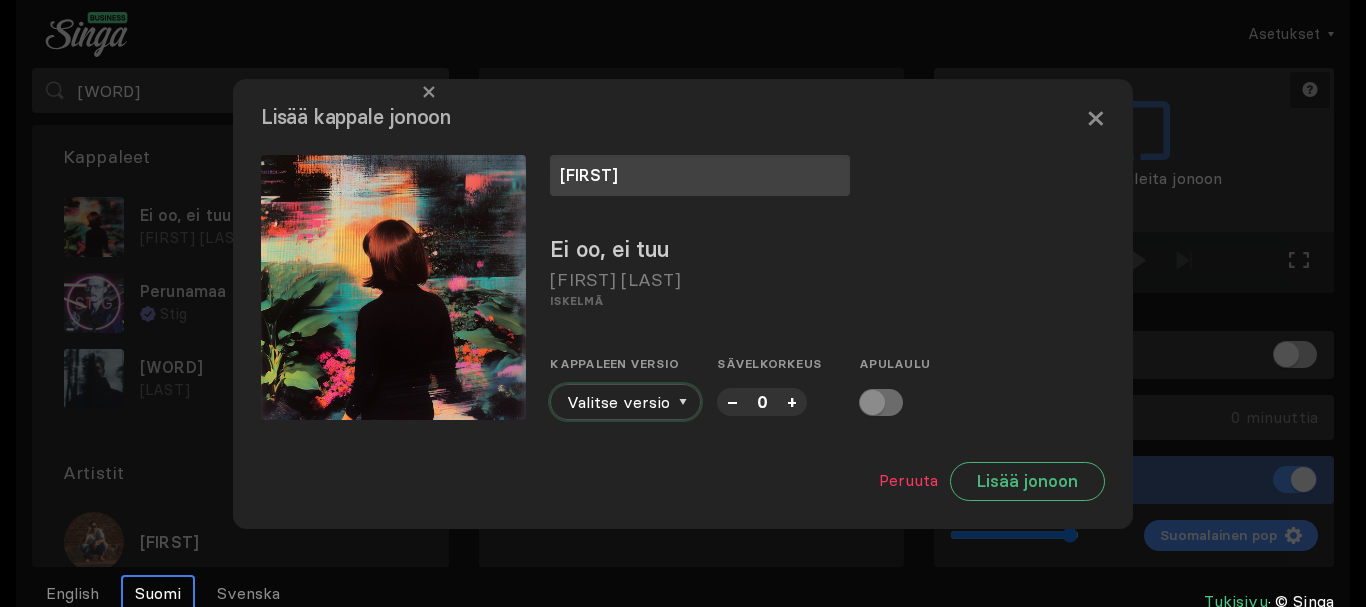 click at bounding box center (683, 402) 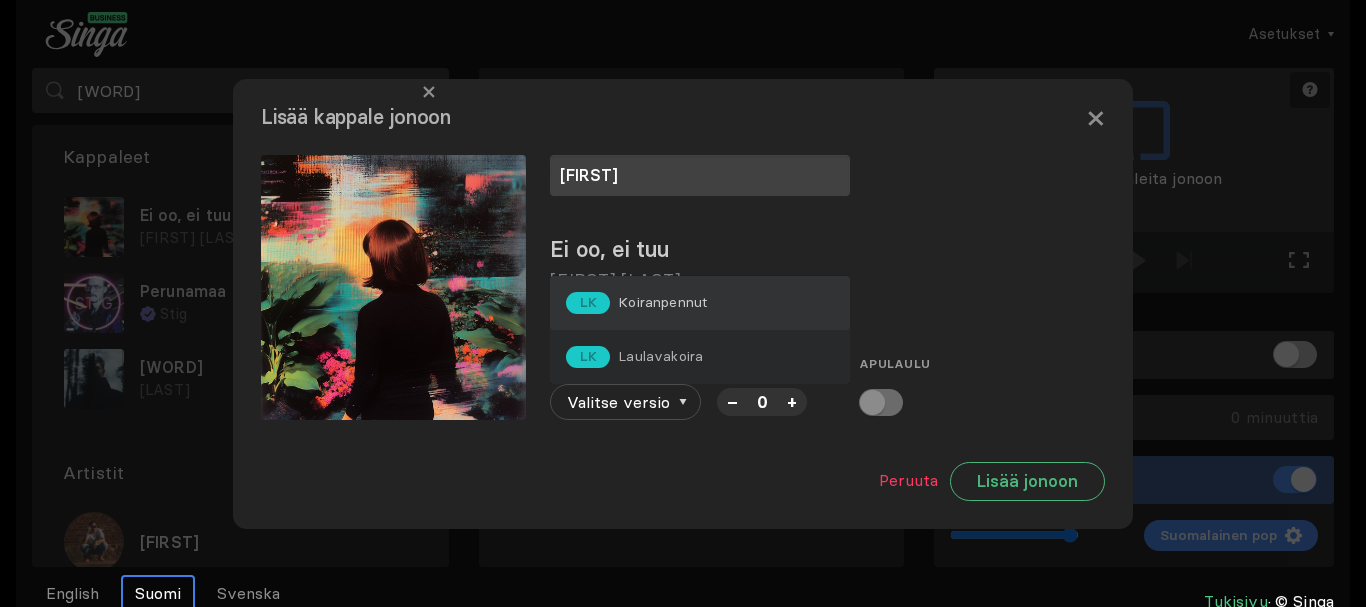 click on "Koiranpennut" at bounding box center [662, 302] 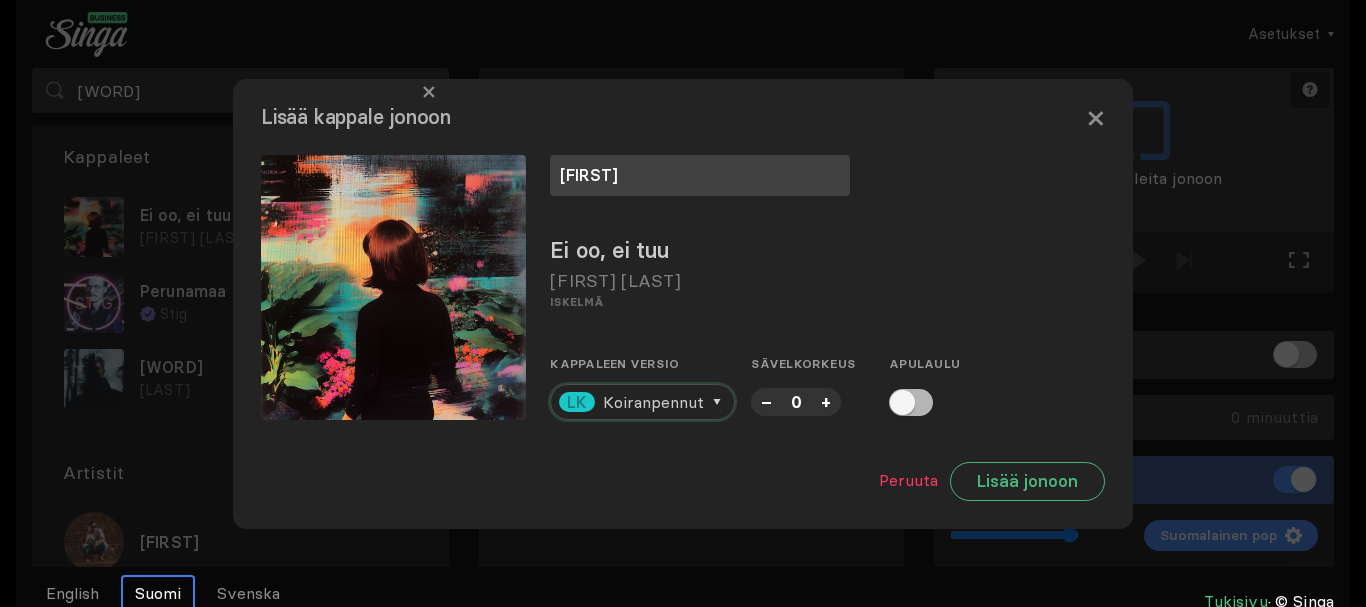 click on "Koiranpennut" at bounding box center [653, 402] 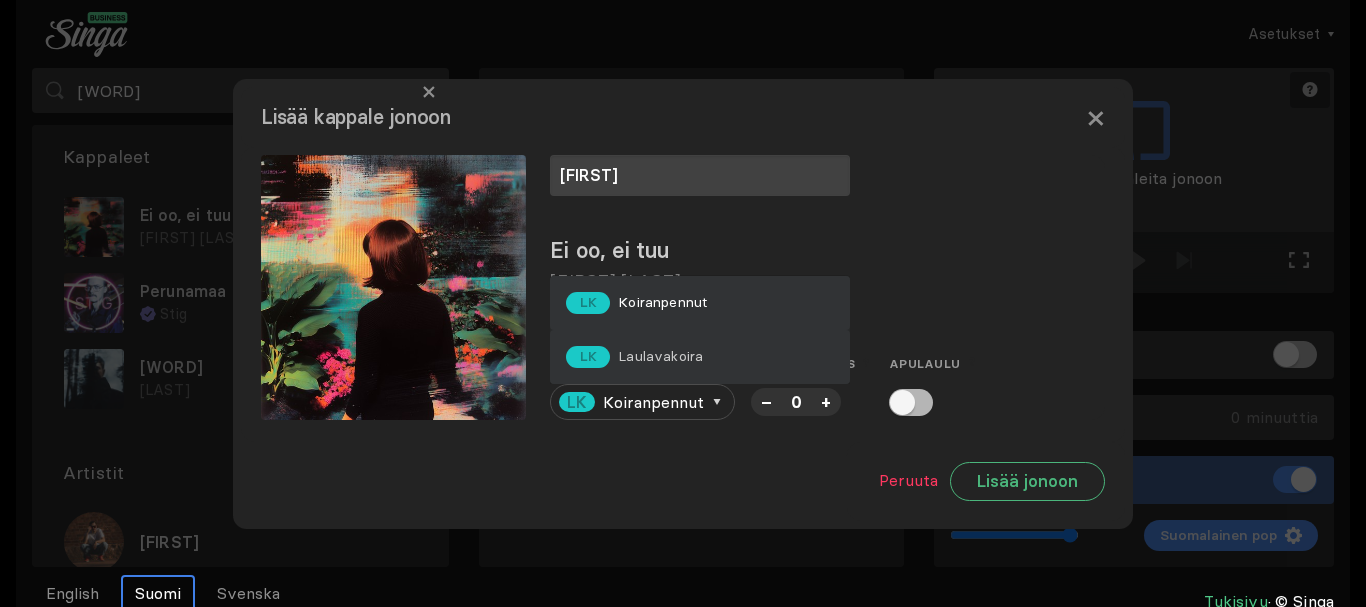 click on "Laulavakoira" at bounding box center [662, 302] 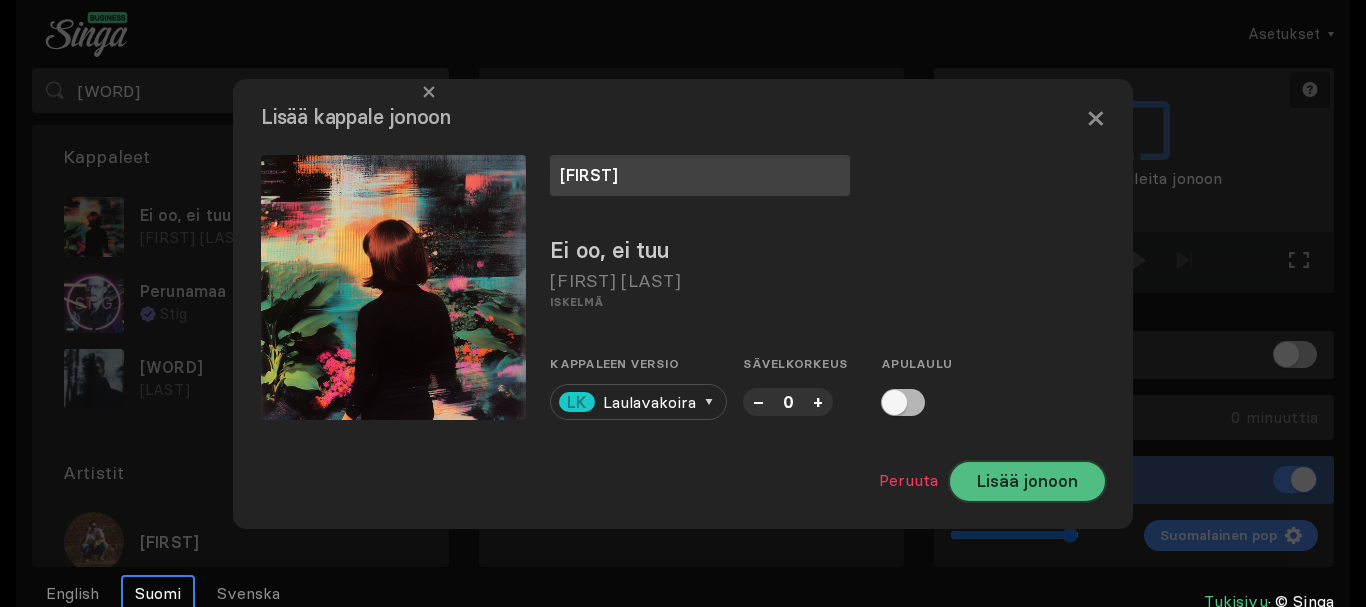 click on "Lisää jonoon" at bounding box center [1027, 481] 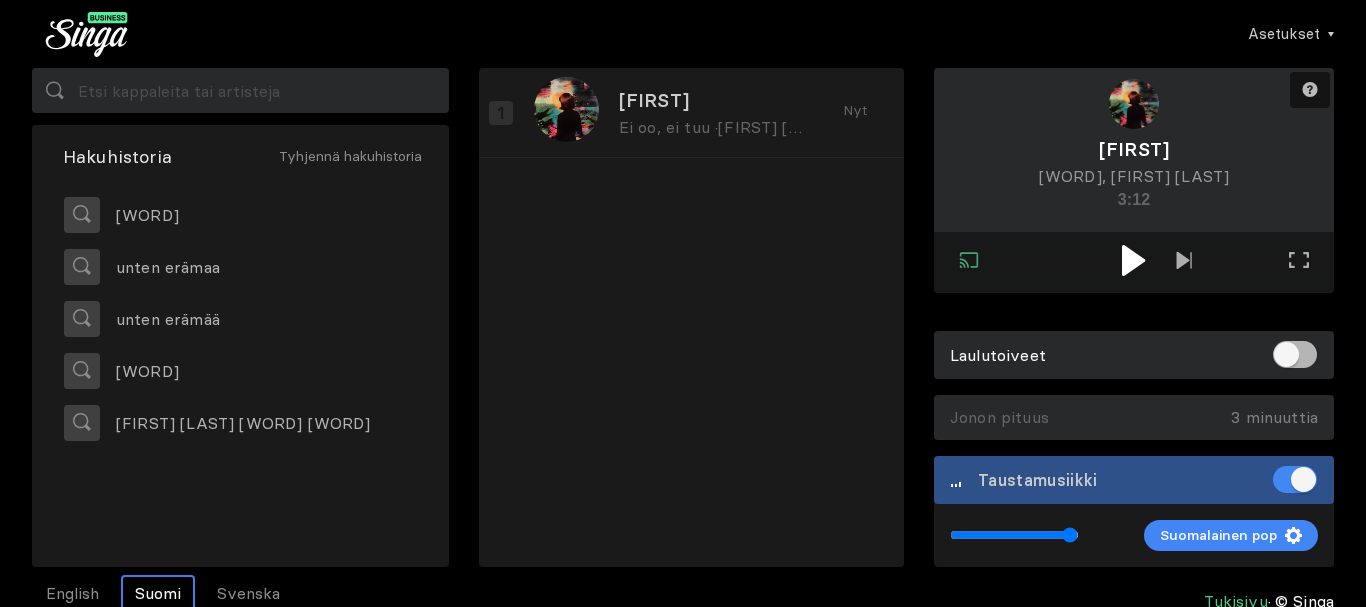 click at bounding box center (1133, 260) 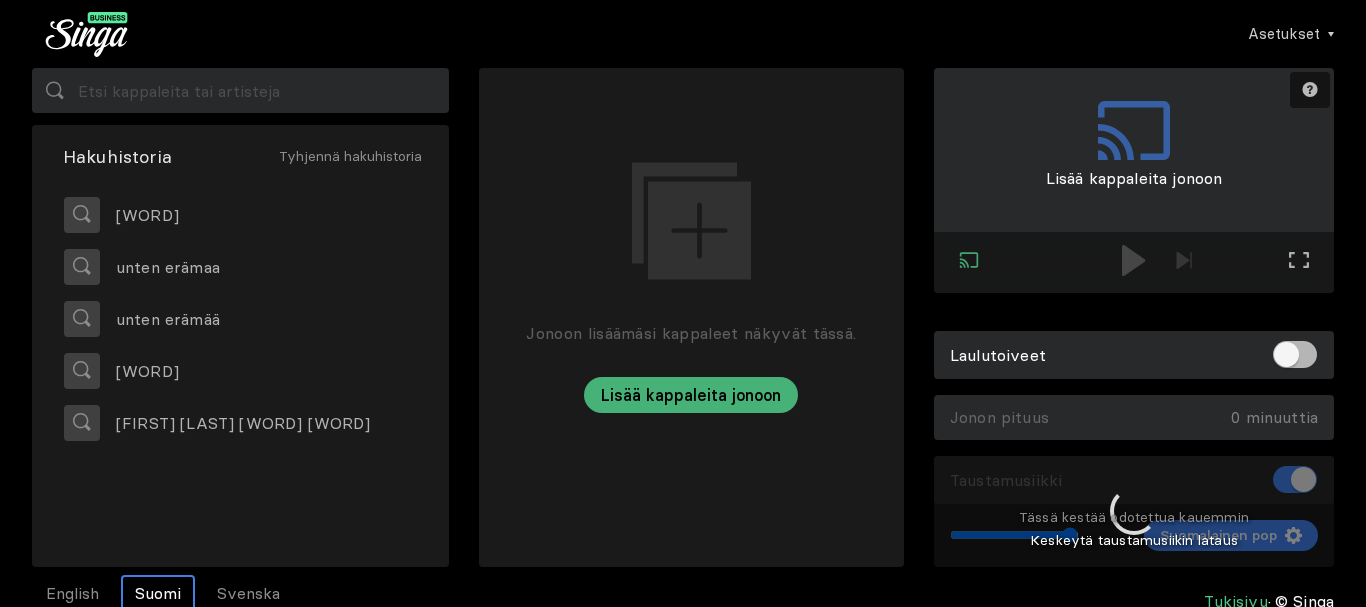 click at bounding box center [1134, 512] 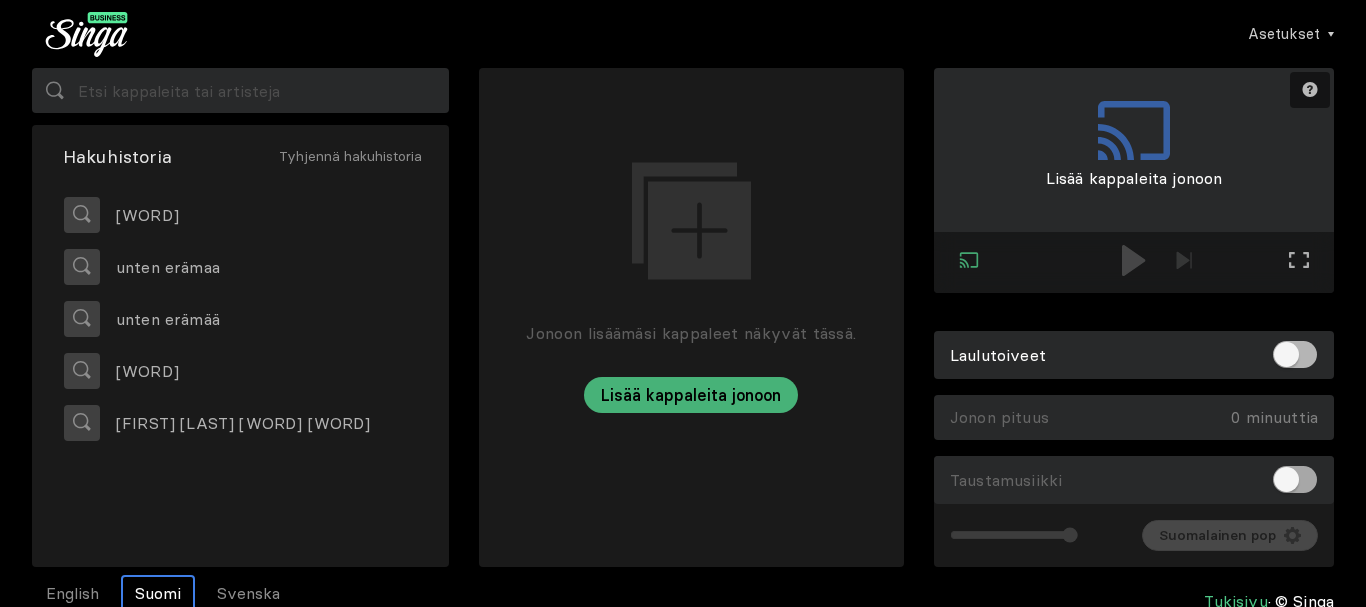 click at bounding box center (1295, 479) 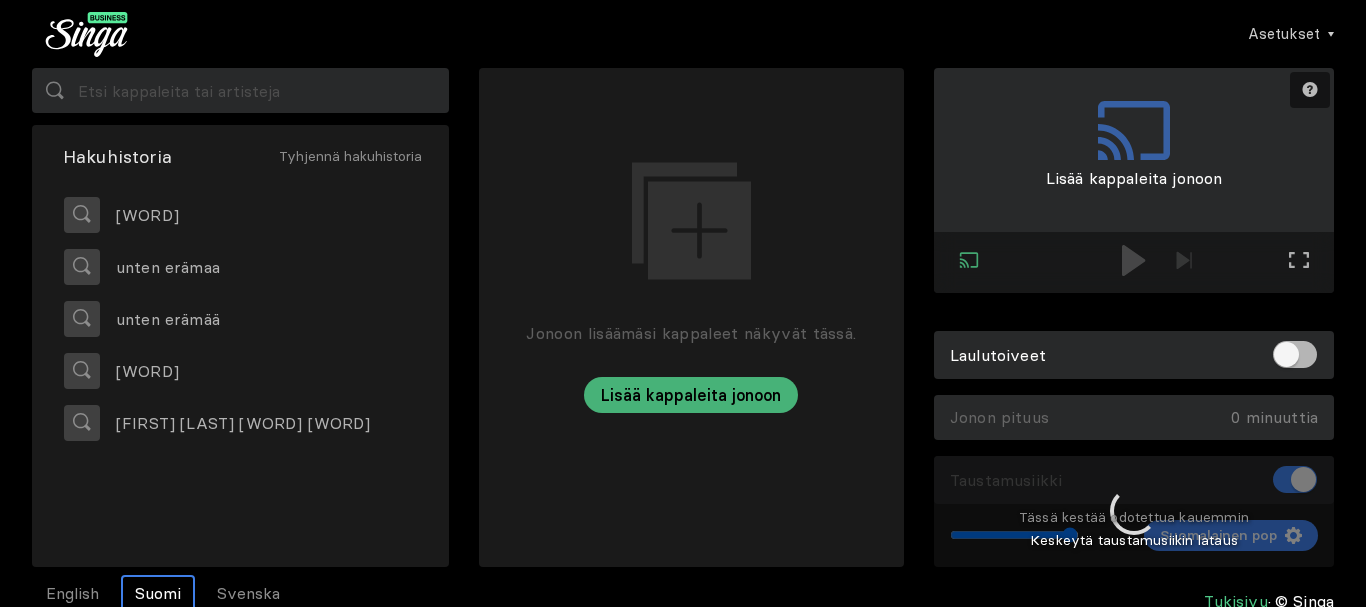 click at bounding box center (1134, 512) 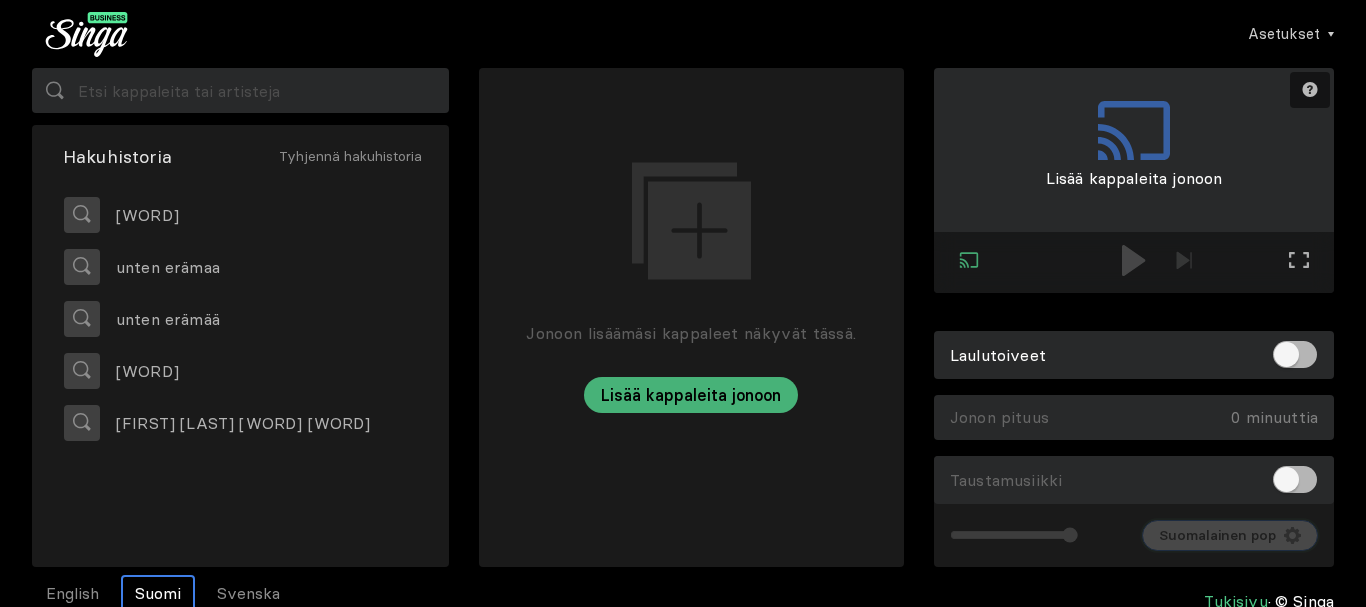click on "Suomalainen pop" at bounding box center [1217, 535] 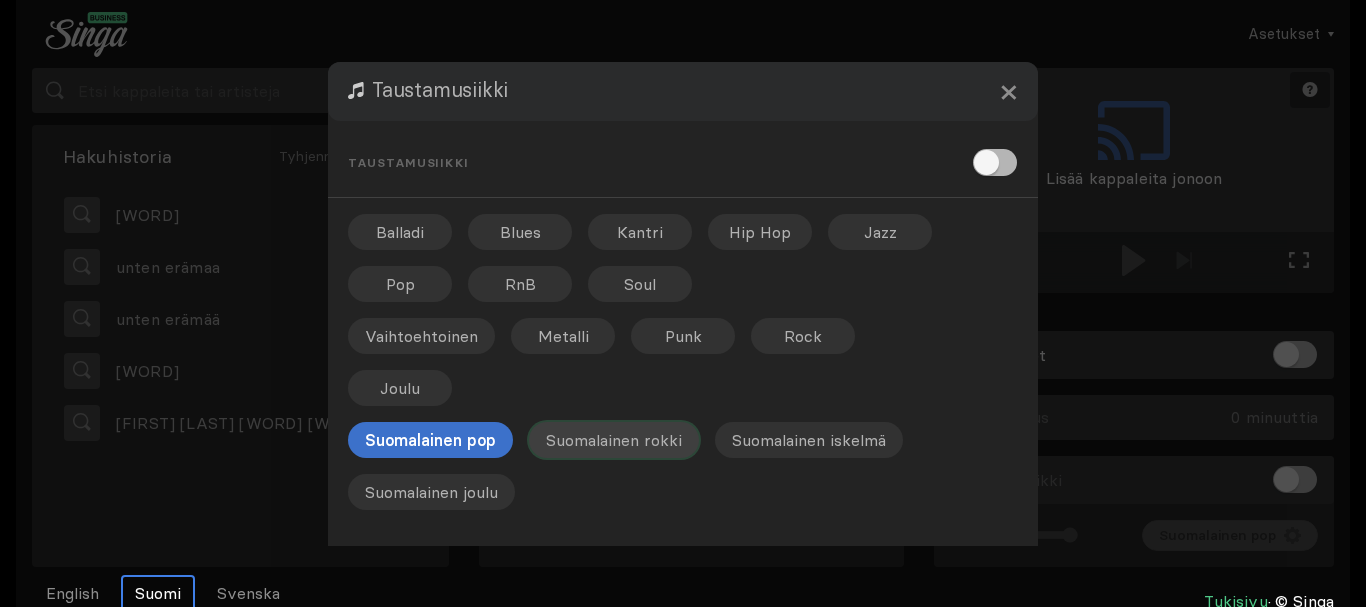 click on "Suomalainen rokki" at bounding box center (520, 232) 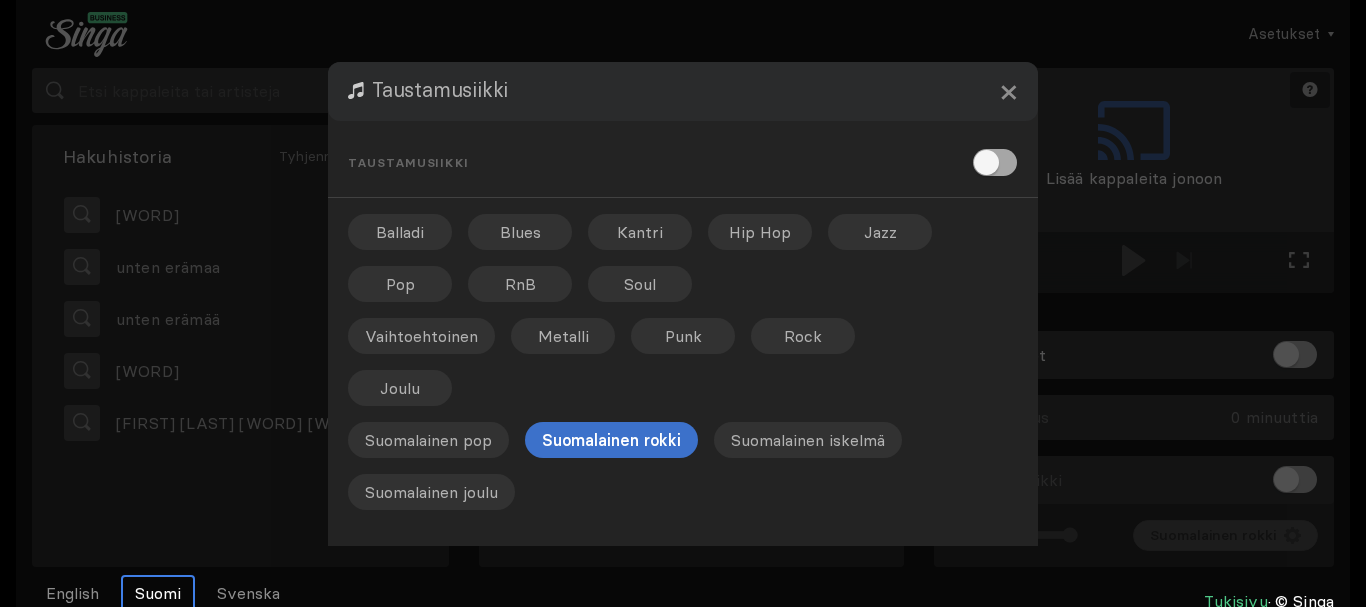 click at bounding box center [995, 162] 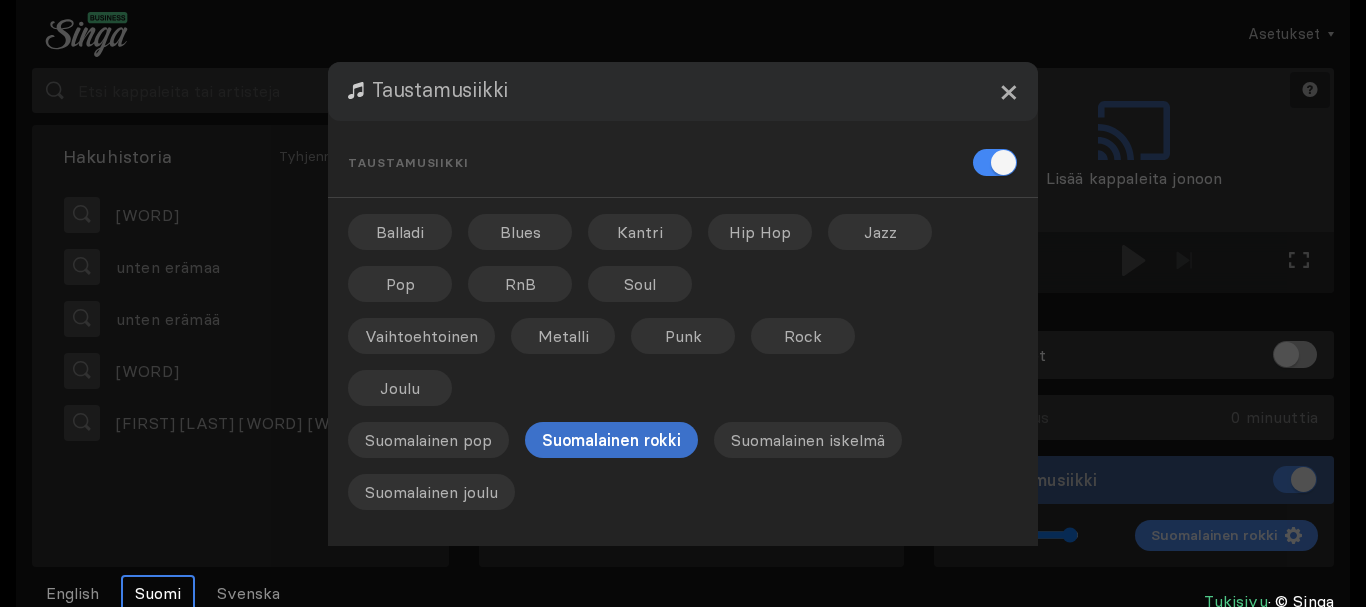 click on "×" at bounding box center [1008, 91] 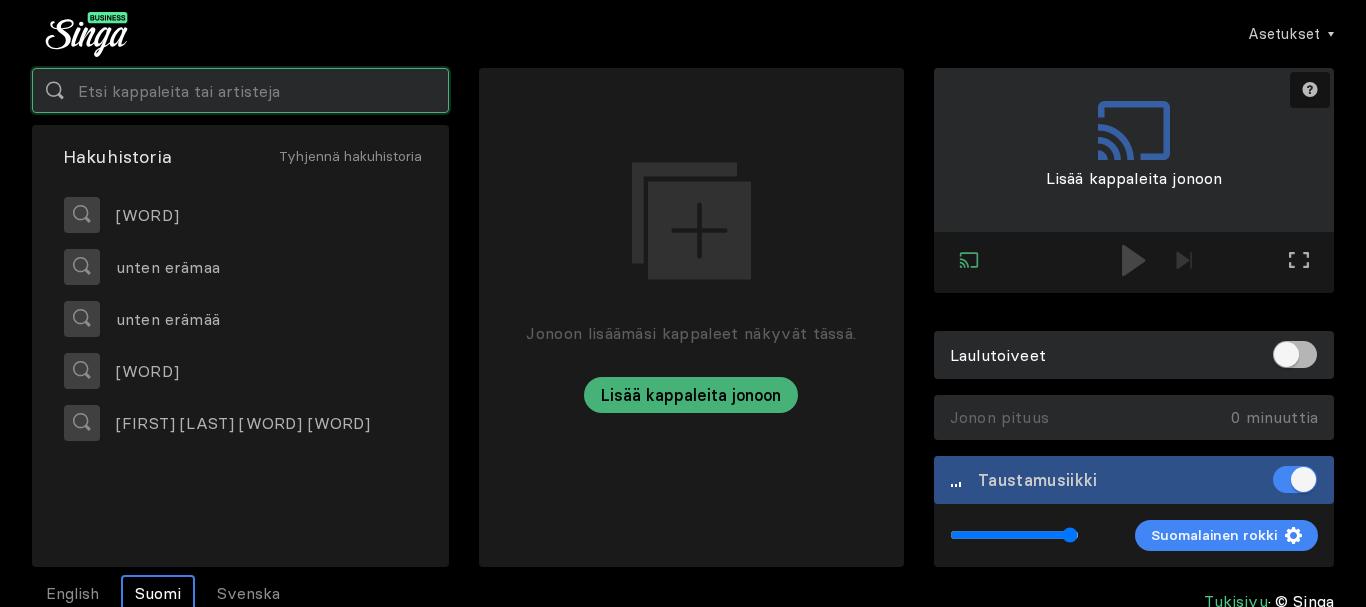 click at bounding box center [240, 90] 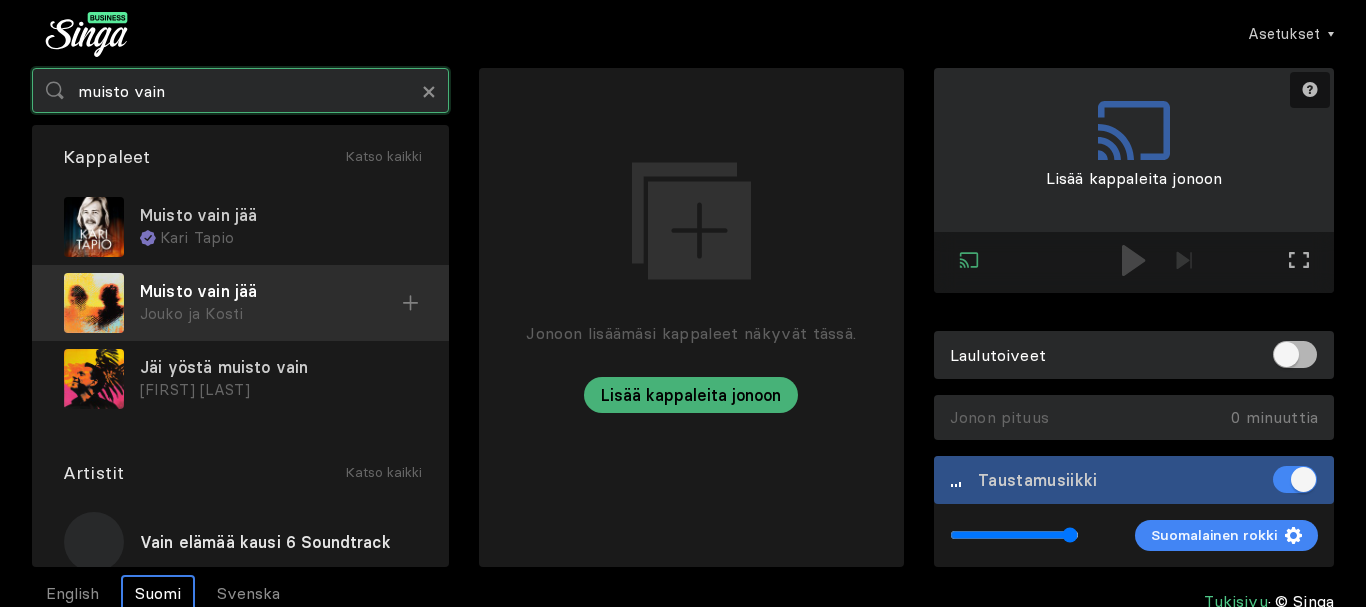 type on "muisto vain" 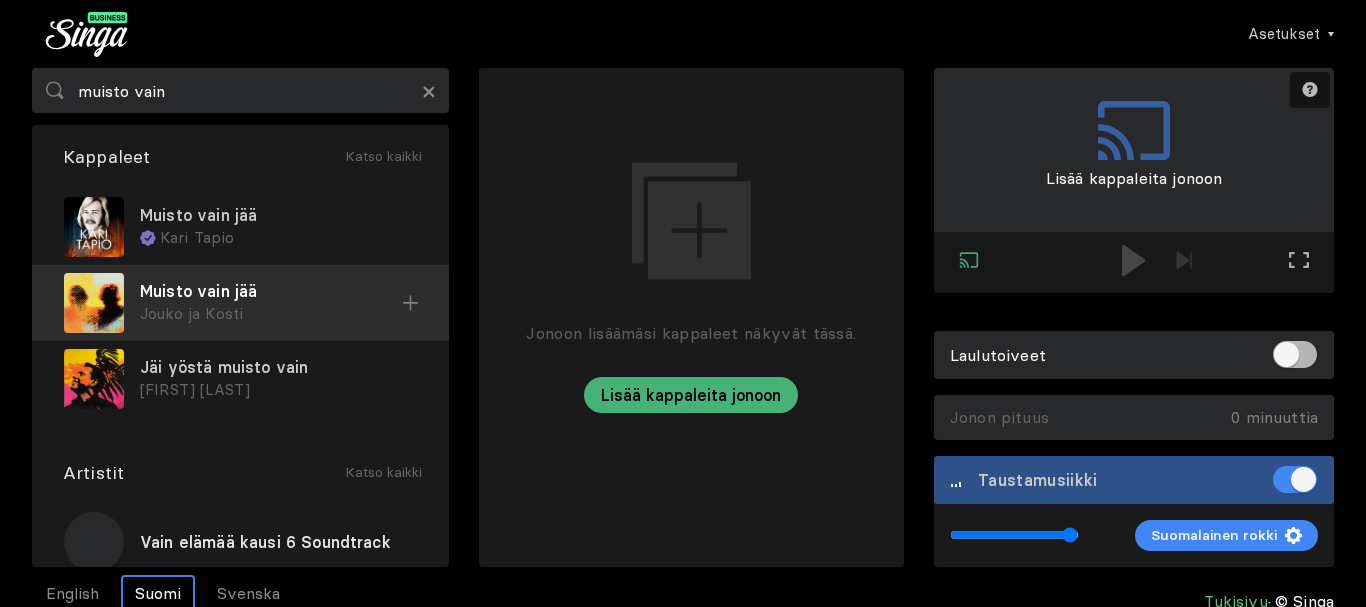 click at bounding box center [0, 0] 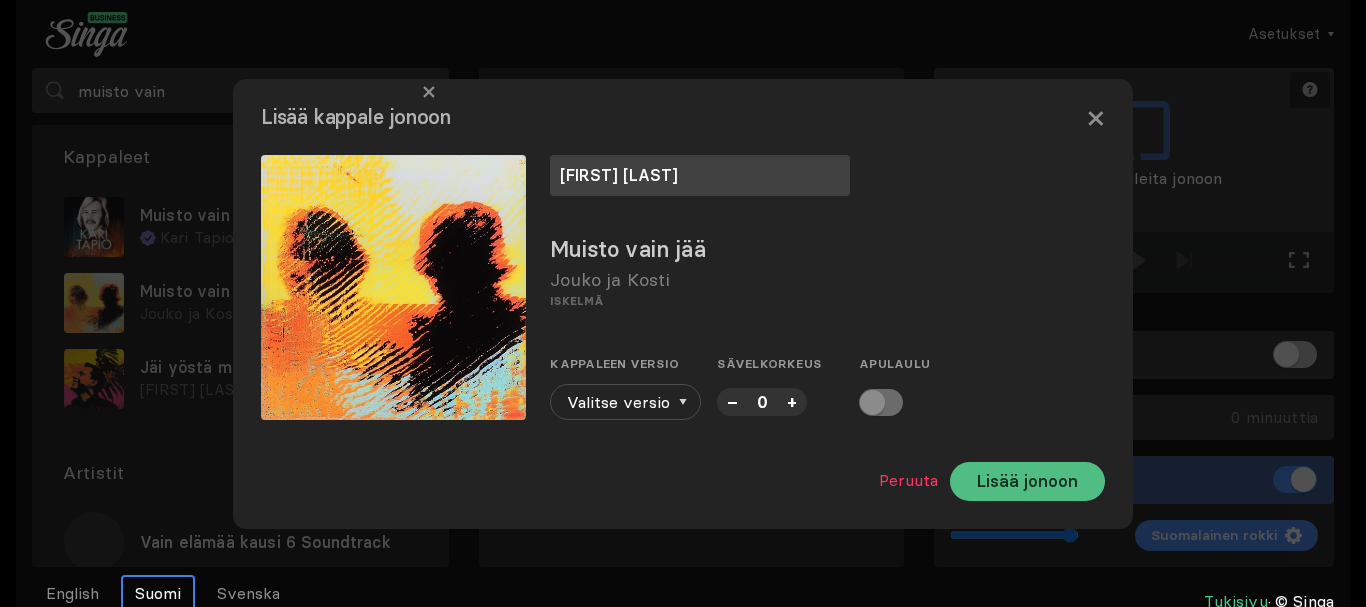 type on "Pekka L" 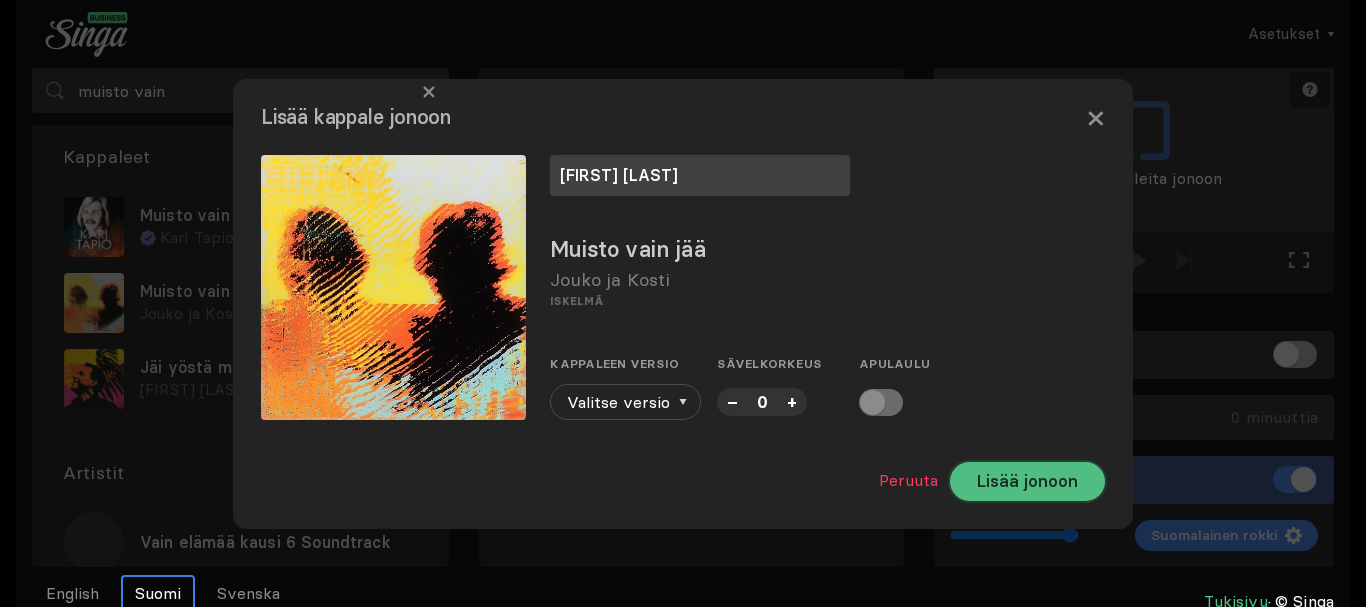 click on "Lisää jonoon" at bounding box center (1027, 481) 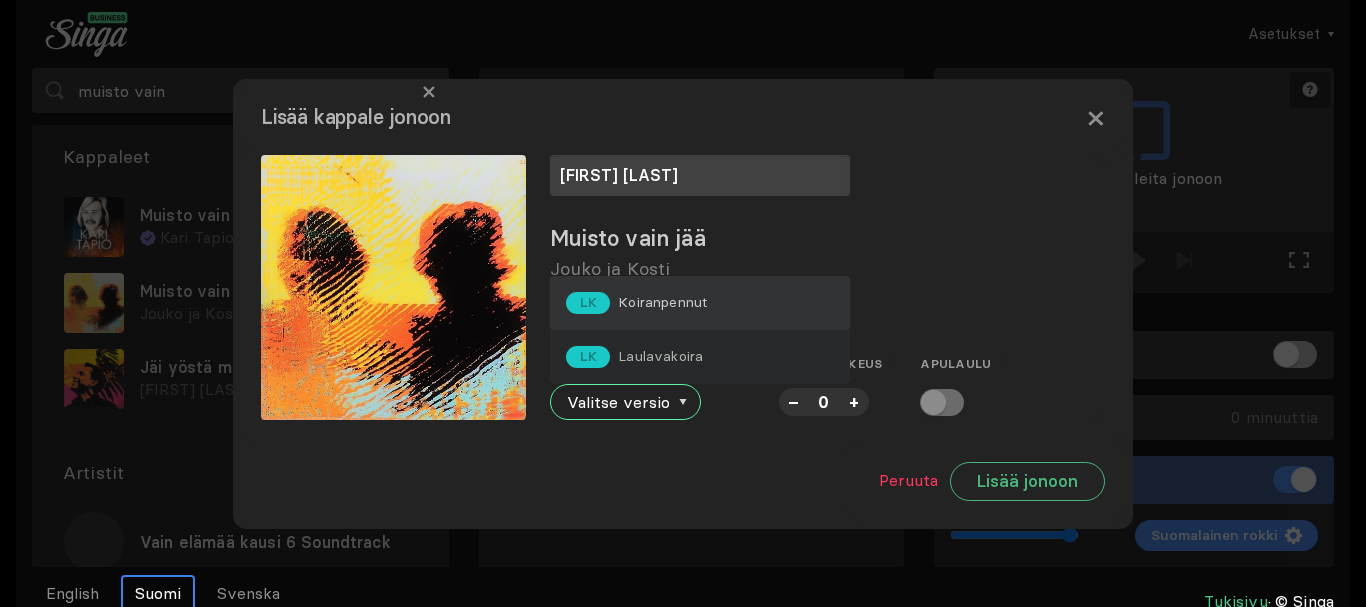 click on "LK Koiranpennut" at bounding box center (700, 303) 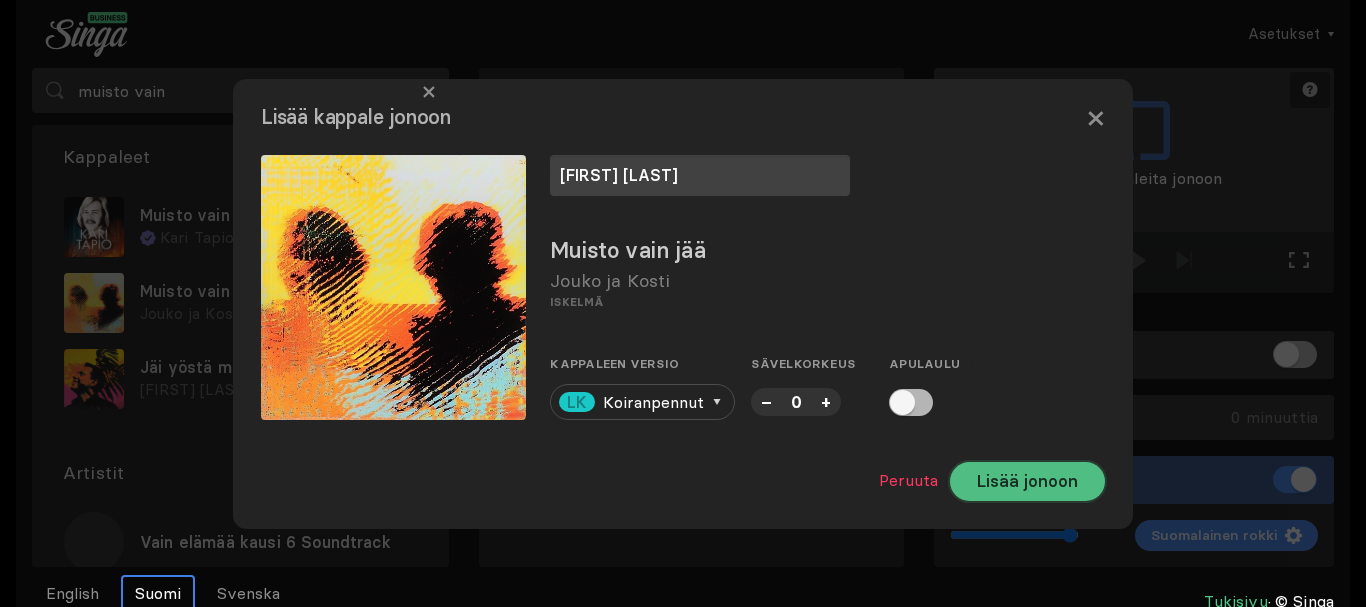 click on "Lisää jonoon" at bounding box center (1027, 481) 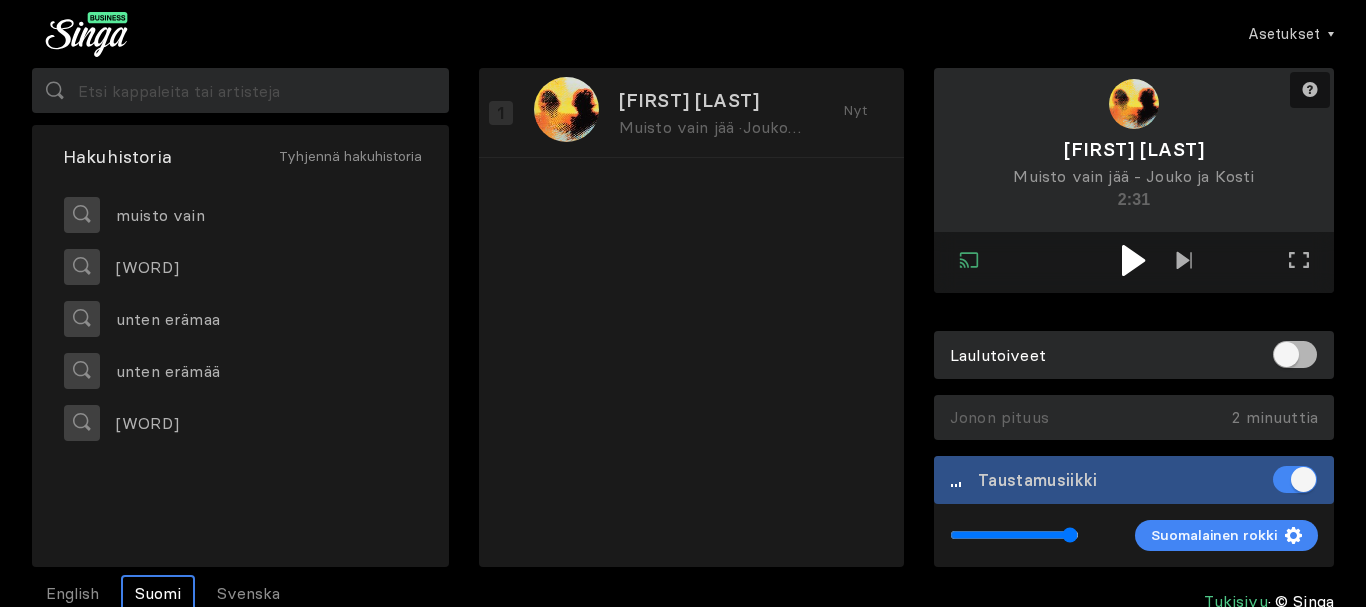 click at bounding box center [1133, 260] 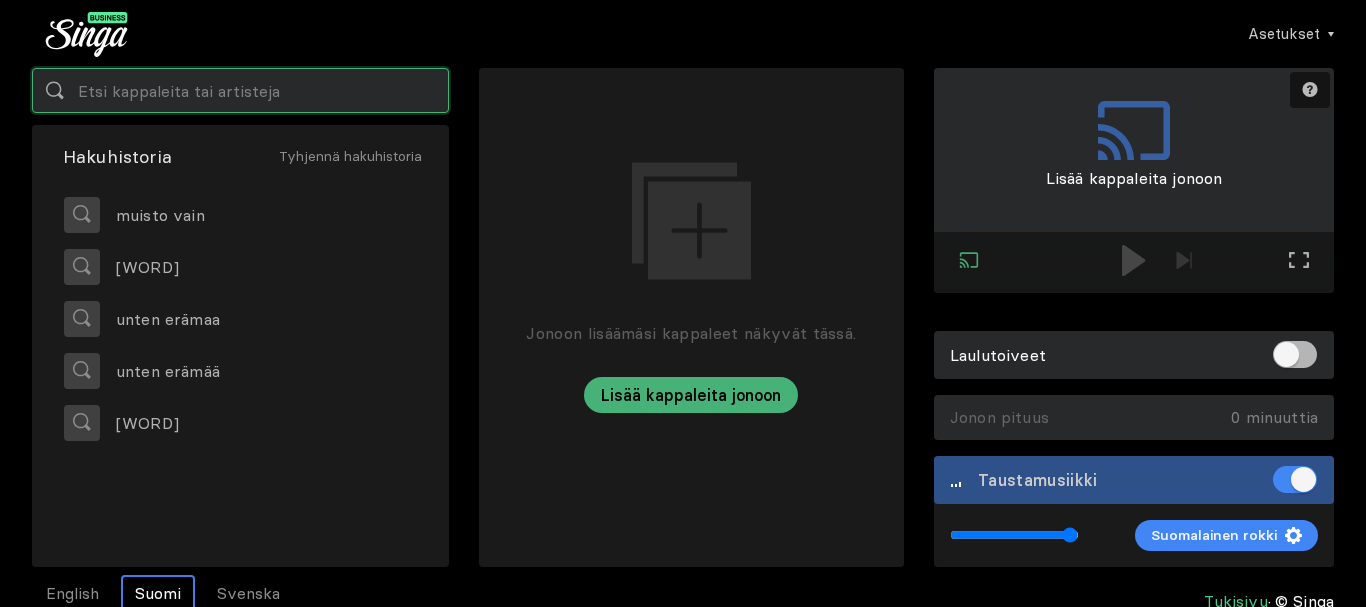 click at bounding box center (240, 90) 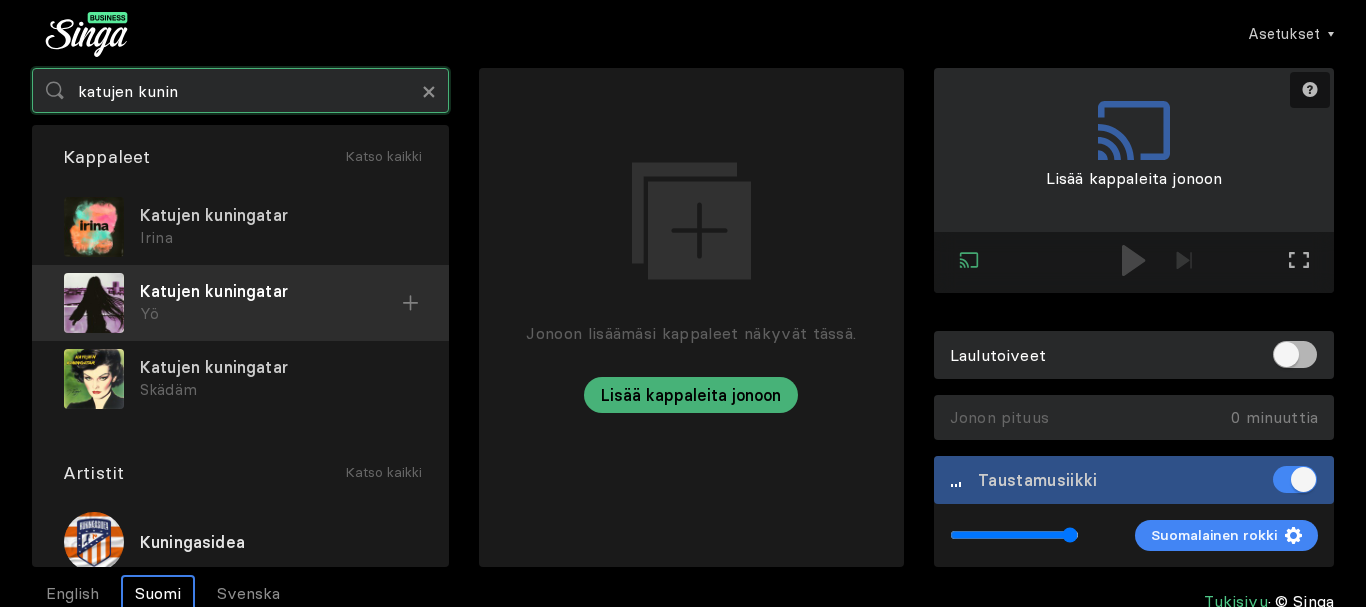 type on "katujen kunin" 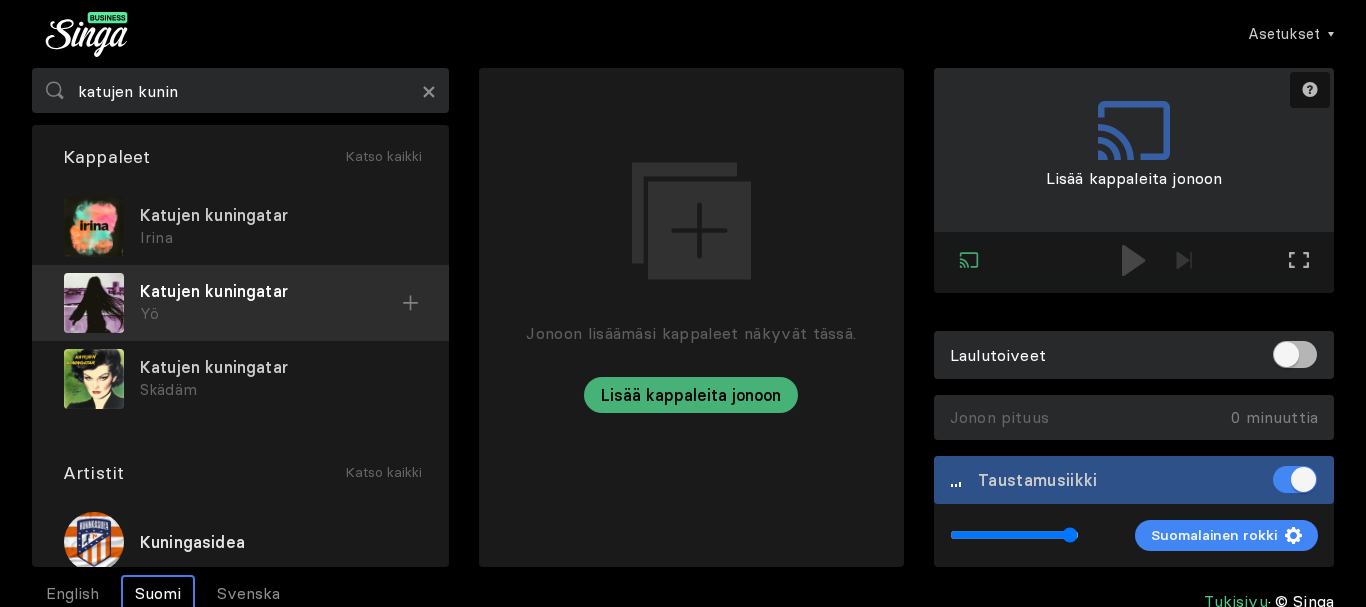 click on "Yö" at bounding box center [278, 238] 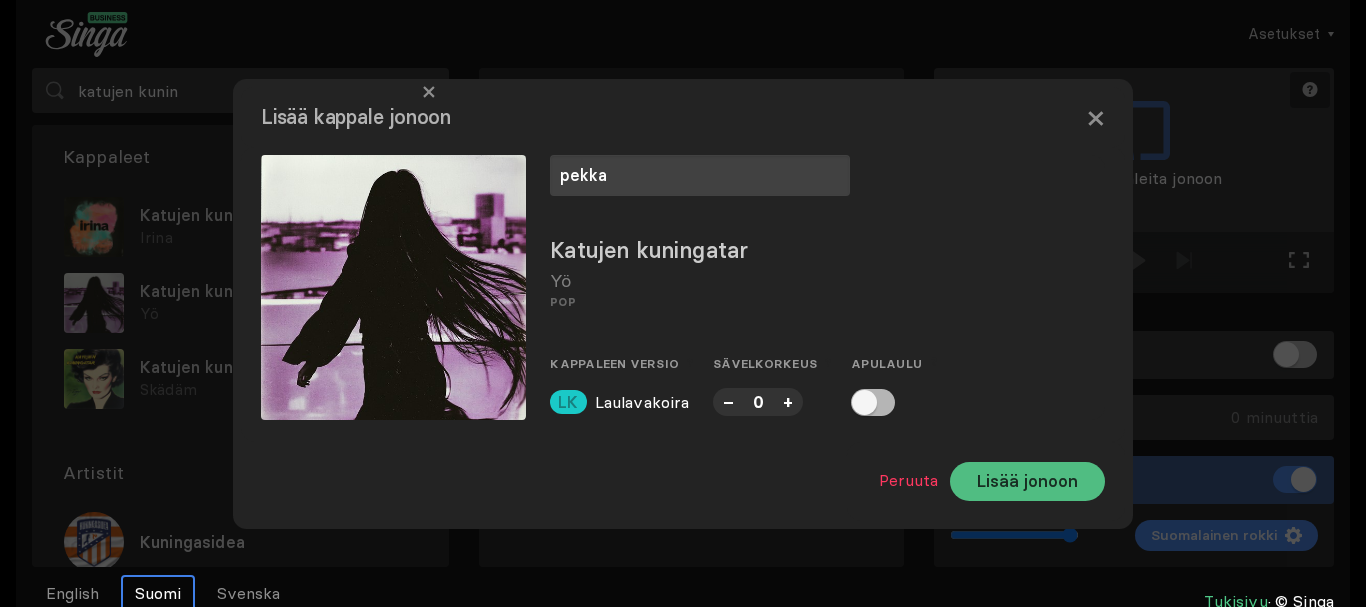 type on "pekka" 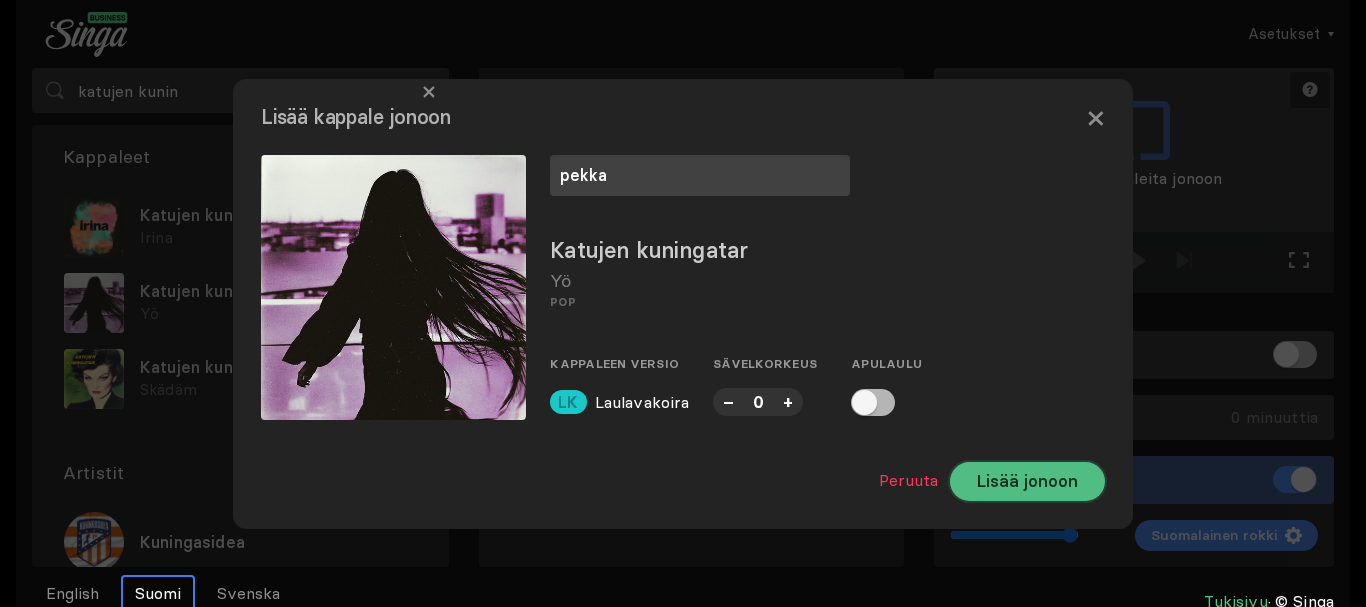 click on "Lisää jonoon" at bounding box center (1027, 481) 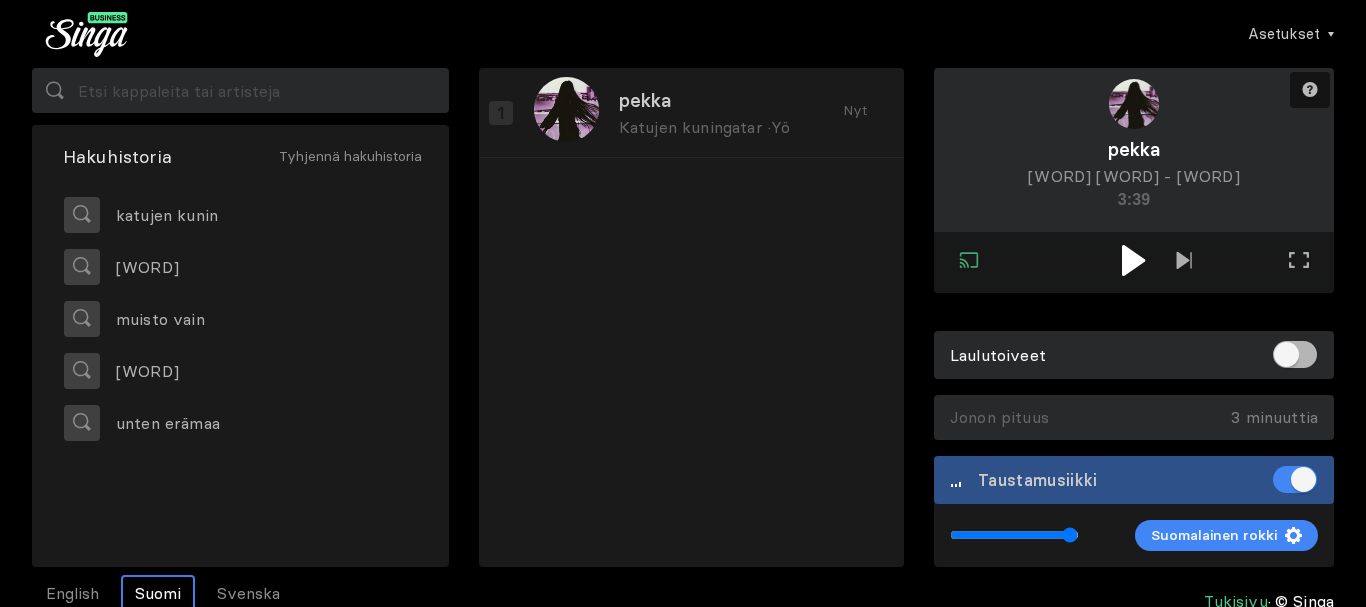 click at bounding box center (1133, 260) 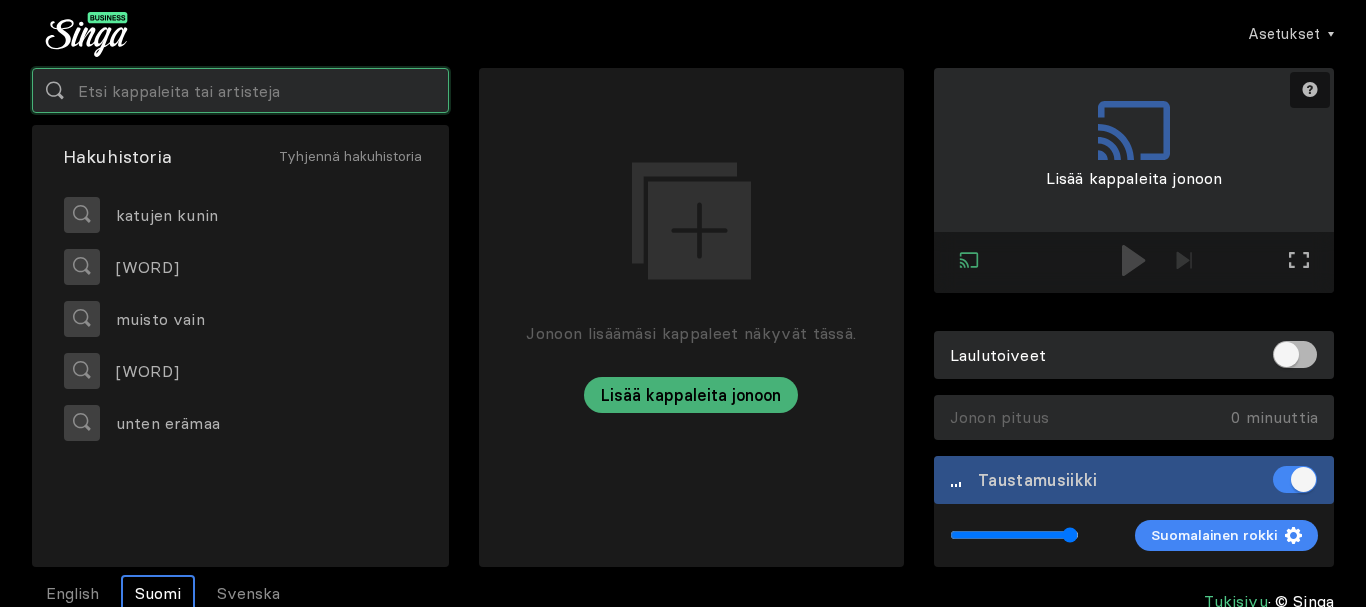 click at bounding box center (240, 90) 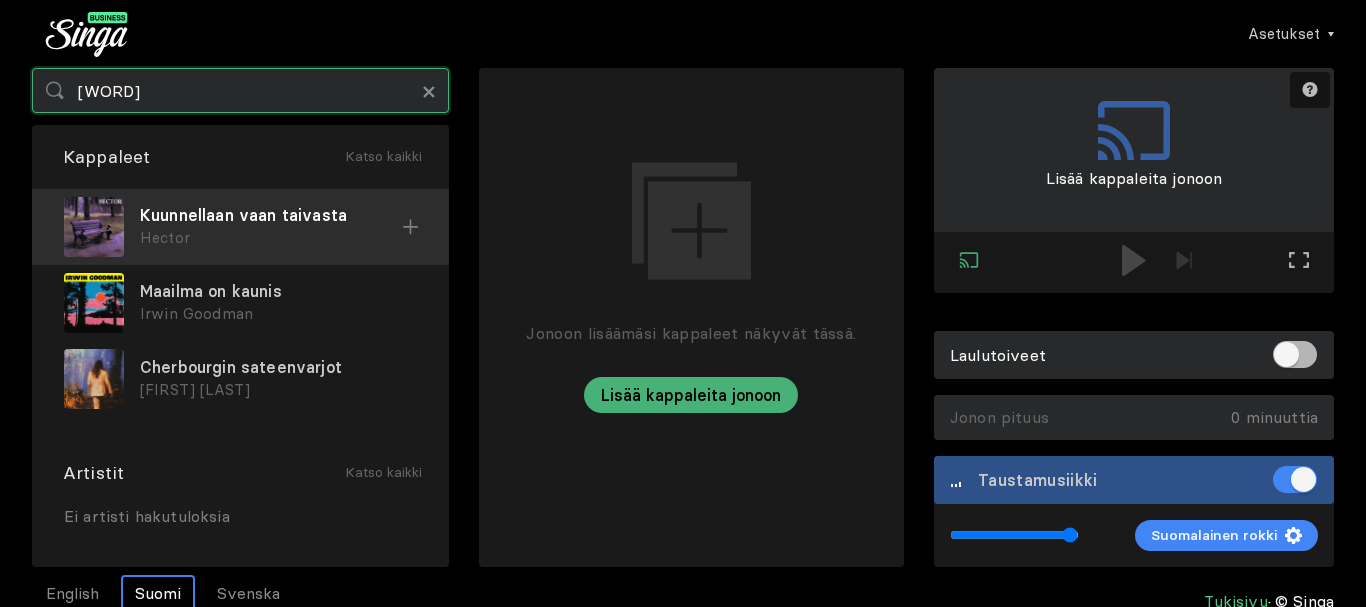 type on "kuunnellan" 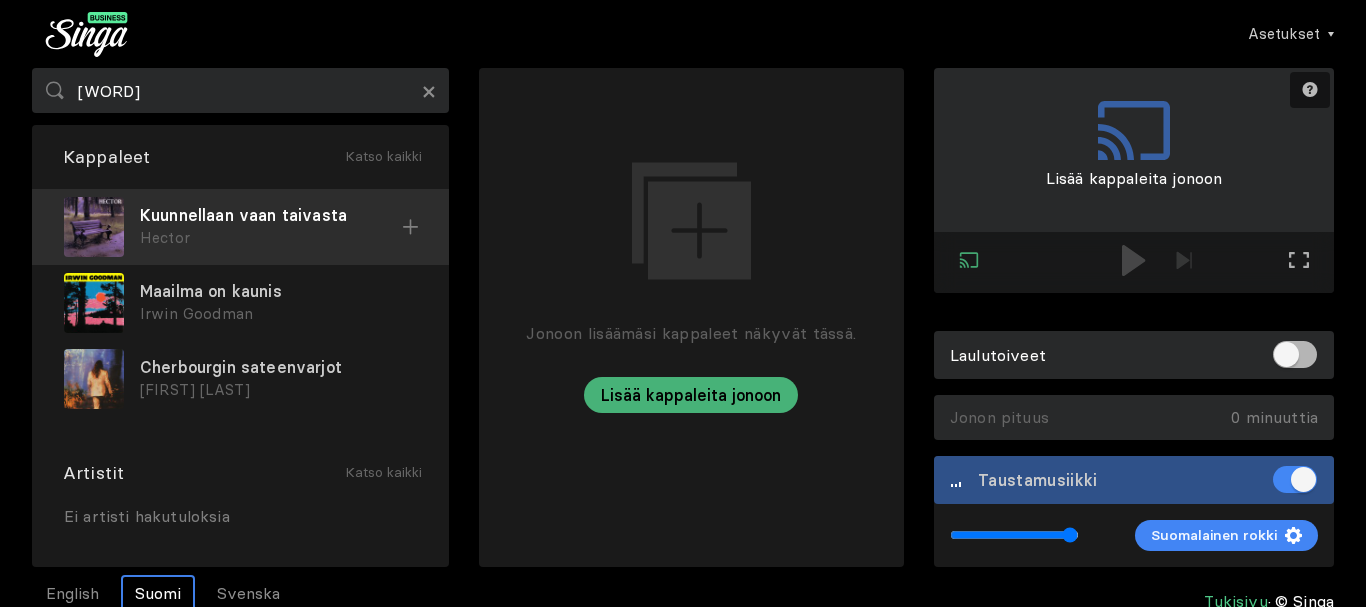 click on "Hector" at bounding box center (271, 238) 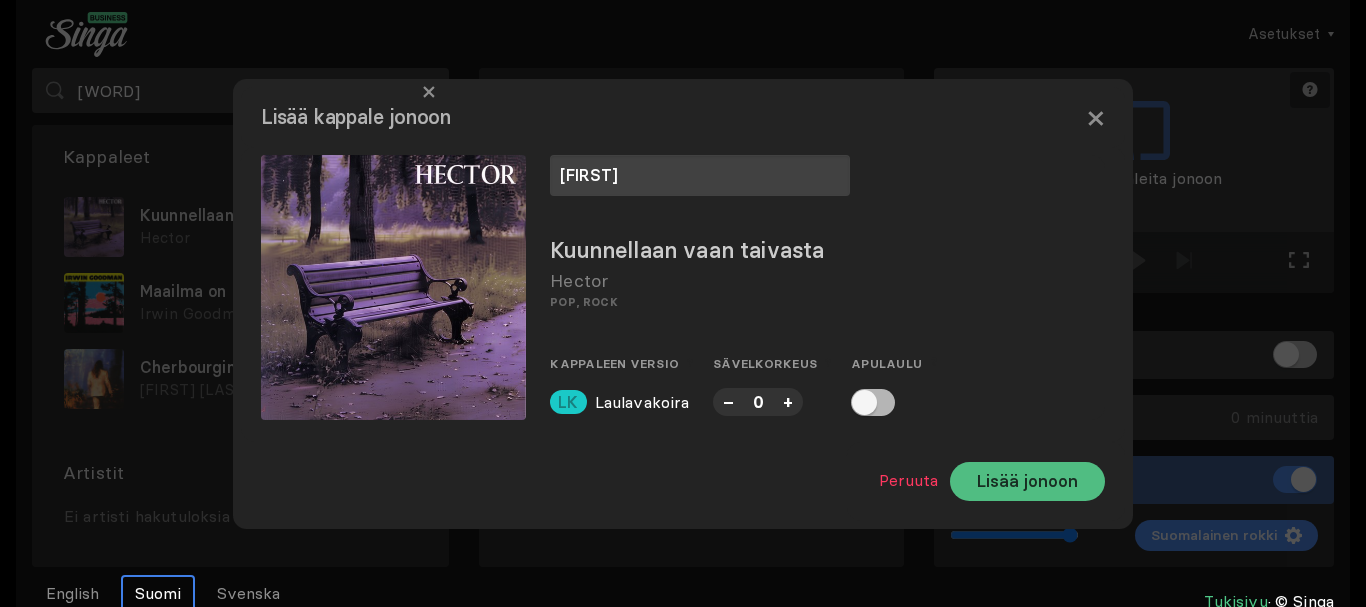 type on "jouni" 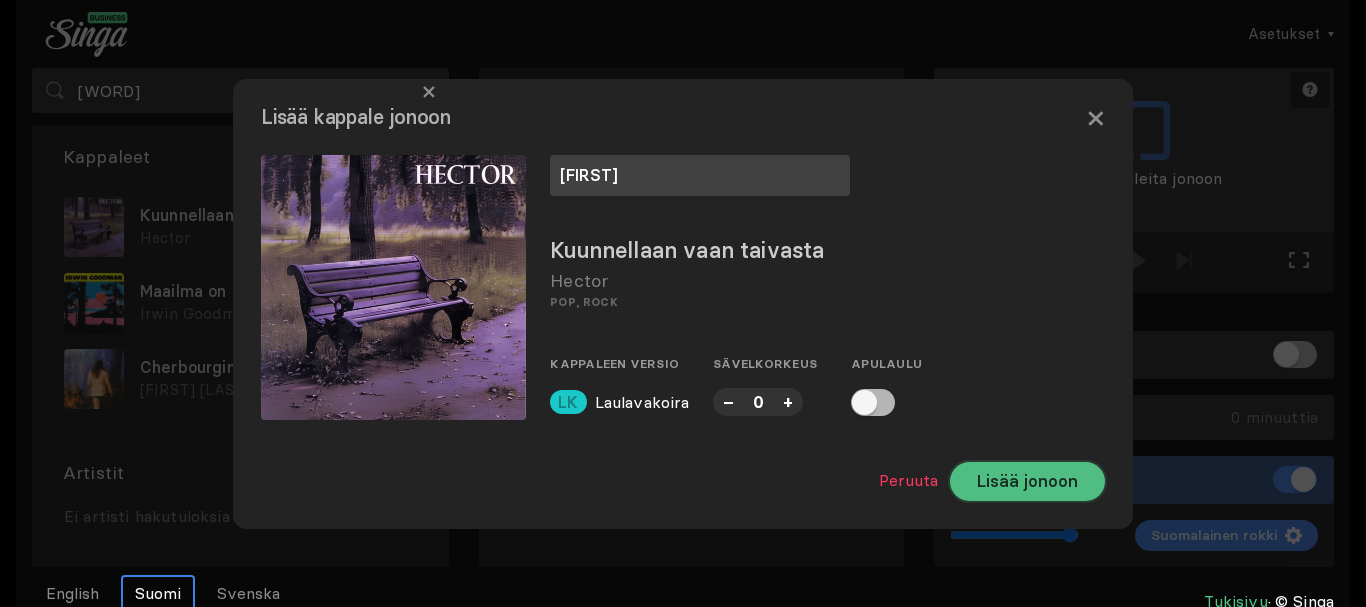 click on "Lisää jonoon" at bounding box center [1027, 481] 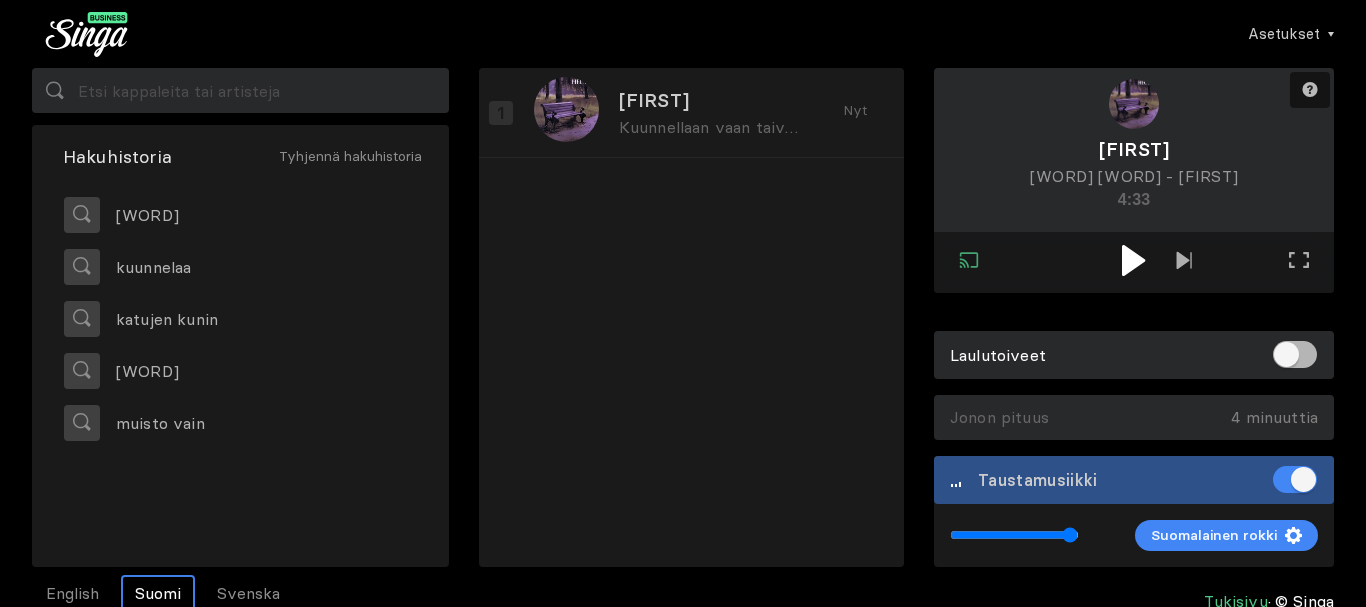 click at bounding box center [1133, 260] 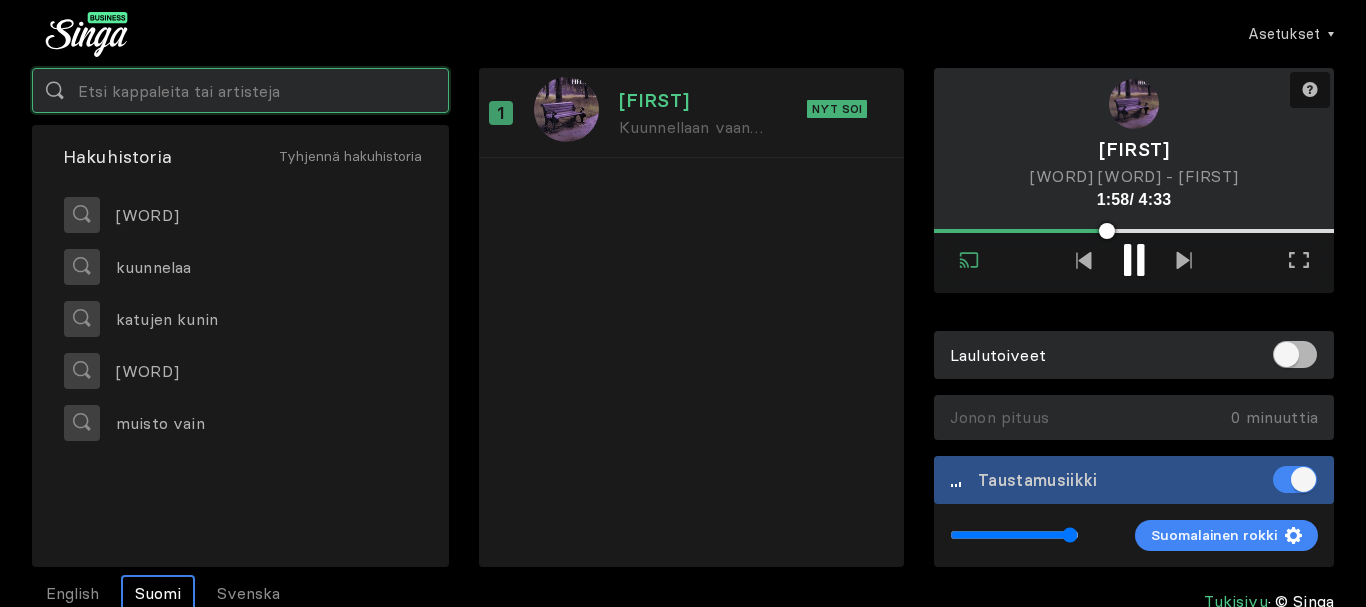 click at bounding box center [240, 90] 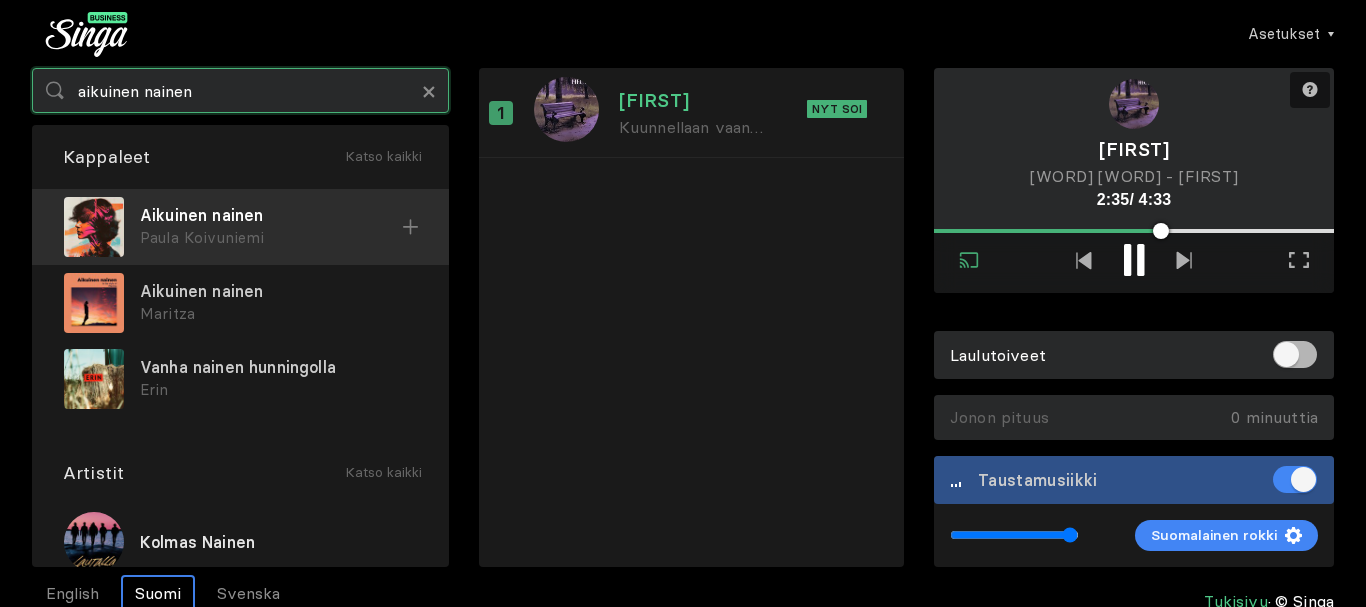 type on "aikuinen nainen" 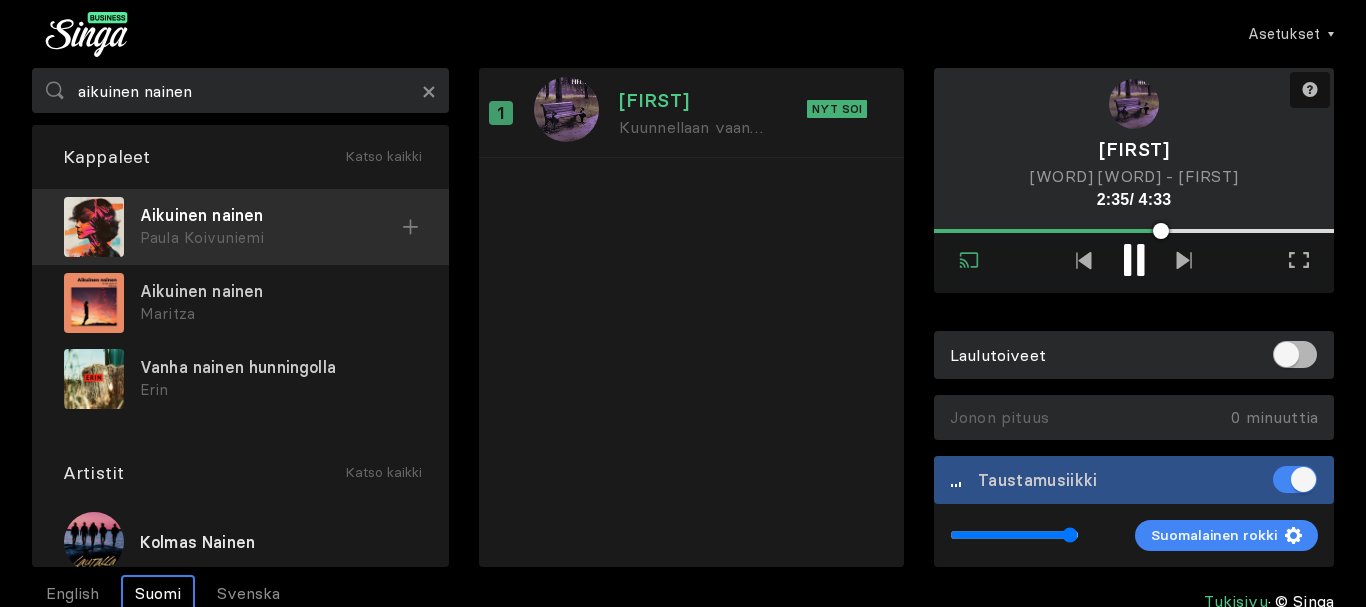click on "Paula Koivuniemi" at bounding box center (271, 238) 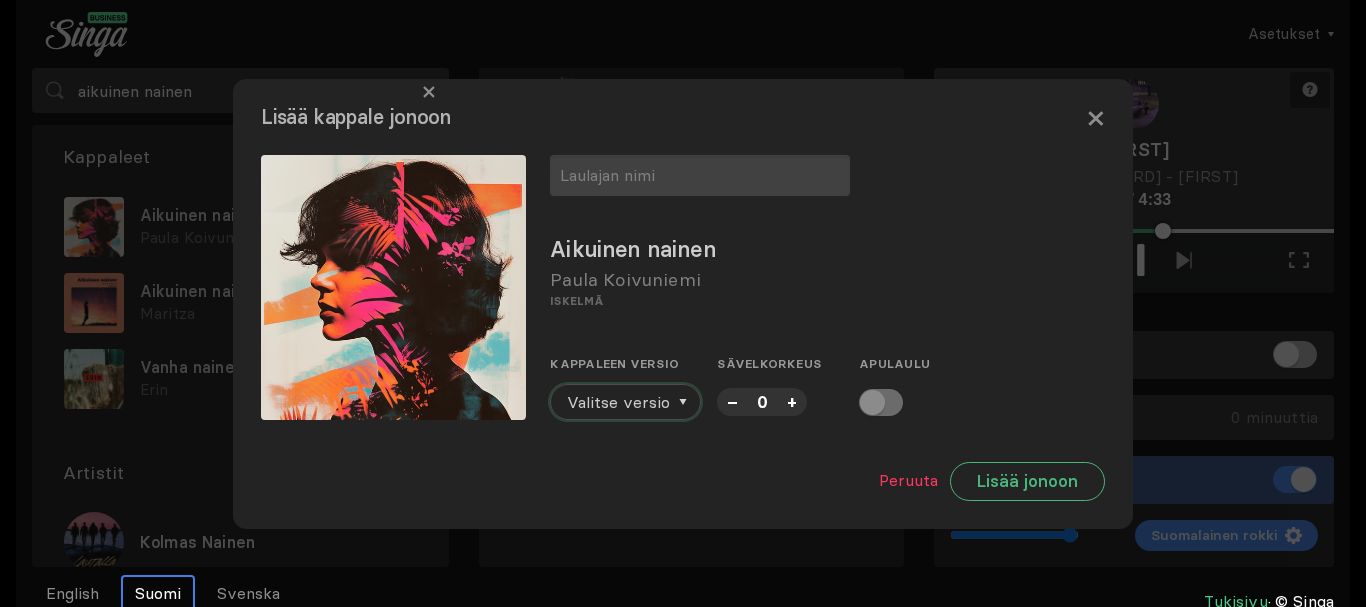 click on "Valitse versio" at bounding box center [618, 402] 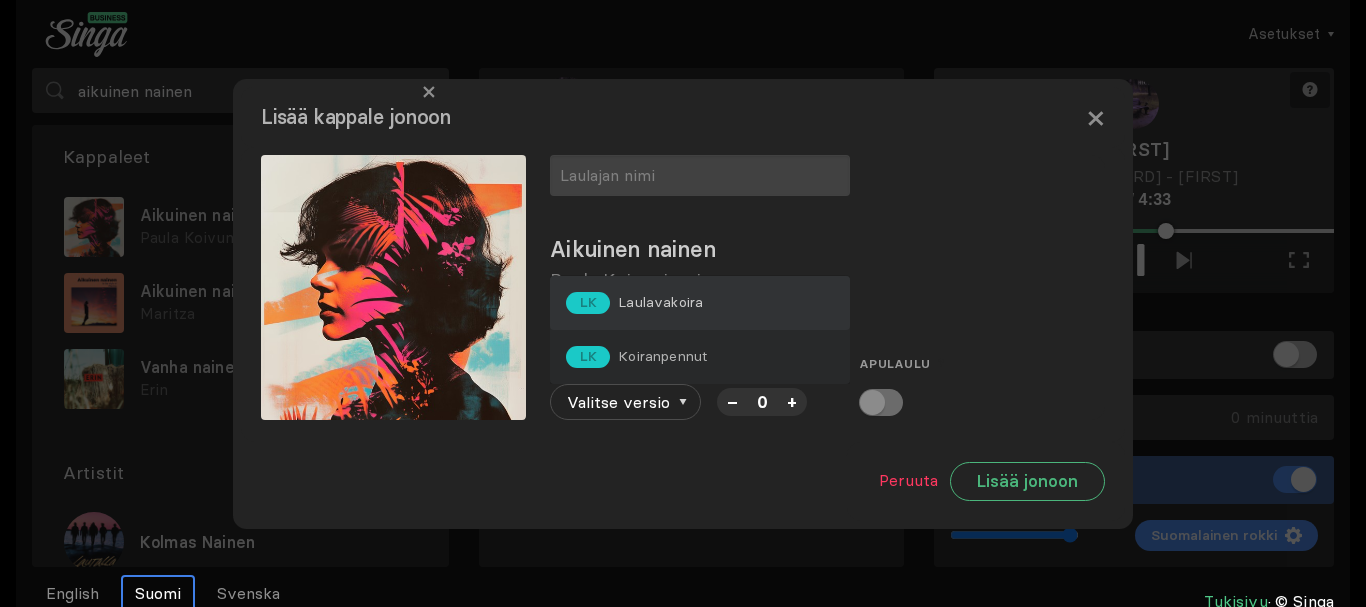 click on "Laulavakoira" at bounding box center (660, 302) 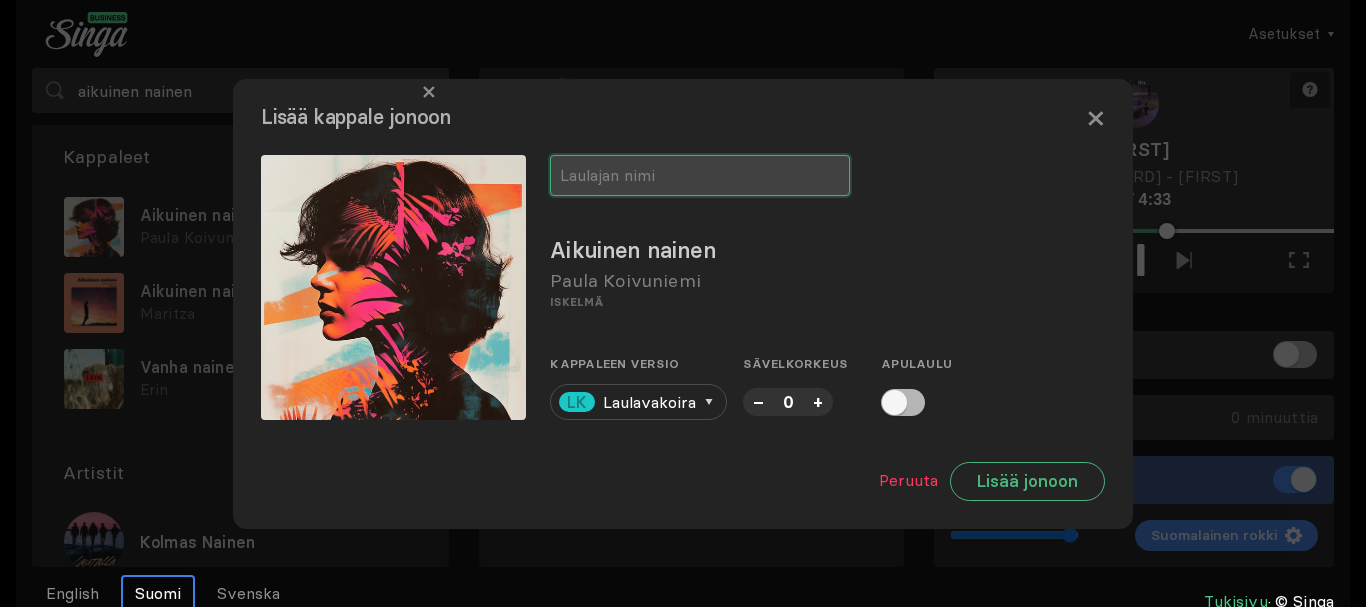 click at bounding box center (700, 175) 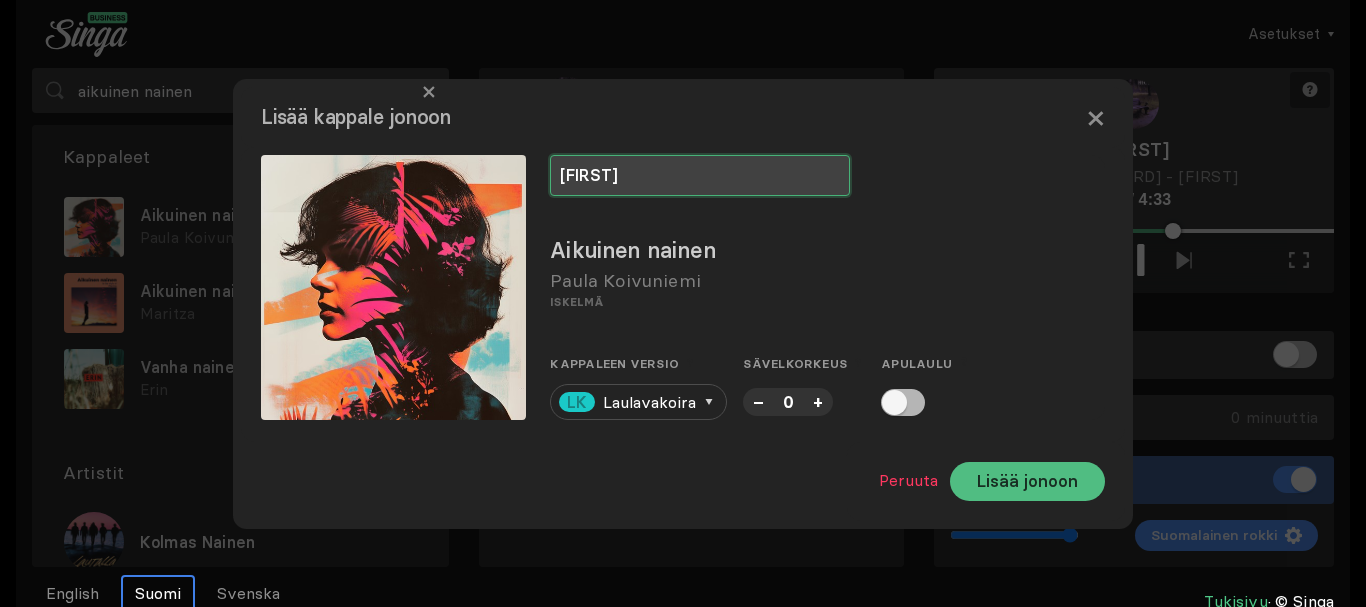 type on "annemari" 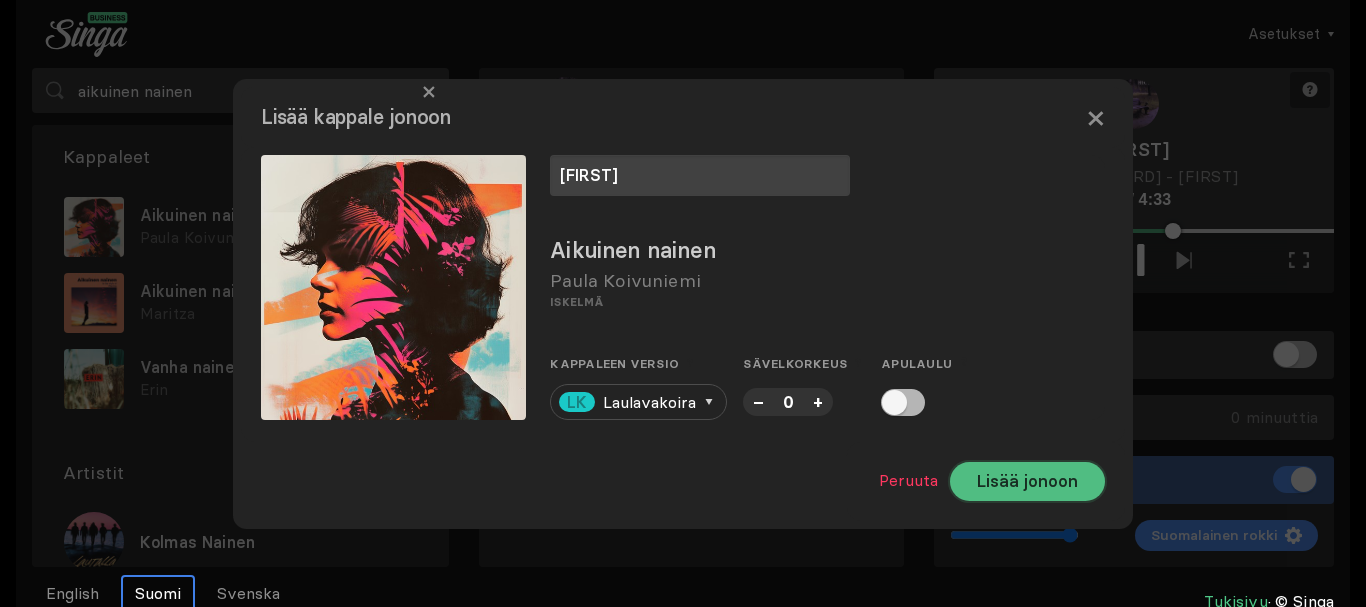 click on "Lisää jonoon" at bounding box center [1027, 481] 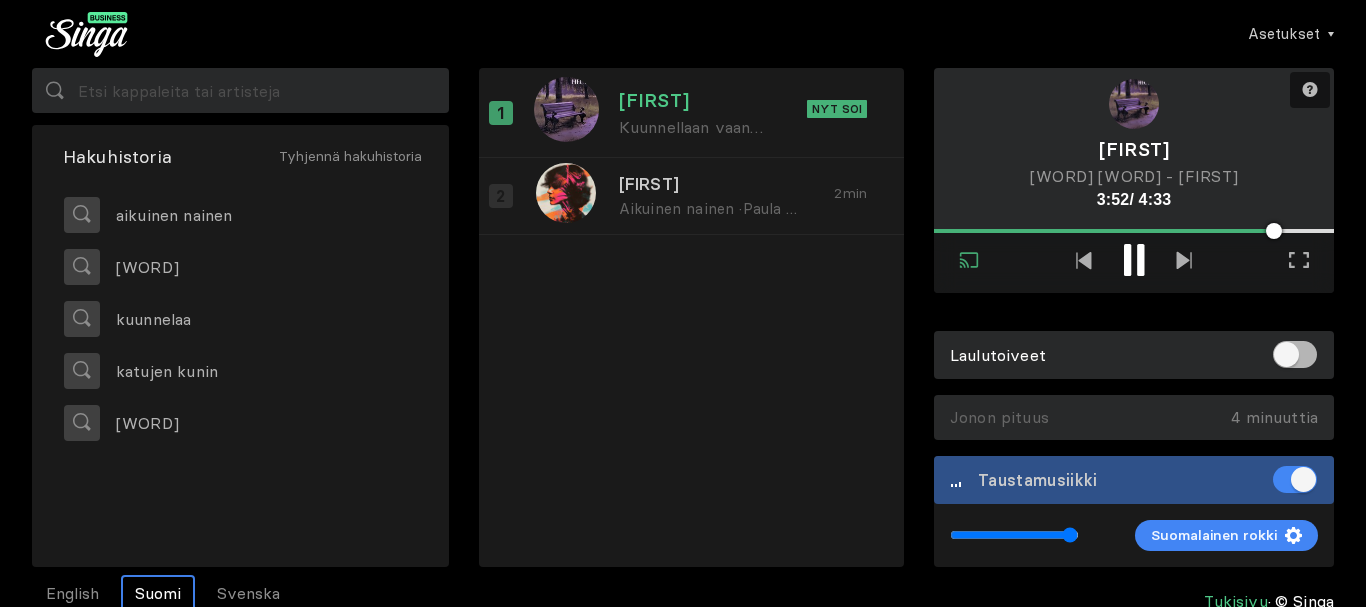 click on "Asetukset     Tili Asetukset Laulutoiveet Uusi Taustamusiikki Päivitä Singa Business Prohon Kirjaudu ulos" at bounding box center (683, 34) 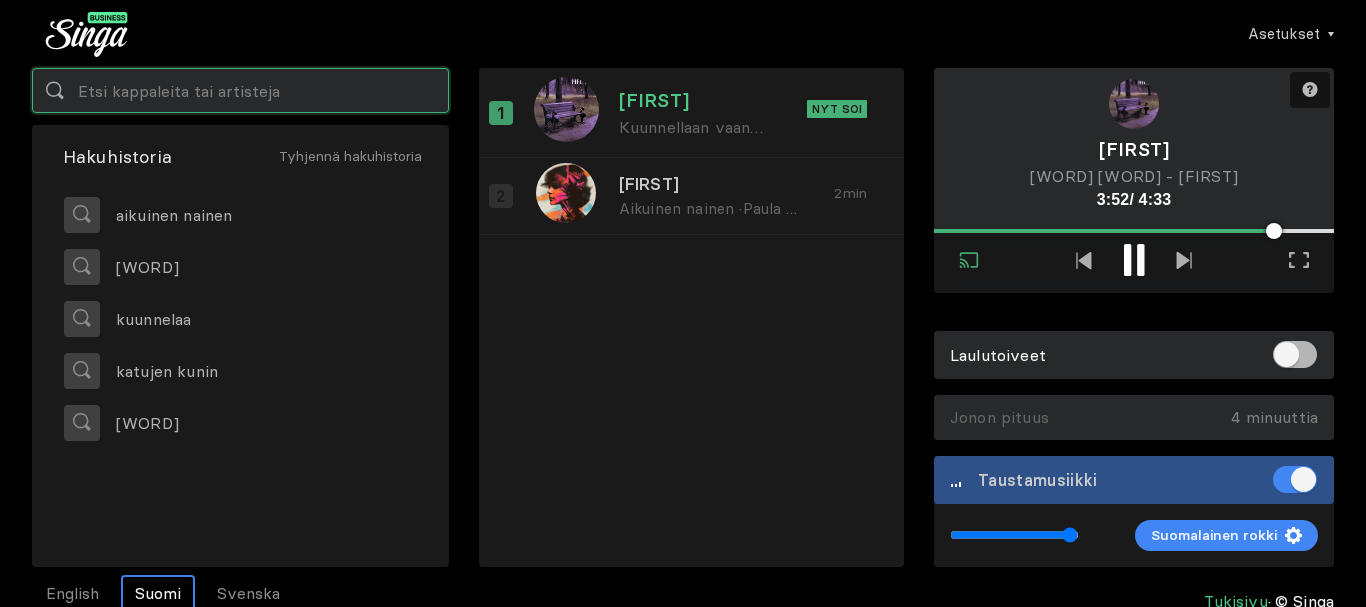 click at bounding box center [240, 90] 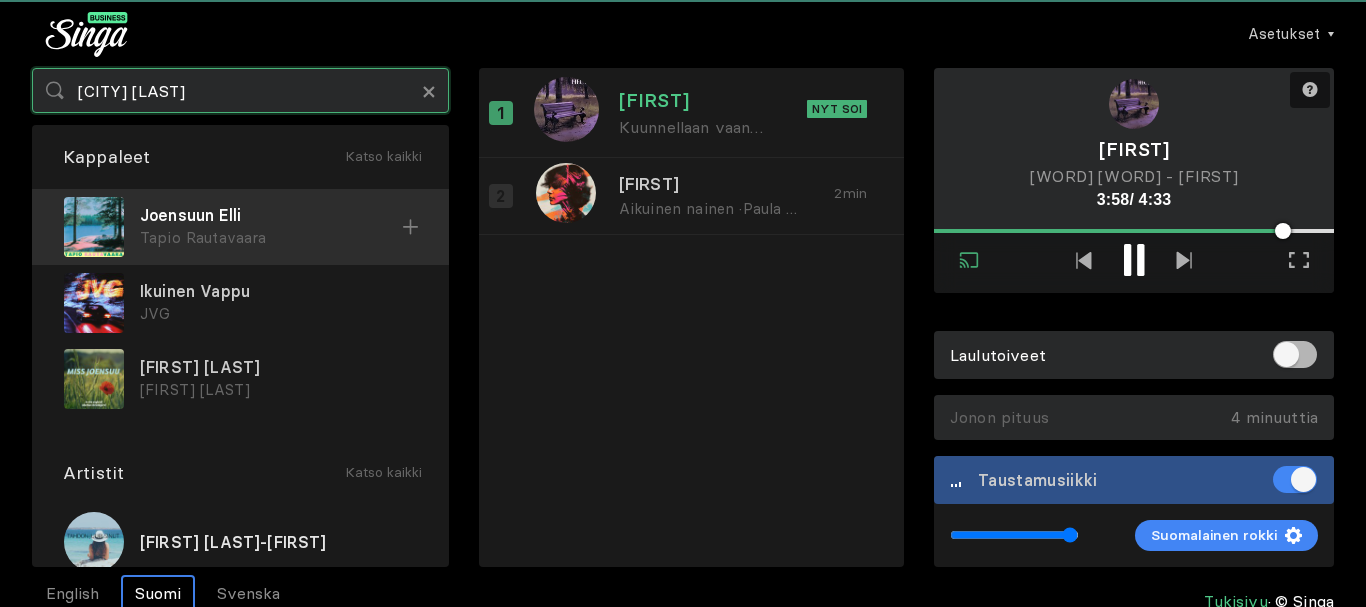 type on "joensuu ell" 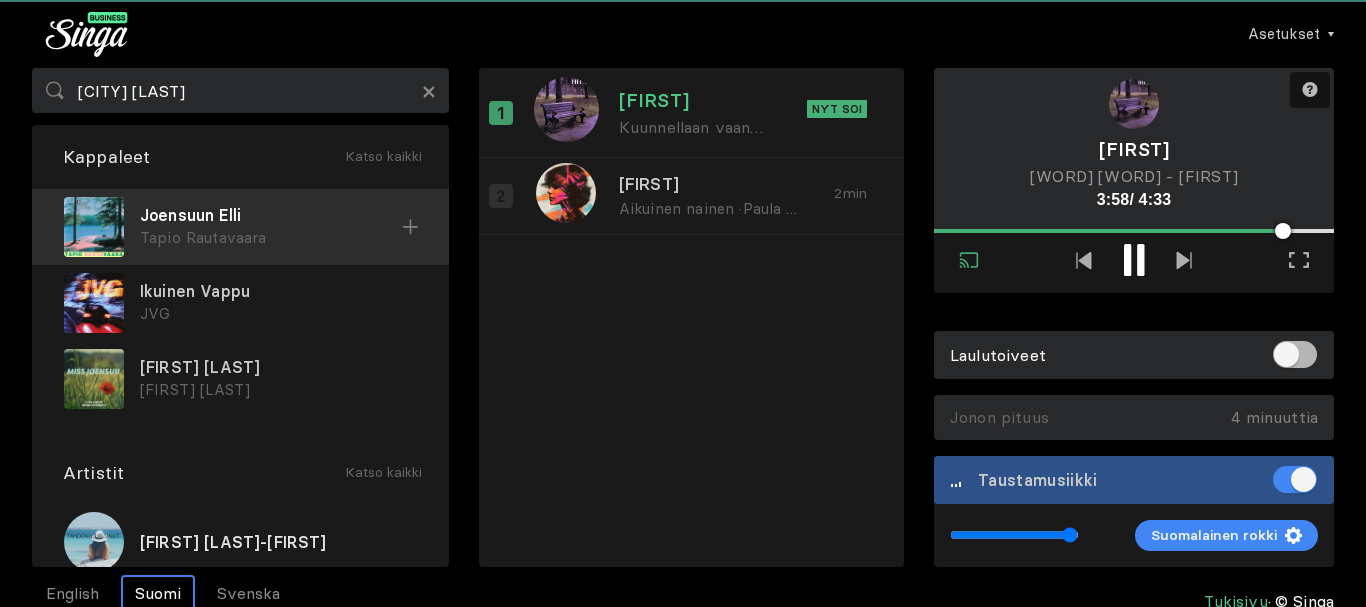 click on "Tapio Rautavaara" at bounding box center (271, 238) 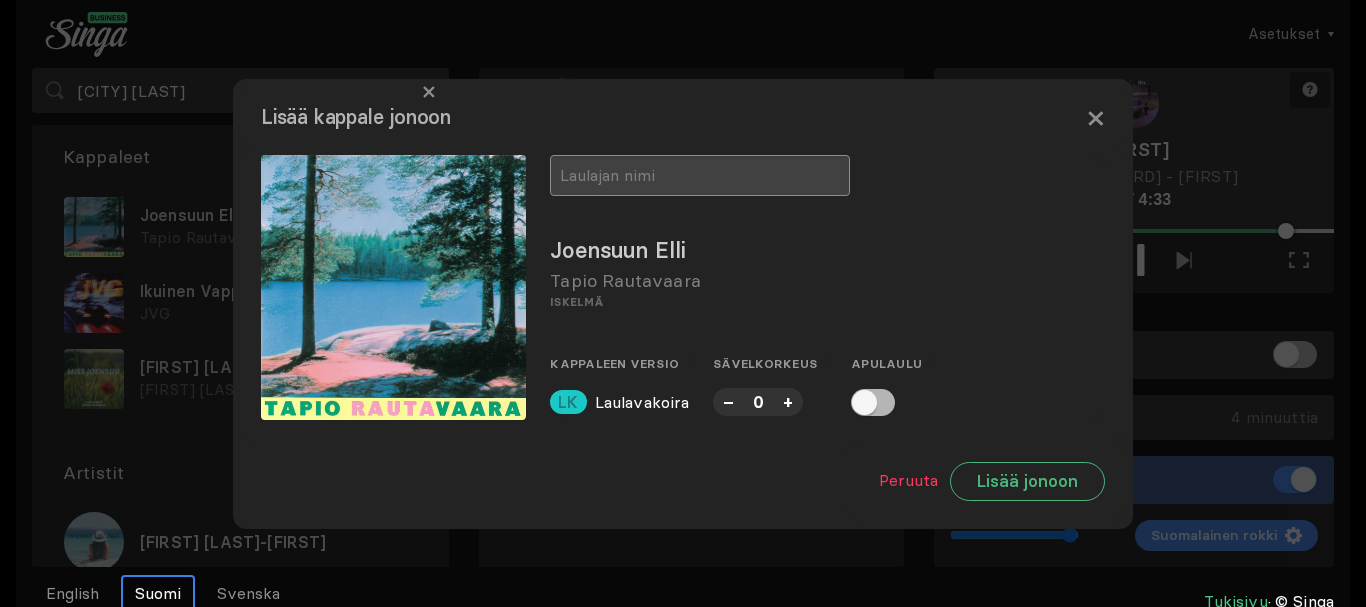 click at bounding box center [700, 175] 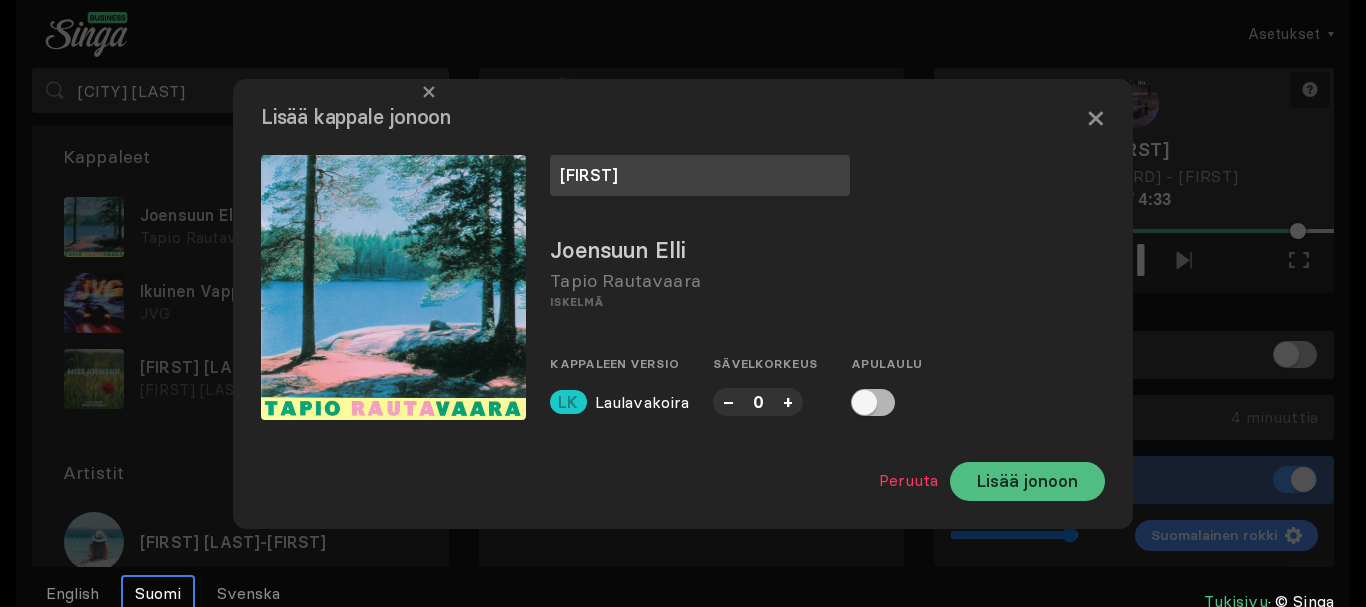 type on "joel" 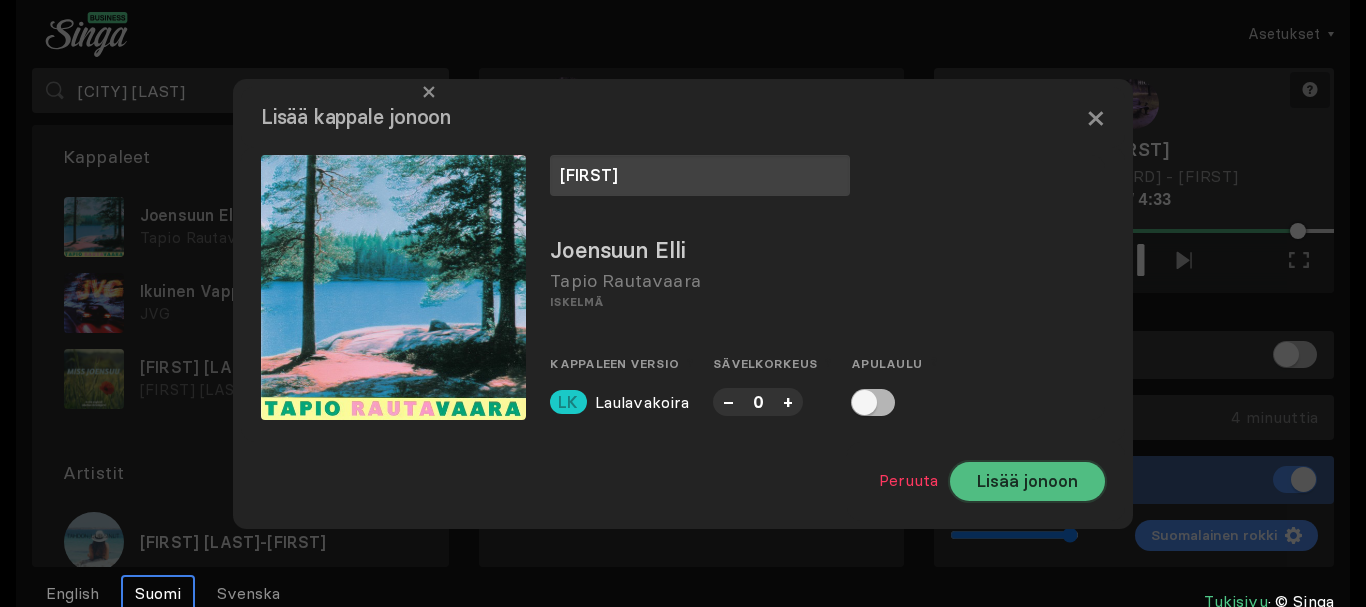 click on "Lisää jonoon" at bounding box center [1027, 481] 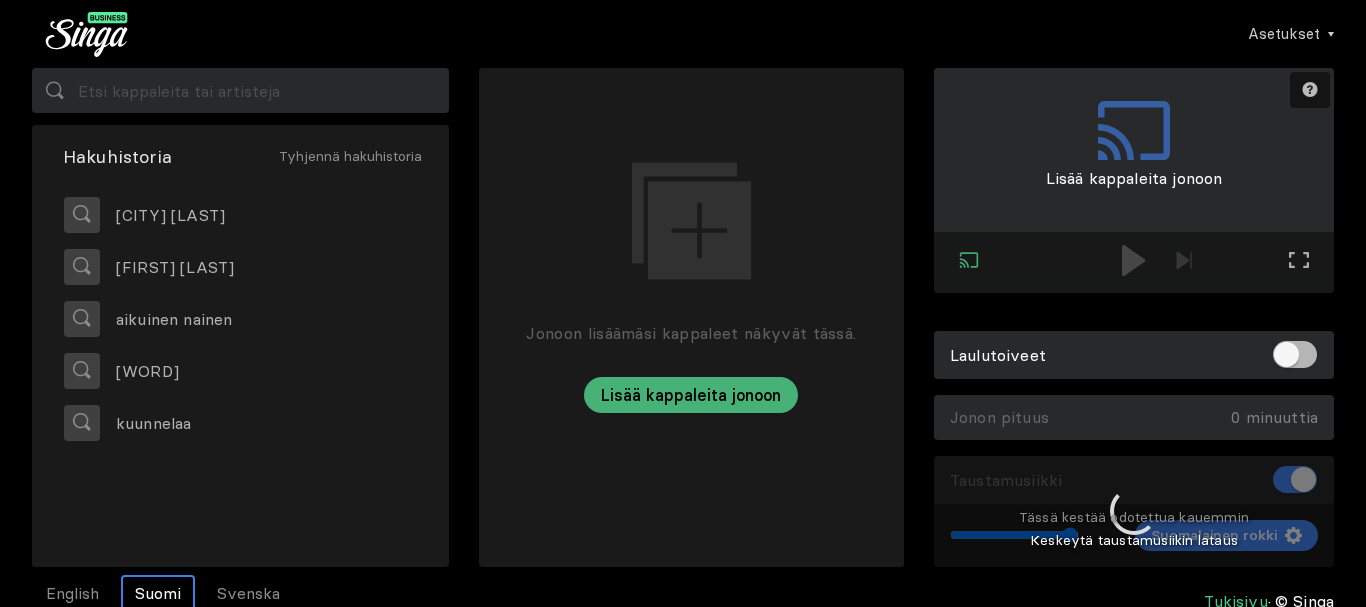 click at bounding box center (1134, 512) 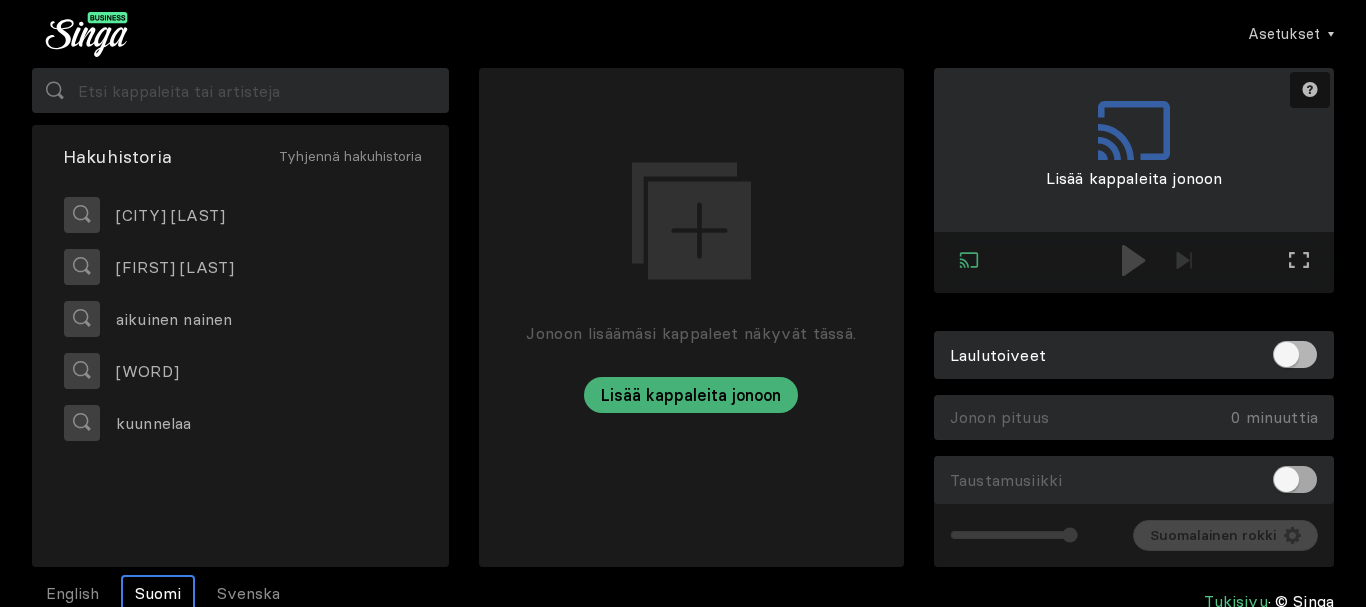 click at bounding box center [1295, 479] 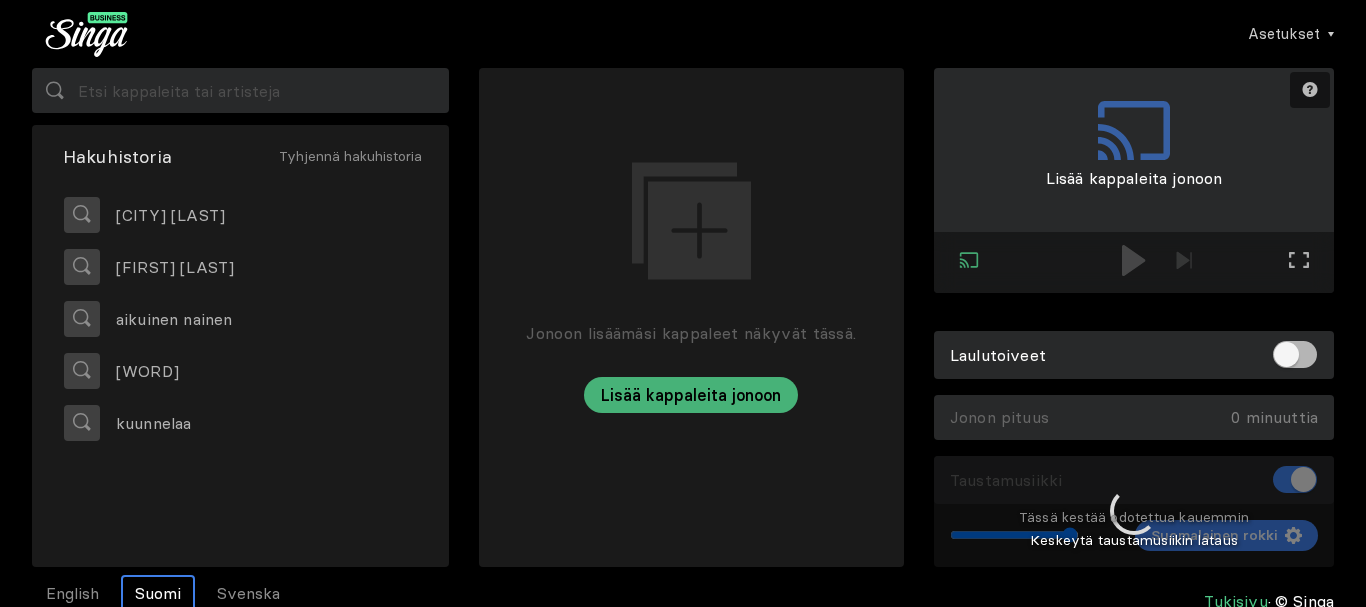 click at bounding box center (1134, 512) 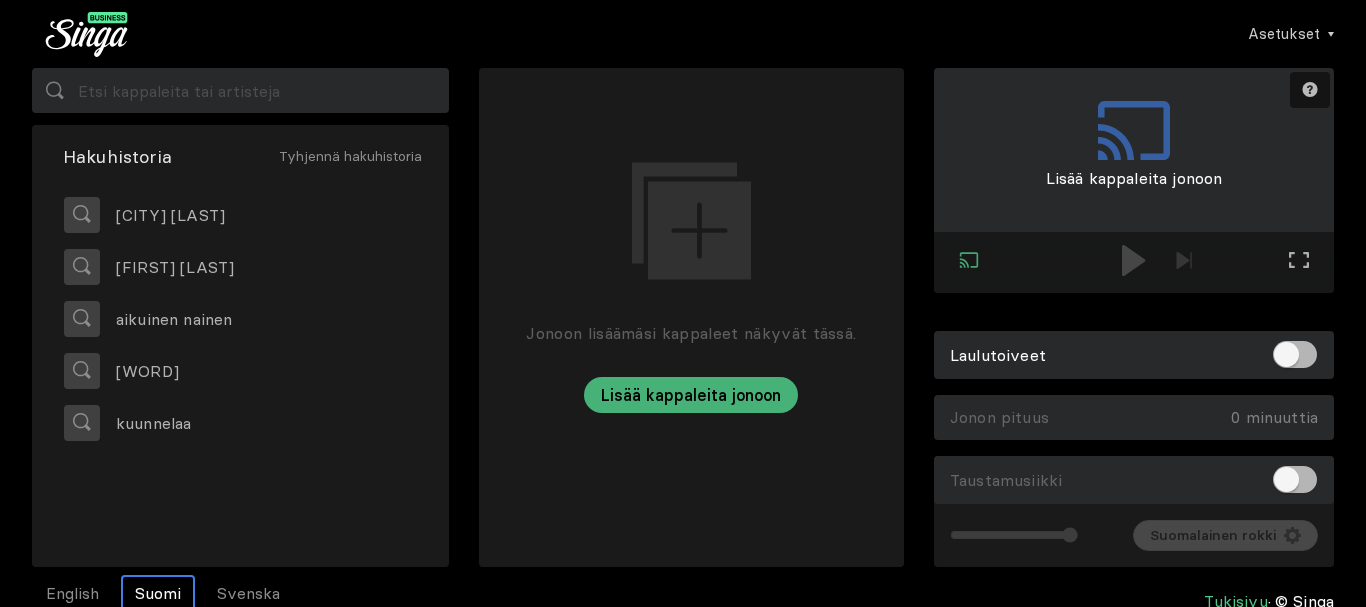 click on "Taustamusiikki" at bounding box center (1006, 480) 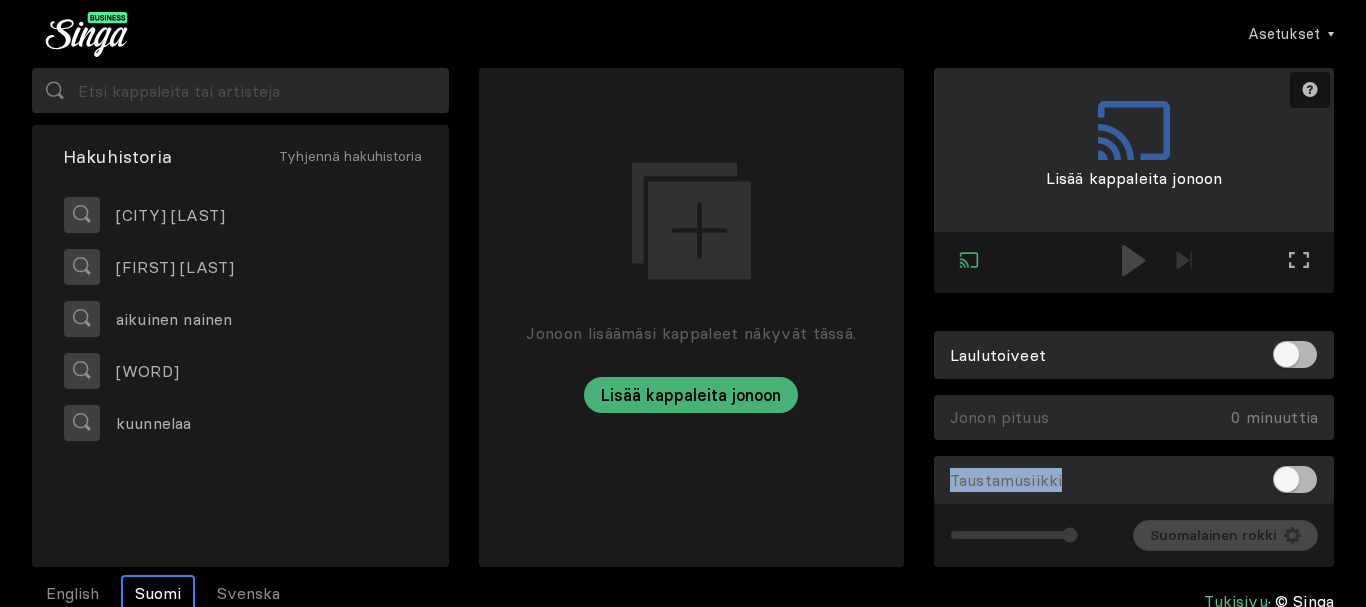 click on "Taustamusiikki" at bounding box center (1006, 480) 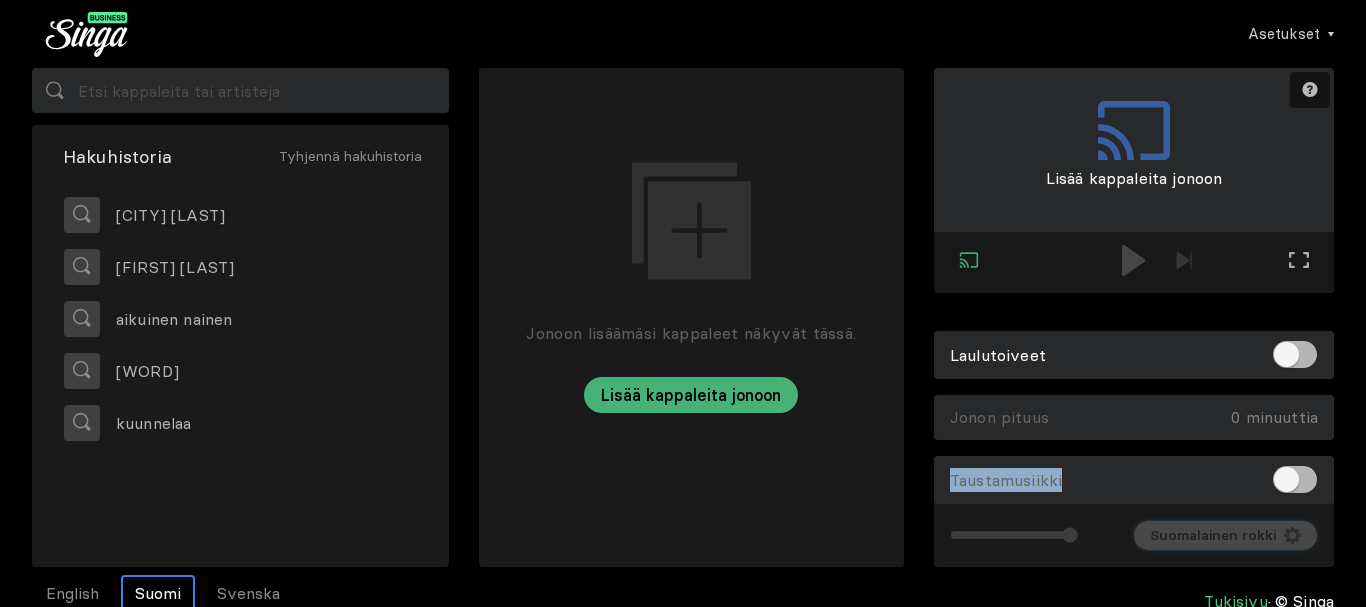 click on "Suomalainen rokki" at bounding box center (1213, 535) 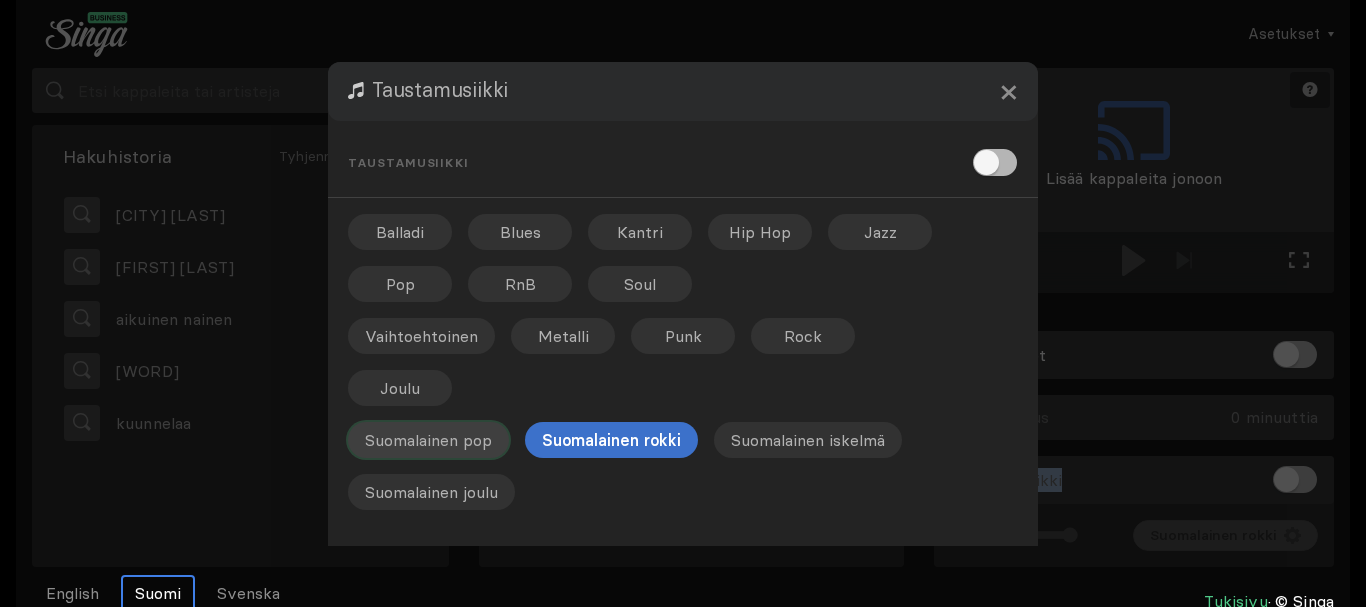 click on "Suomalainen pop" at bounding box center [400, 232] 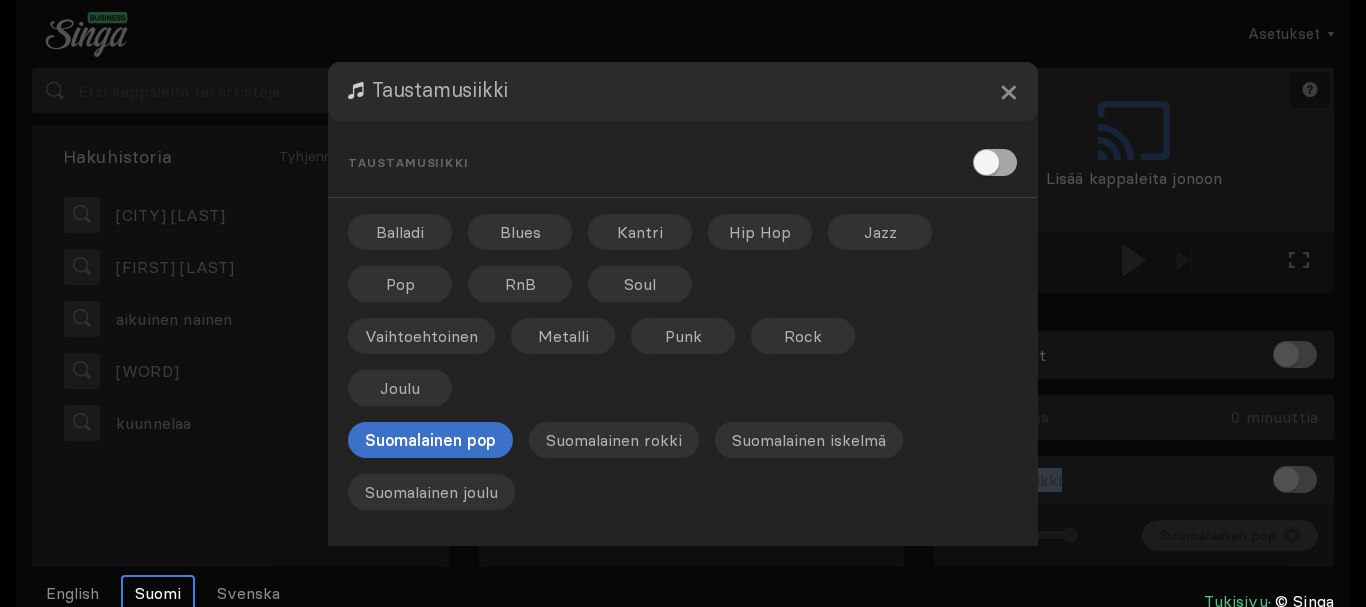 click at bounding box center (995, 162) 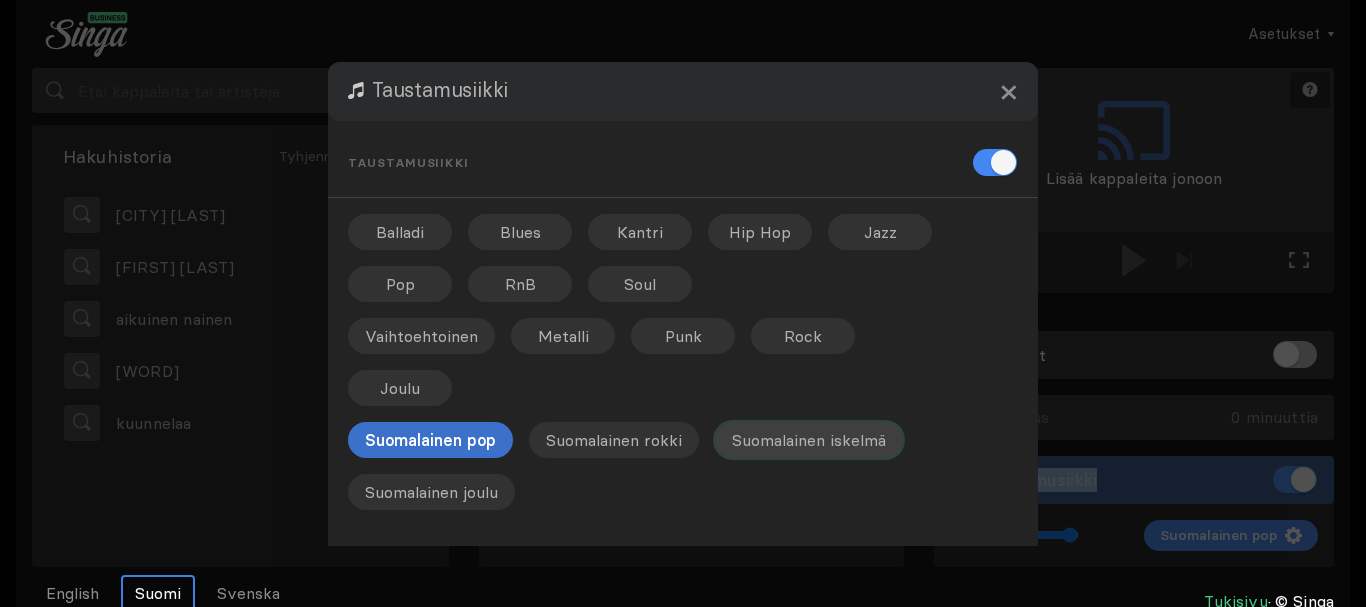 click on "Suomalainen iskelmä" at bounding box center (640, 232) 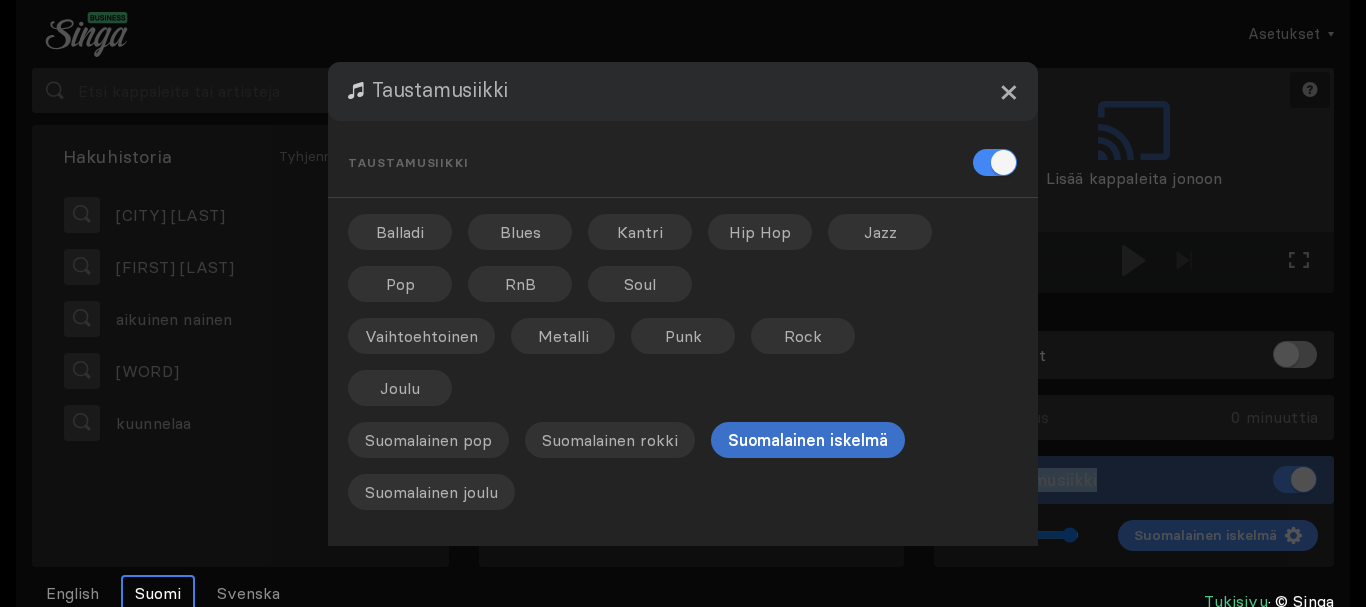 click on "×" at bounding box center (1008, 91) 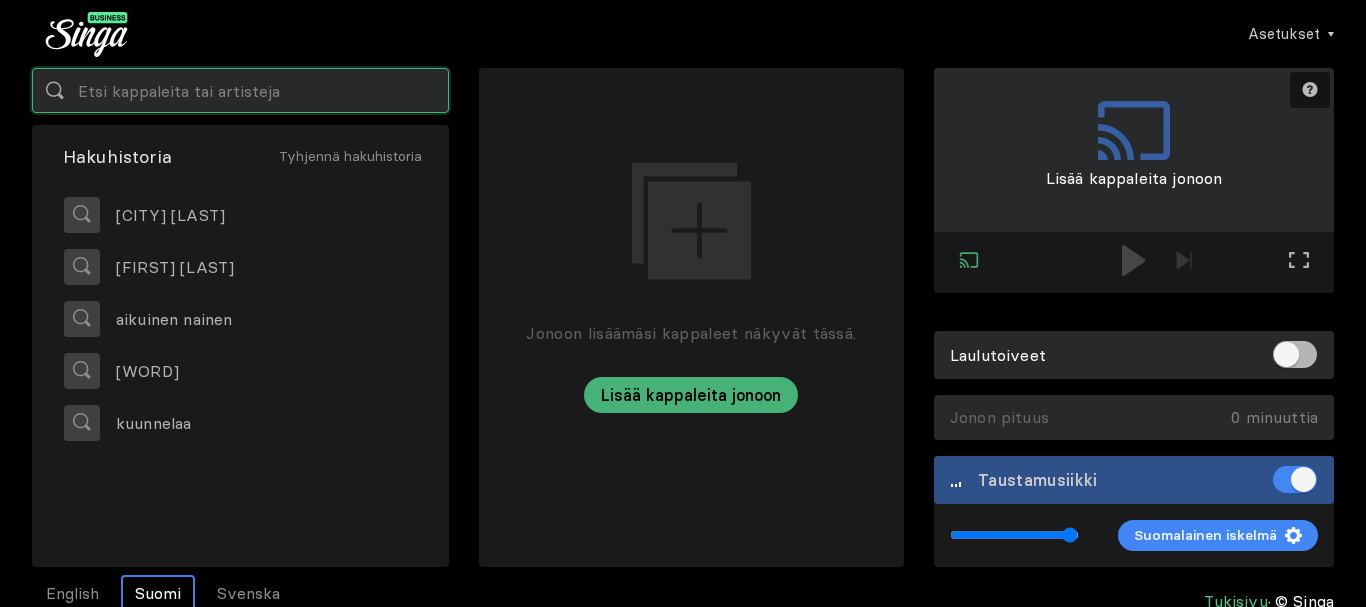 click at bounding box center (240, 90) 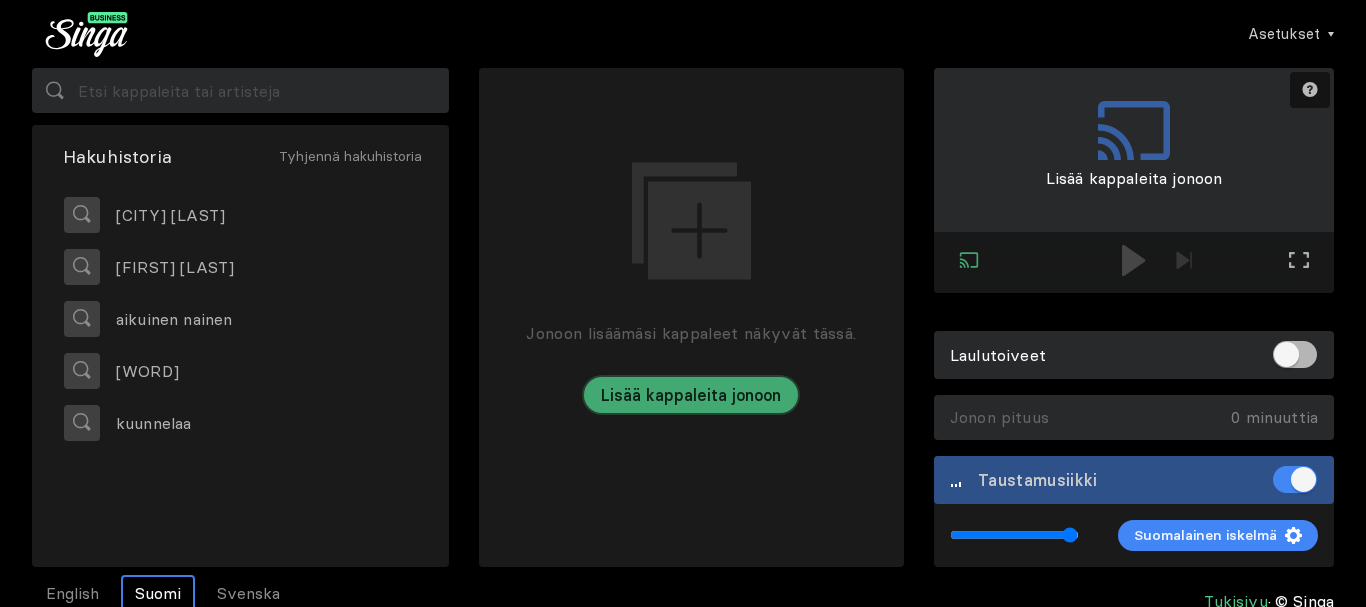 click on "Lisää kappaleita jonoon" at bounding box center (691, 395) 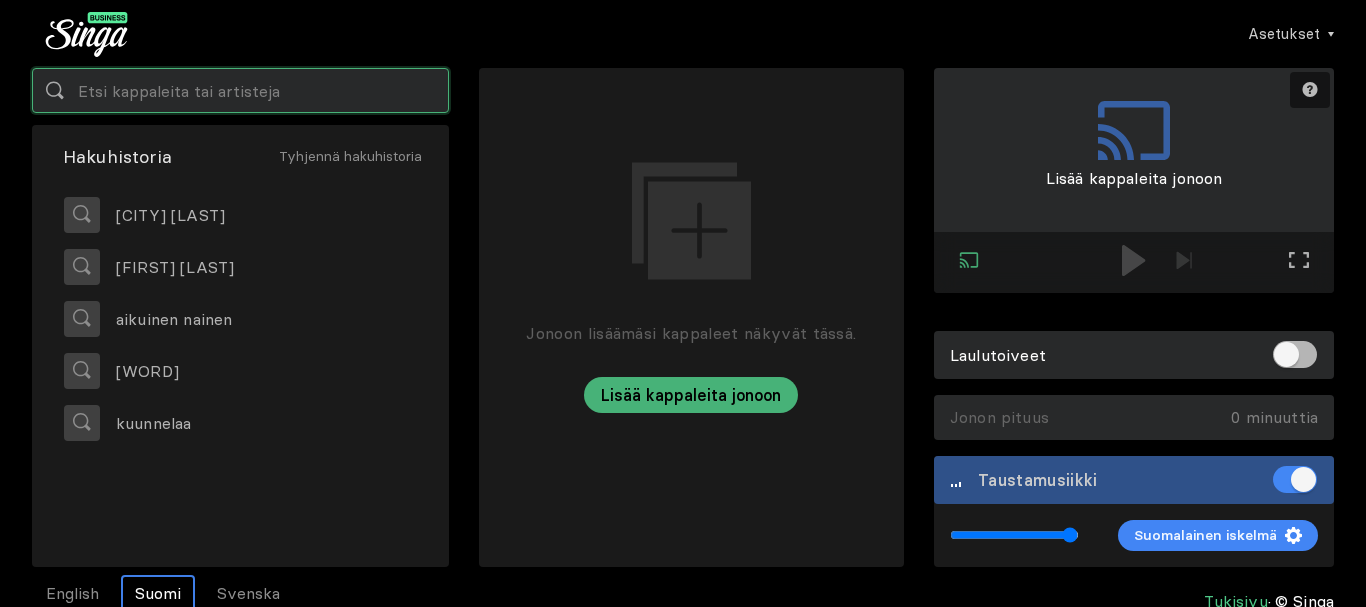 click at bounding box center [240, 90] 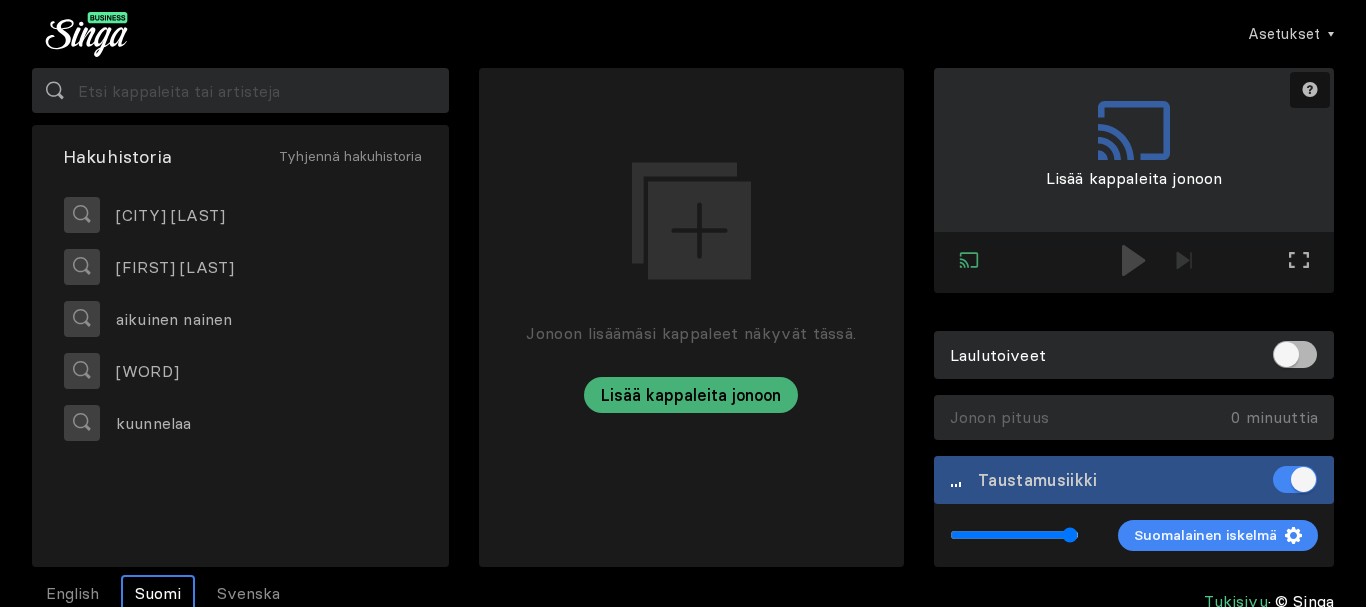click at bounding box center [55, 90] 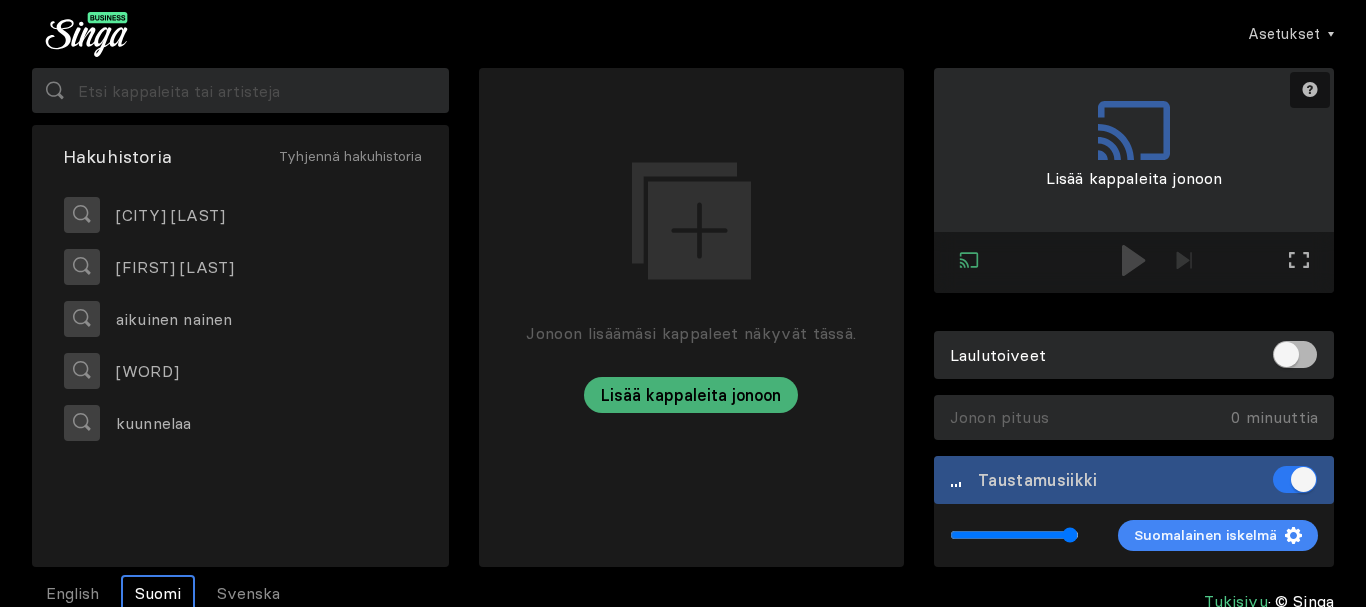 click at bounding box center [1295, 479] 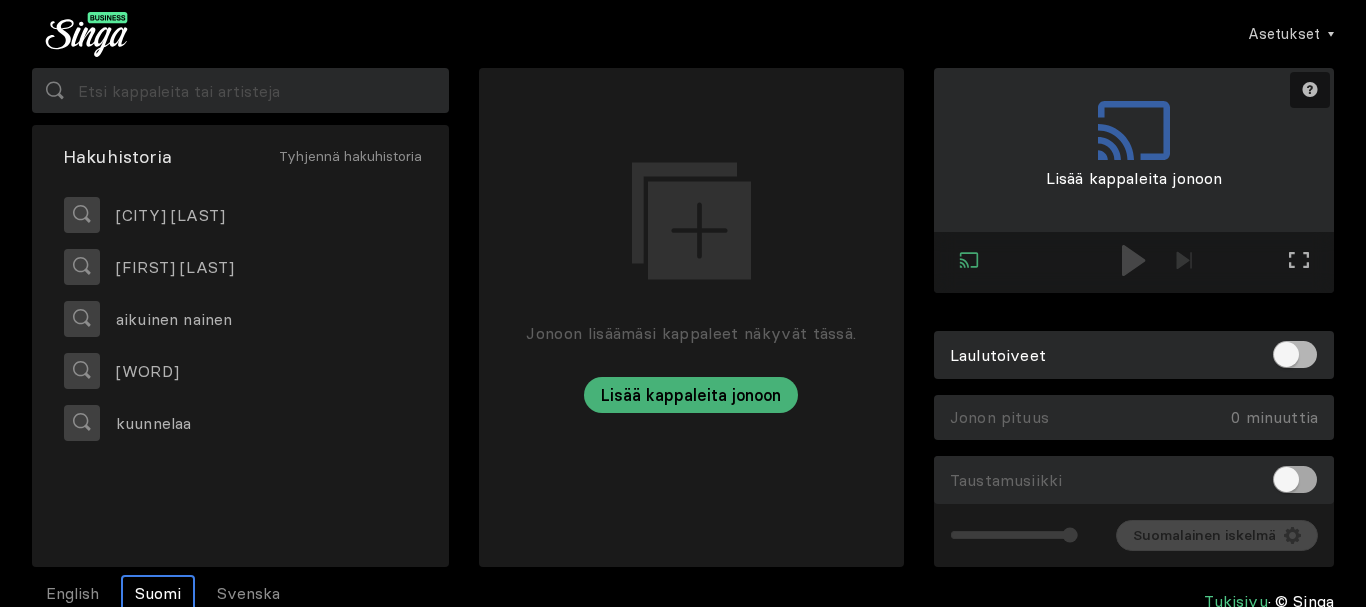 click at bounding box center (1295, 479) 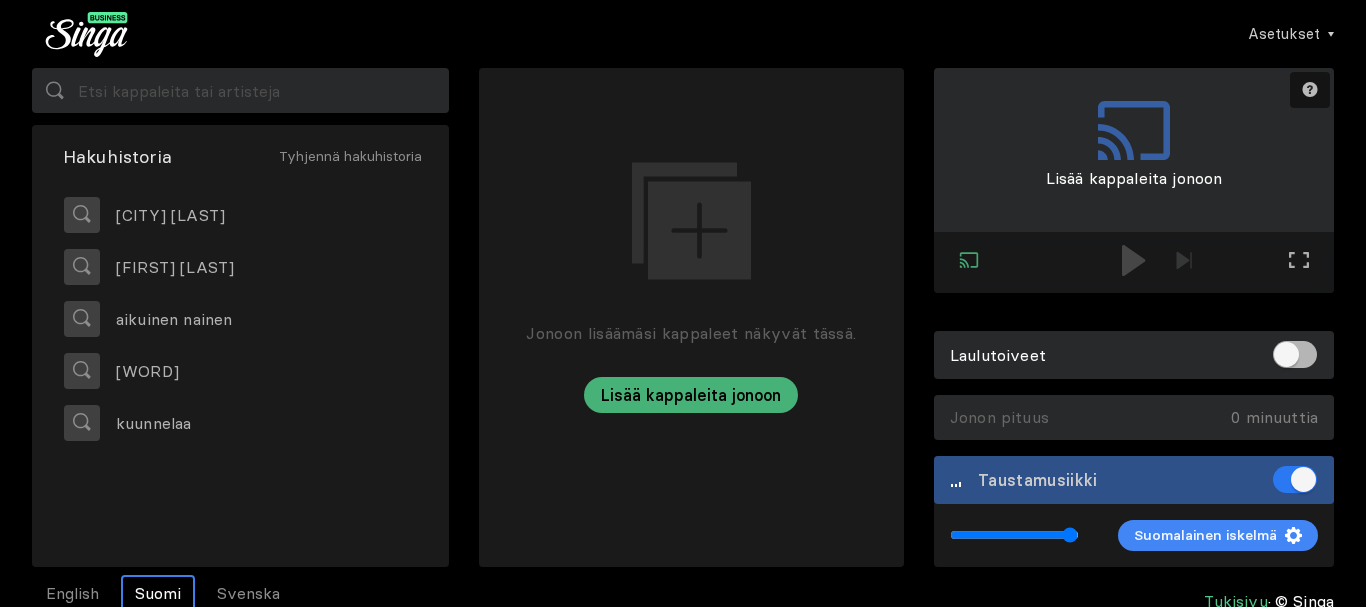 click at bounding box center (1295, 479) 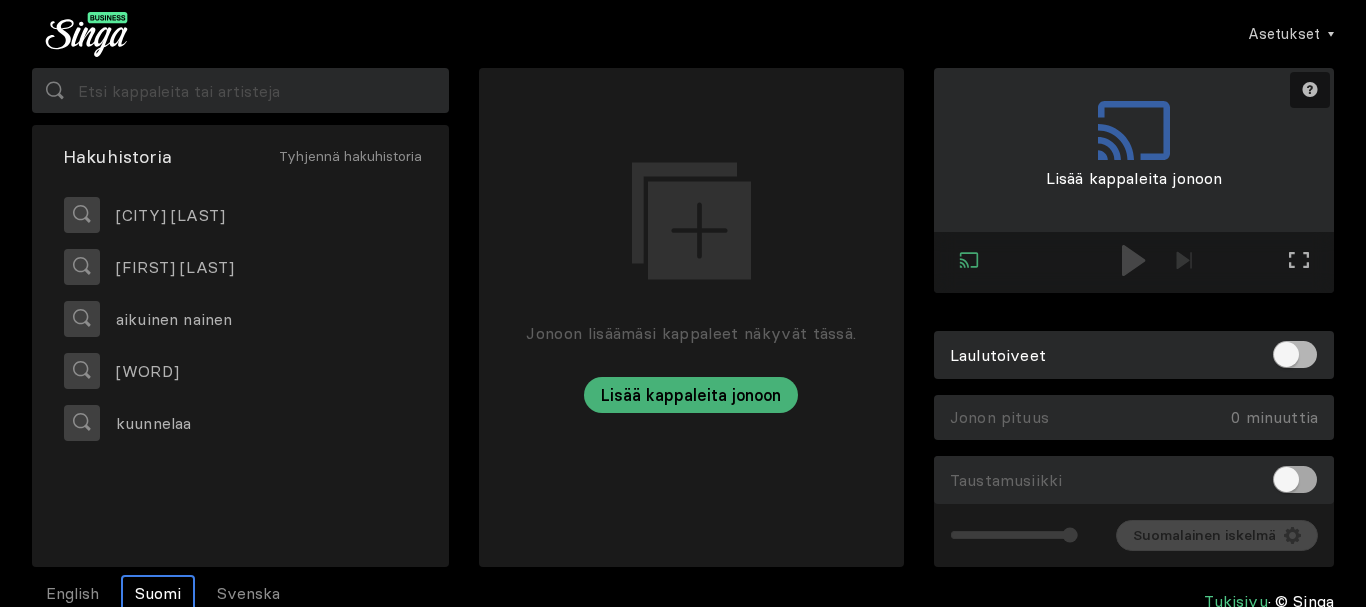 click at bounding box center (1295, 479) 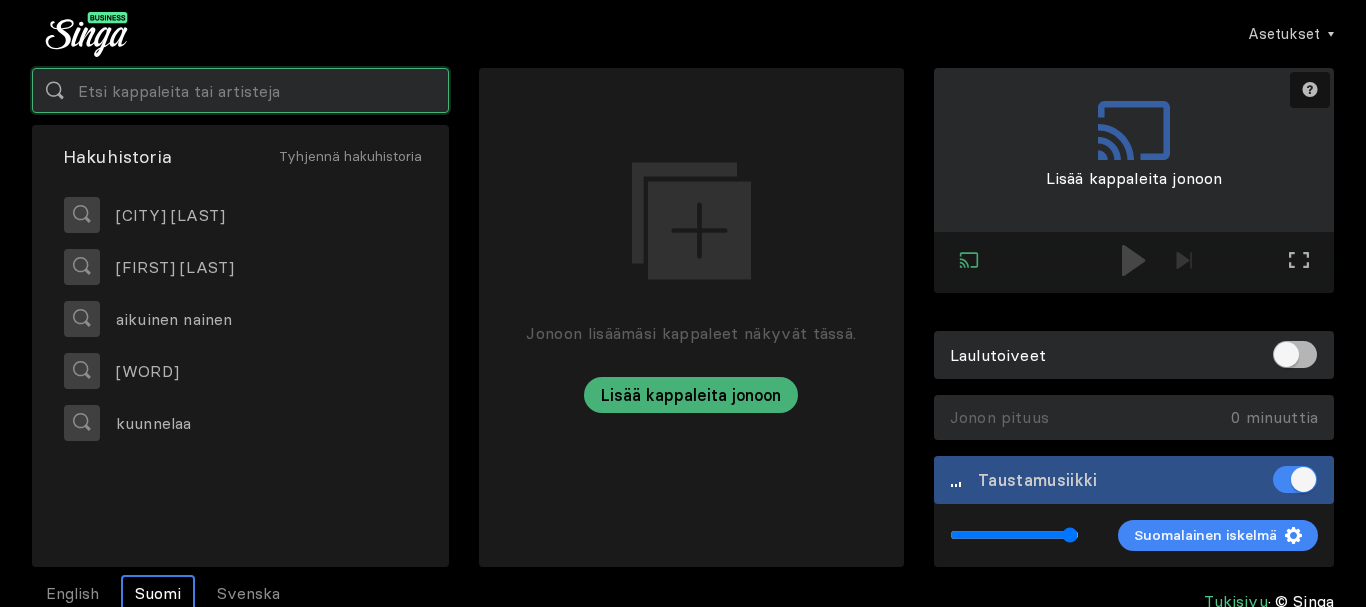 click at bounding box center (240, 90) 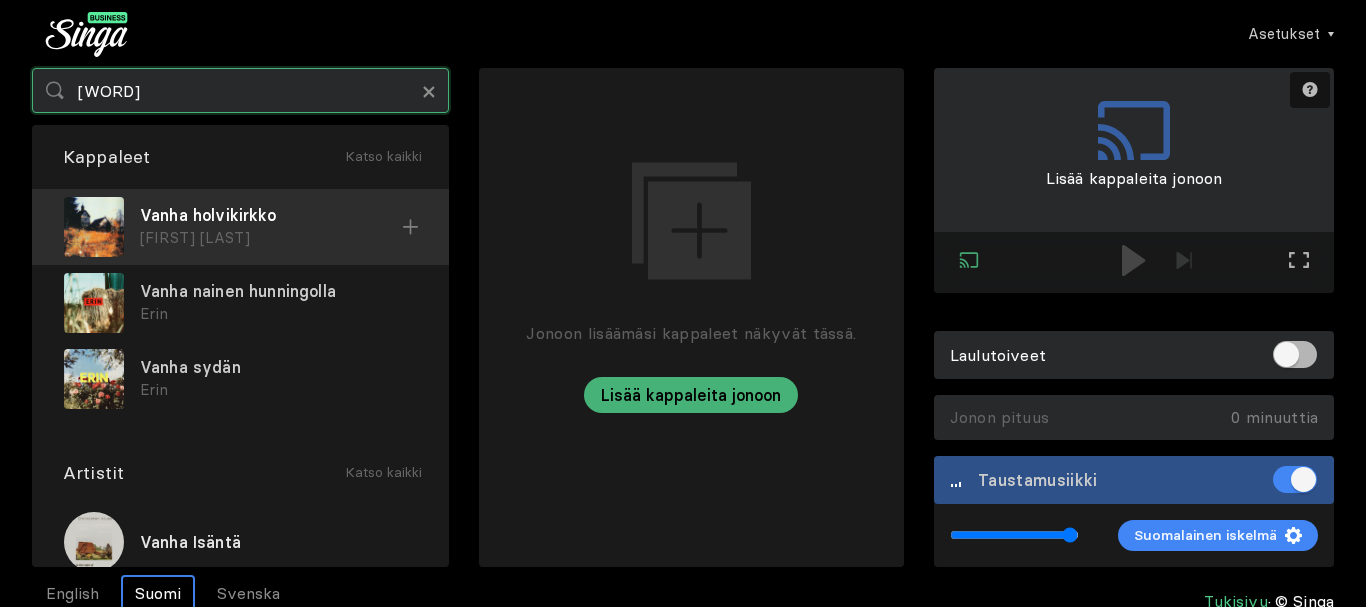 type on "vanha hovikirkko" 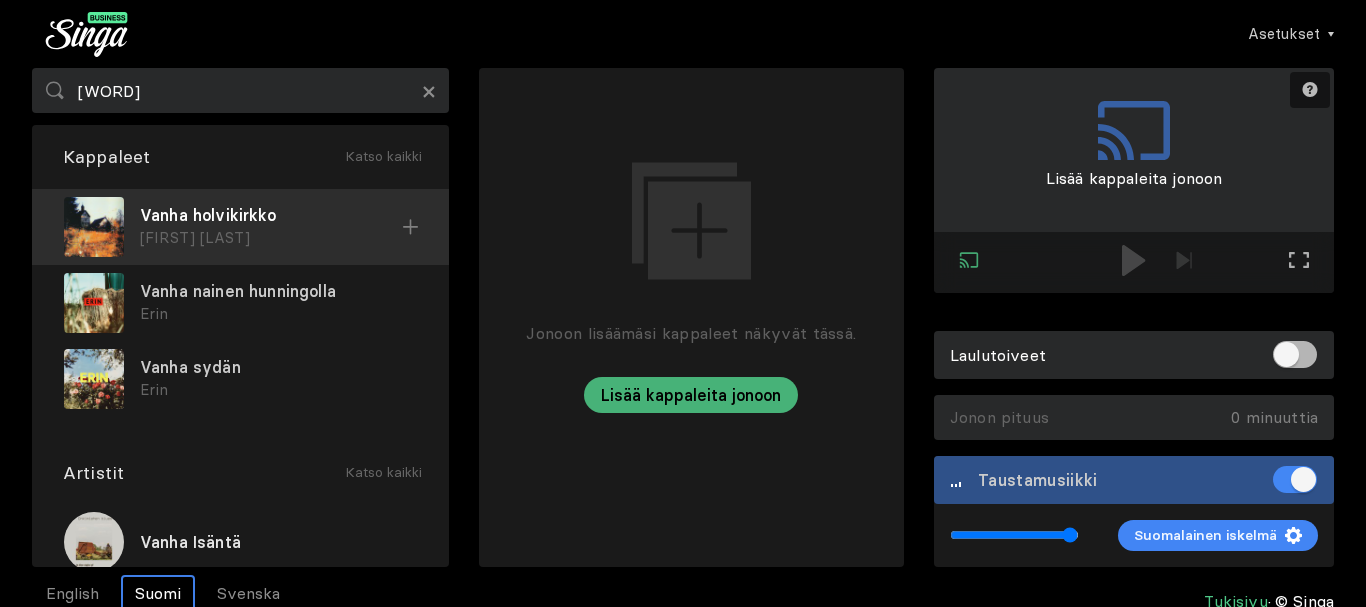 click at bounding box center [410, 227] 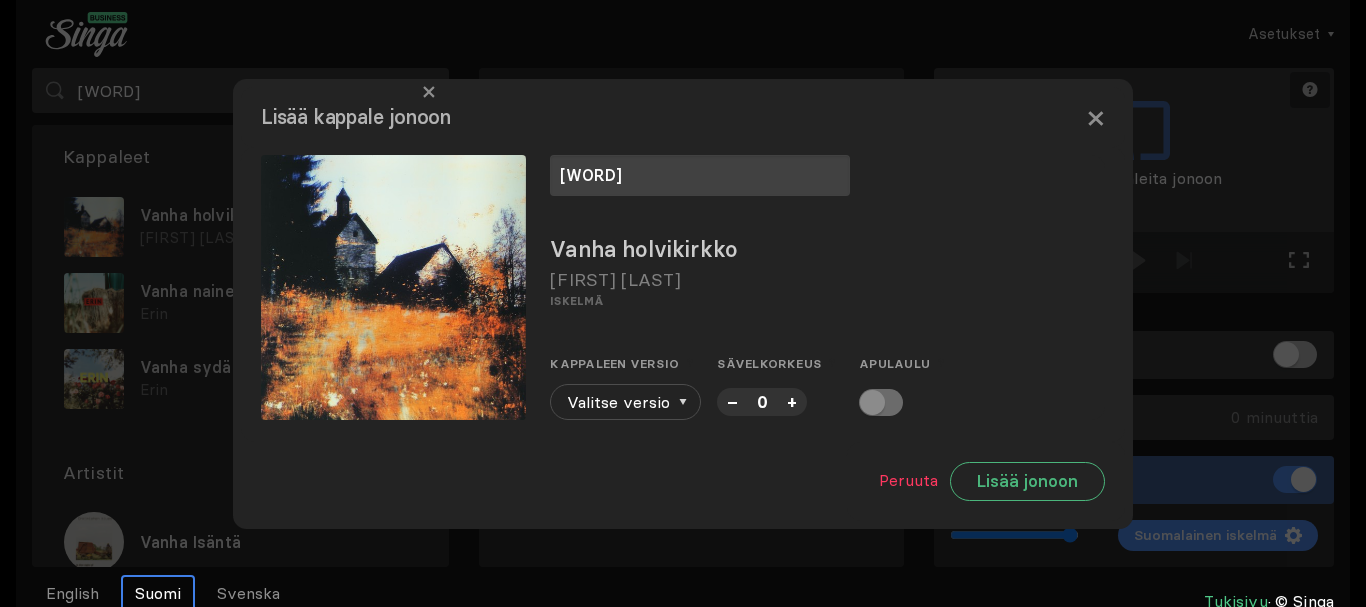 type on "Bussikuski" 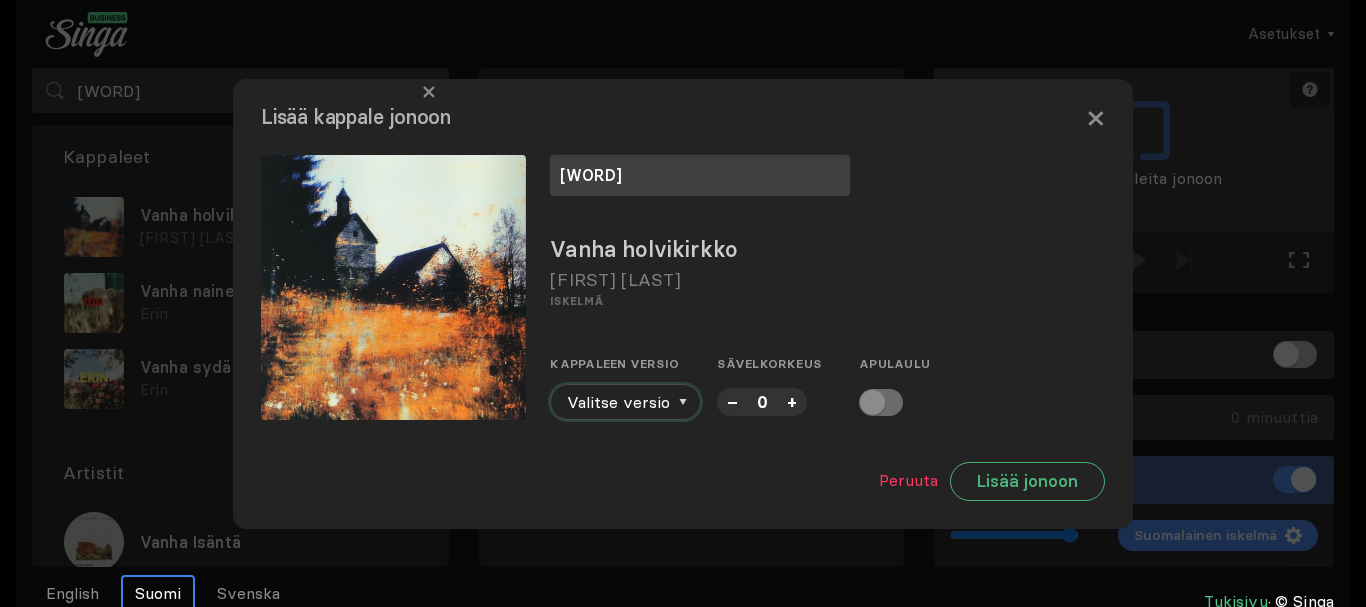 click on "Valitse versio" at bounding box center [625, 402] 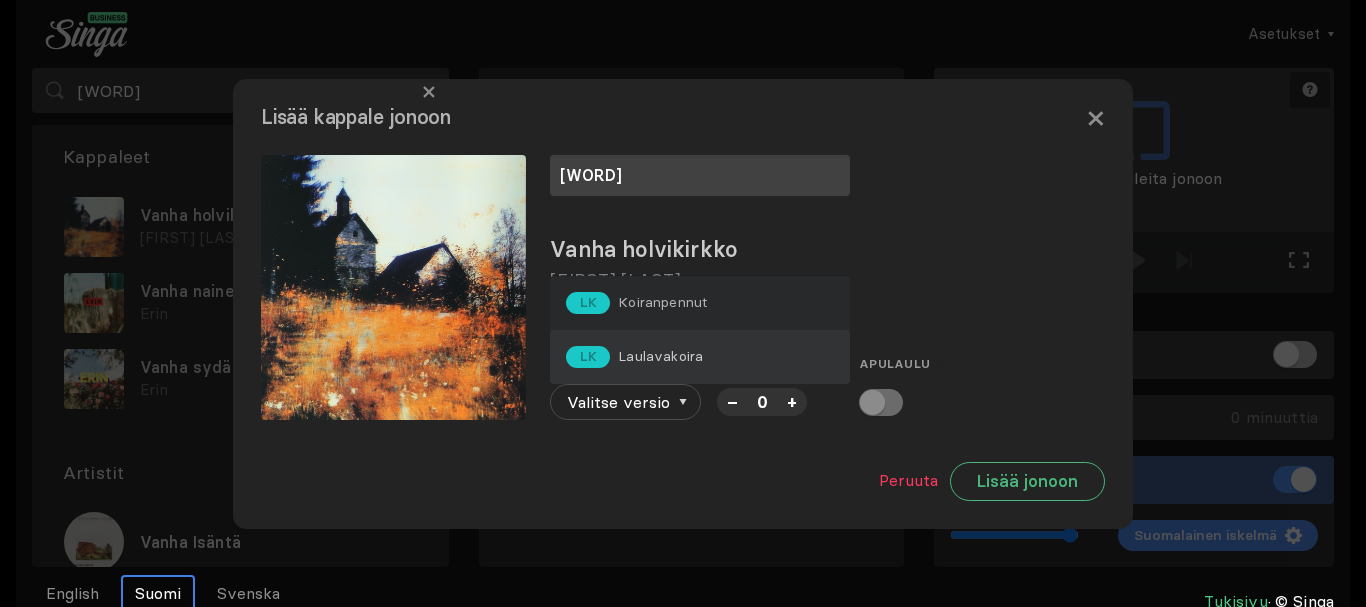 click on "LK Laulavakoira" at bounding box center (700, 357) 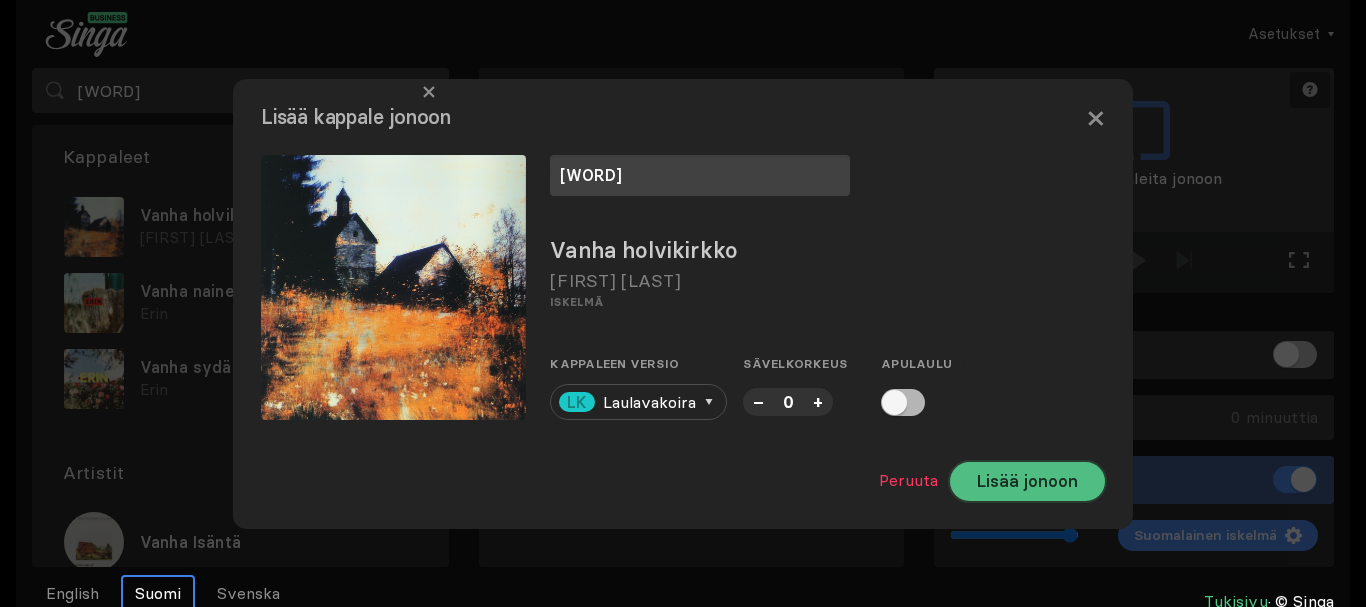 click on "Lisää jonoon" at bounding box center [1027, 481] 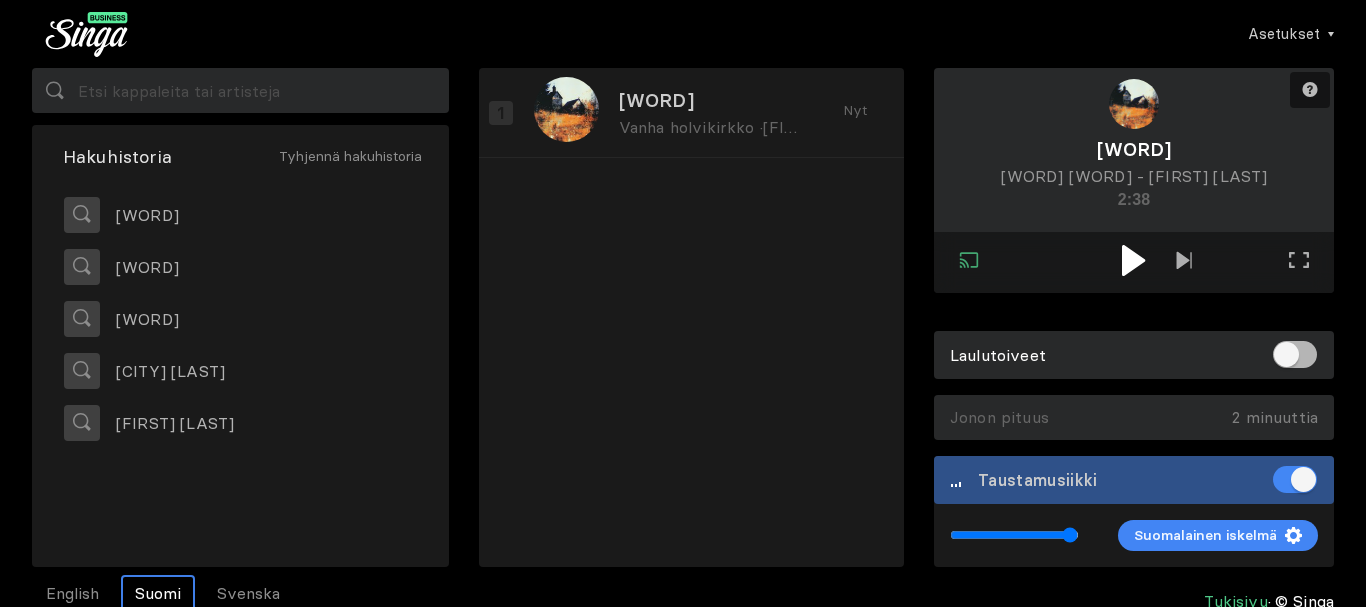 click at bounding box center (1134, 260) 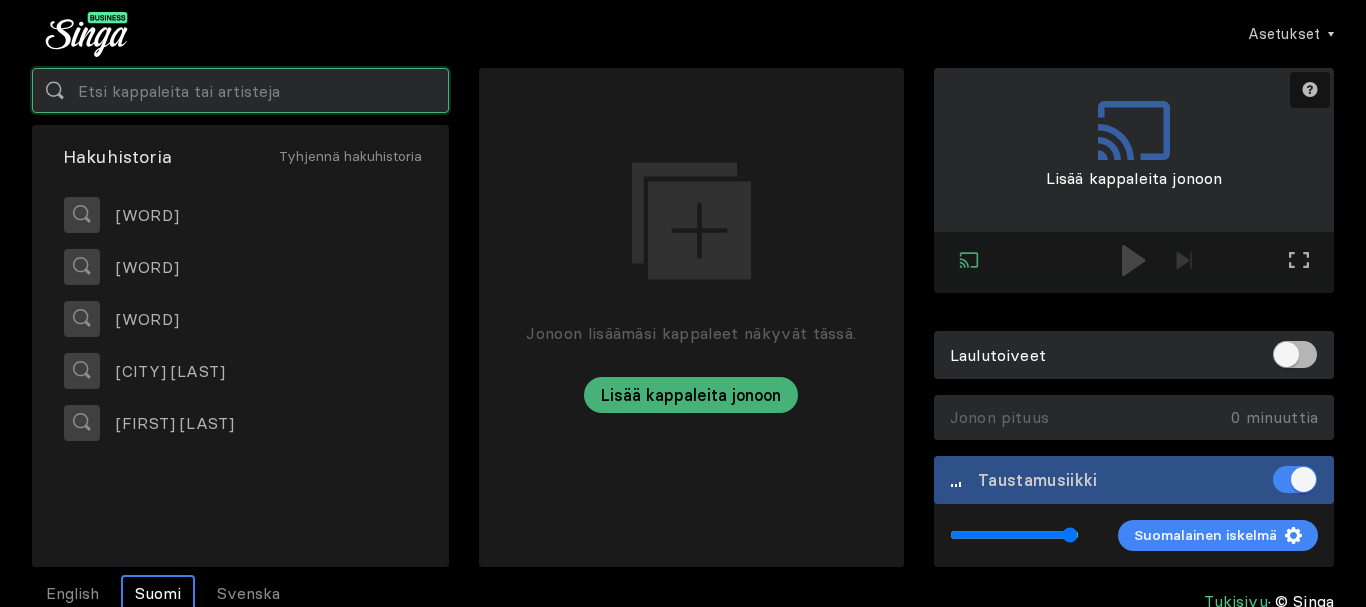 click at bounding box center [240, 90] 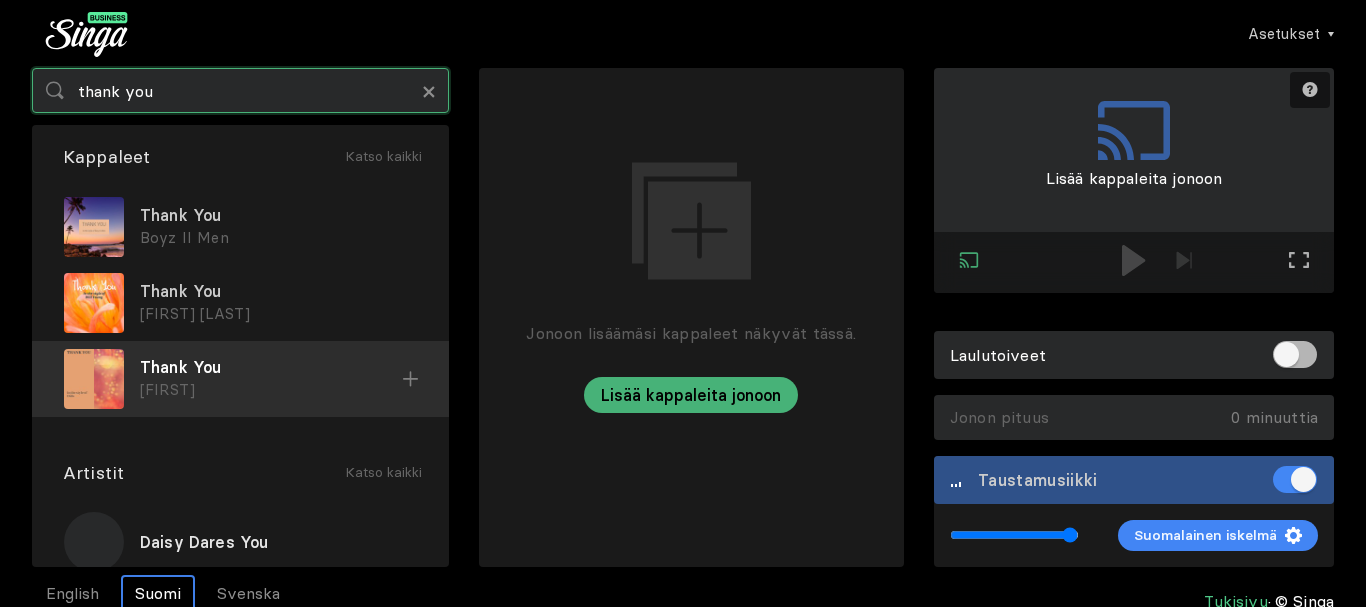 type on "thank you" 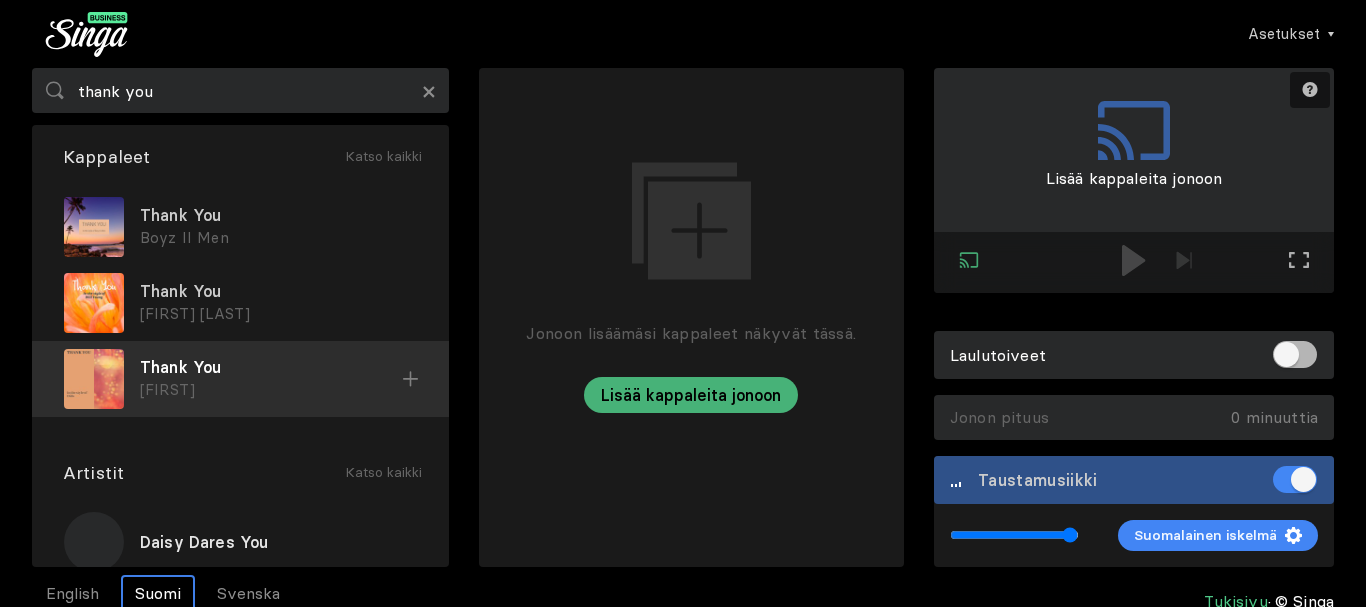 click at bounding box center (0, 0) 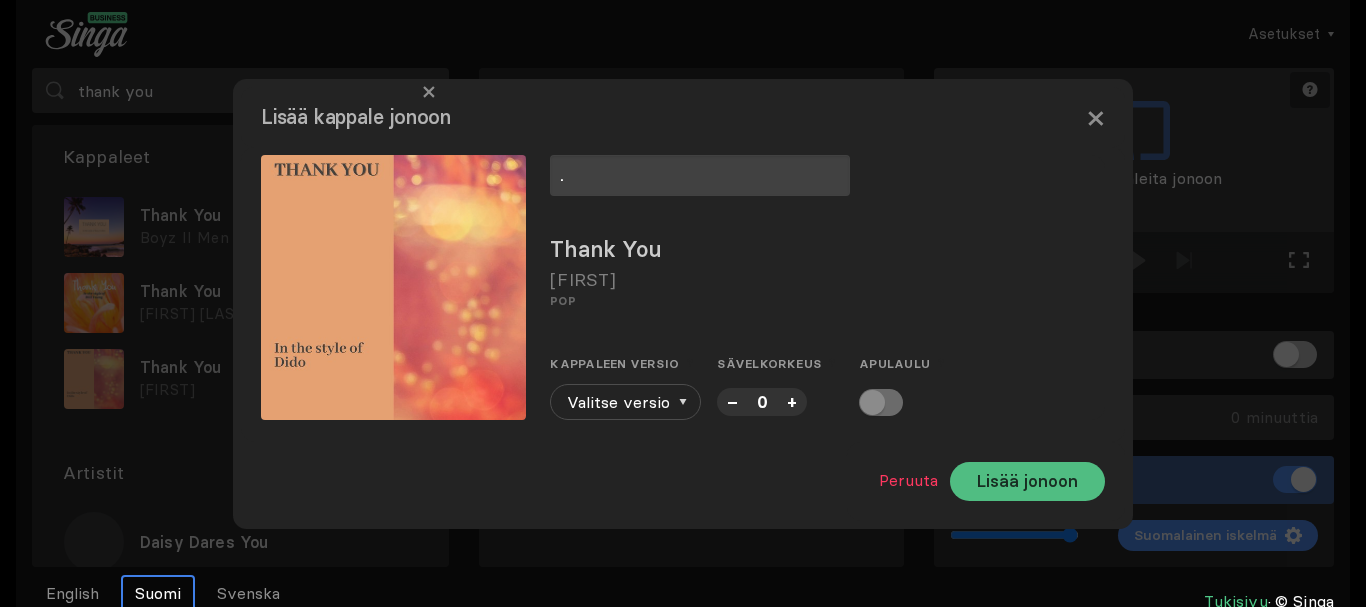 type on "." 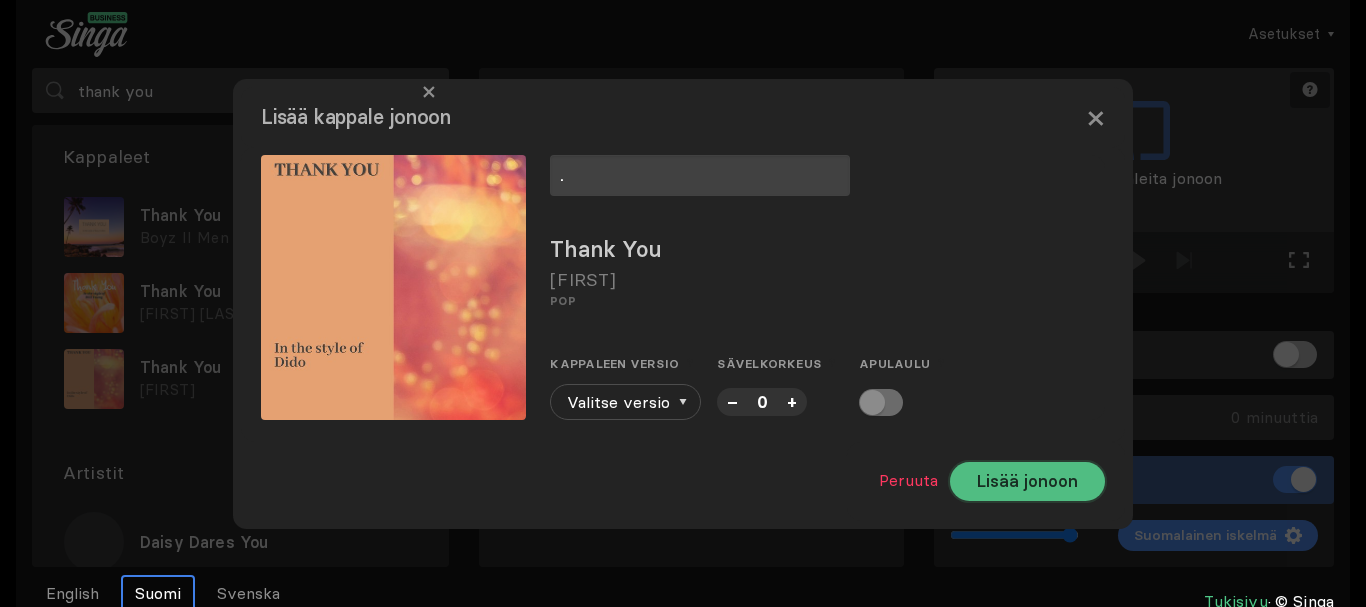 click on "Lisää jonoon" at bounding box center (1027, 481) 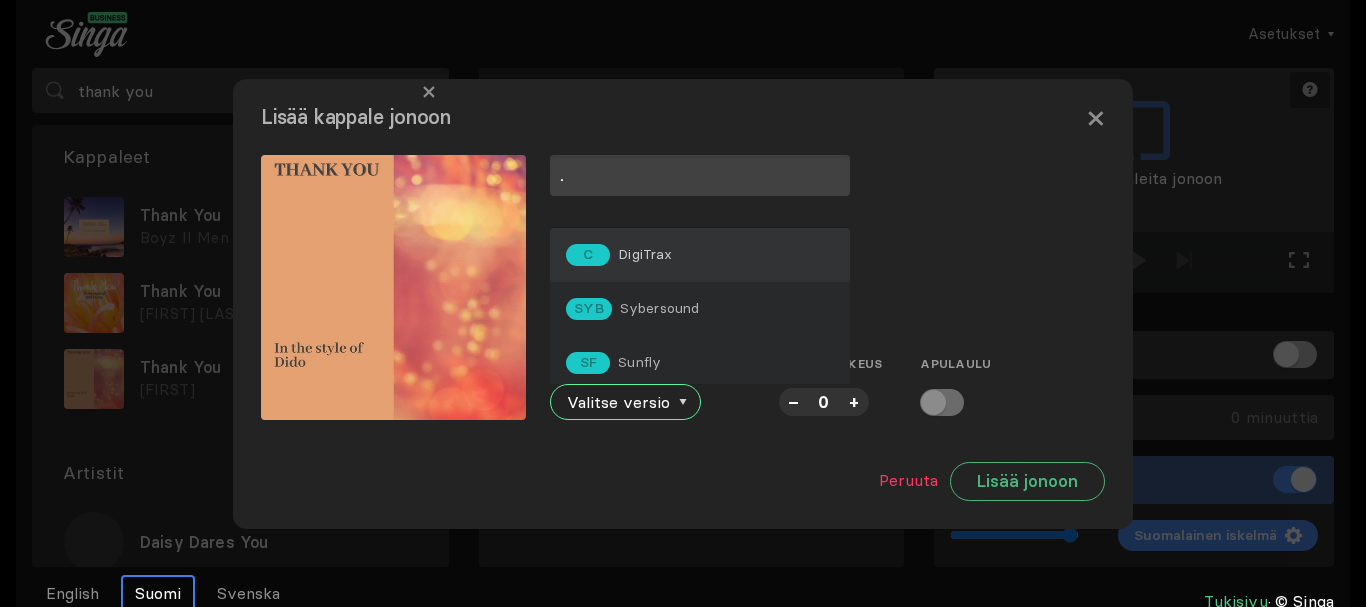 click on "C DigiTrax" at bounding box center [700, 255] 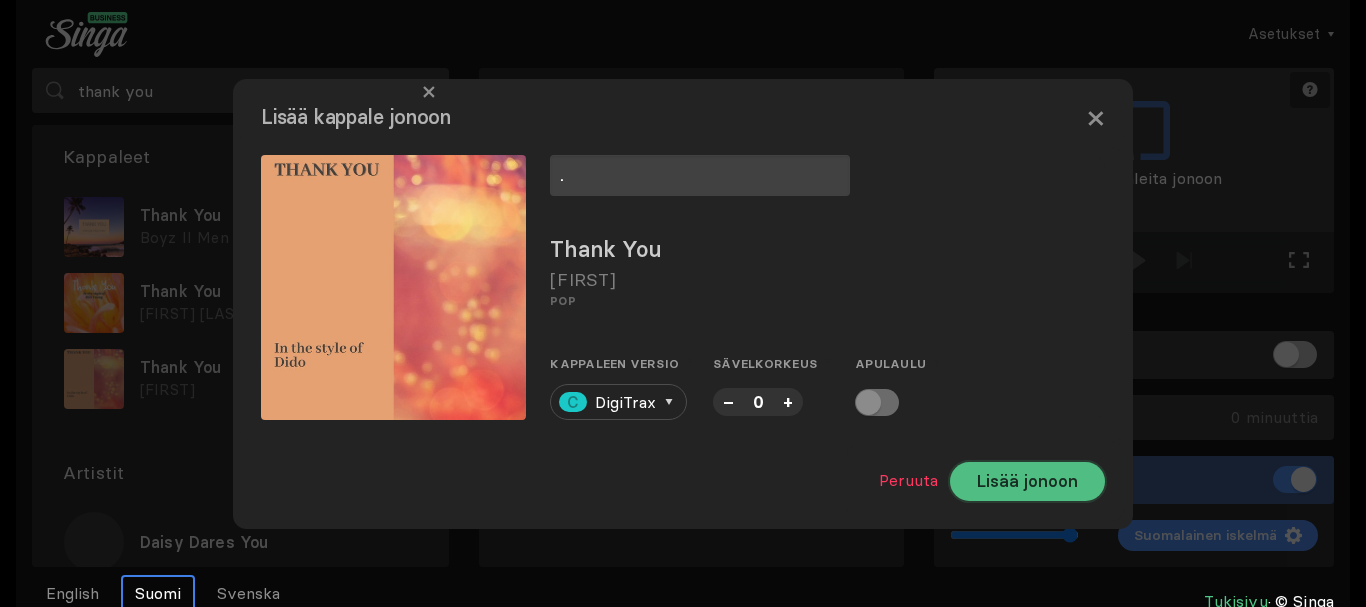 click on "Lisää jonoon" at bounding box center [1027, 481] 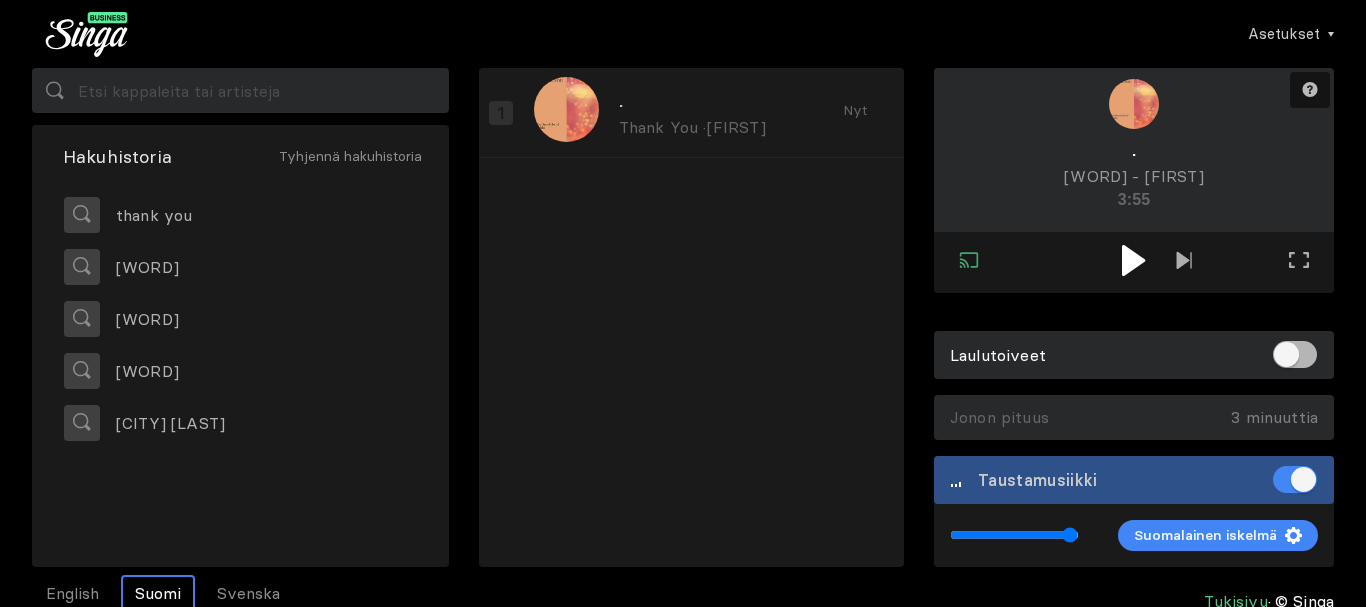 click at bounding box center (1133, 260) 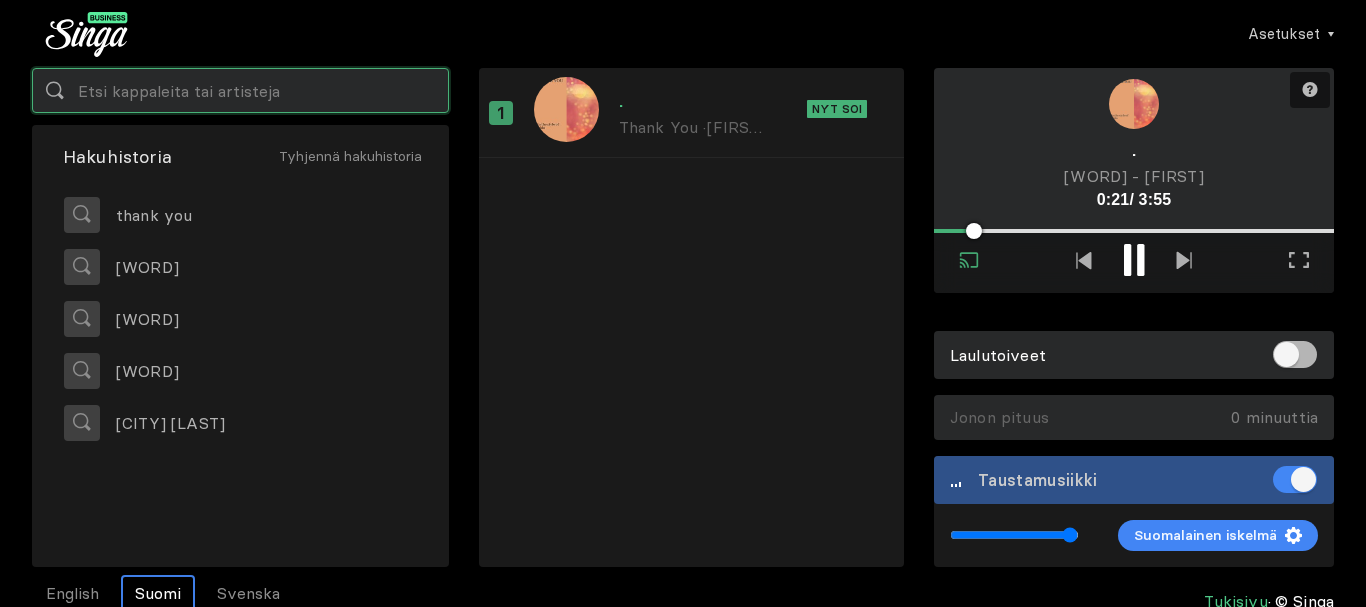 click at bounding box center [240, 90] 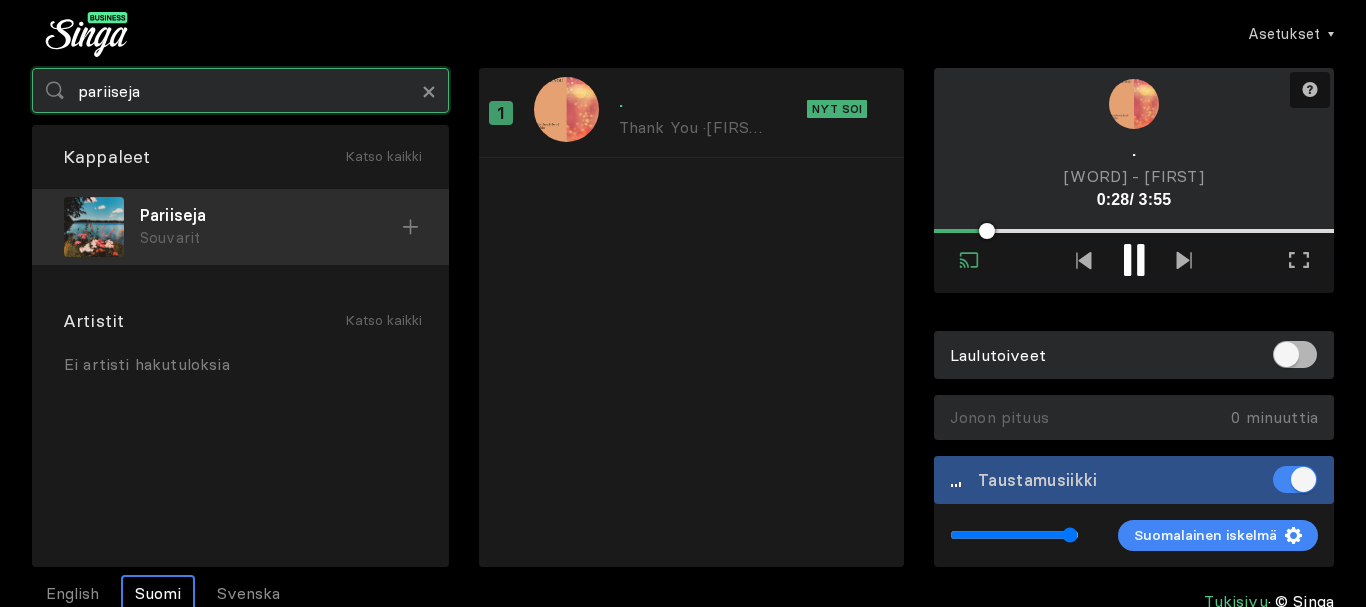 type on "pariiseja" 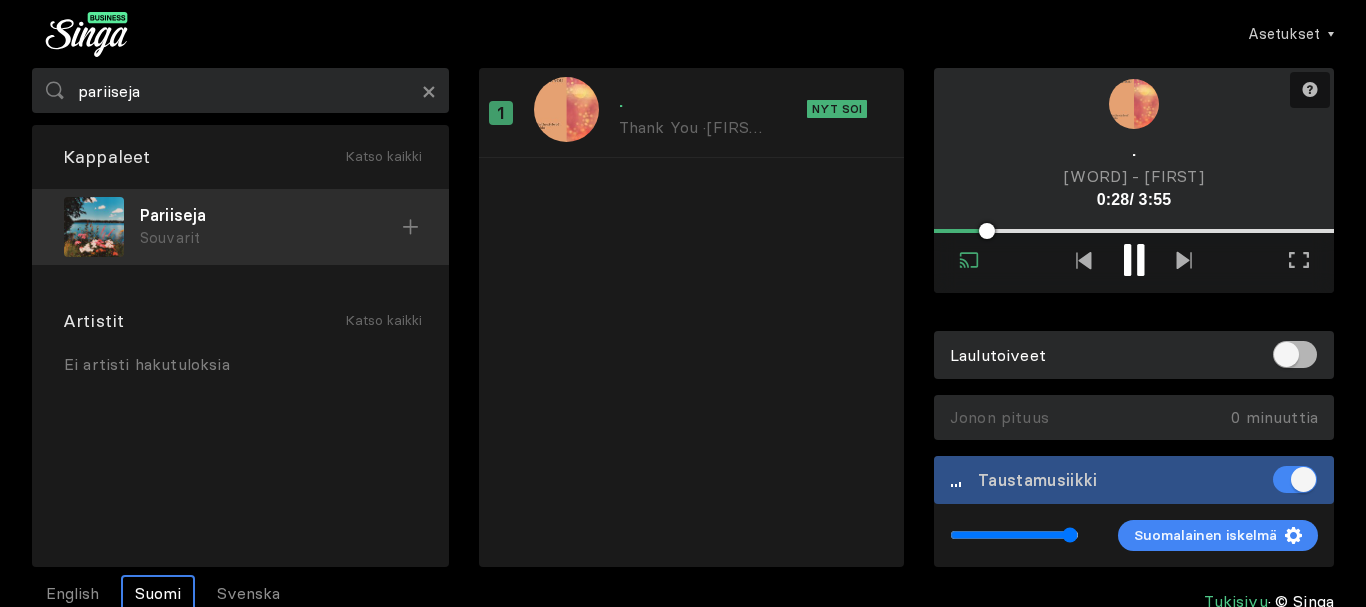 click at bounding box center [410, 227] 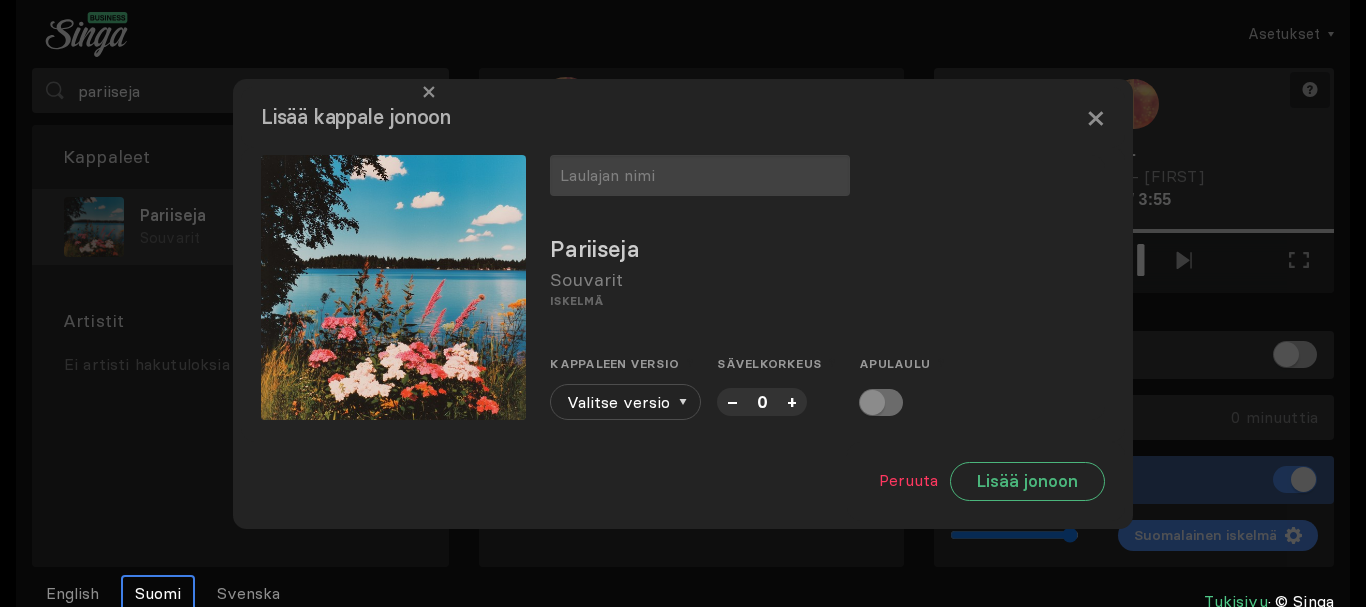 click at bounding box center [393, 287] 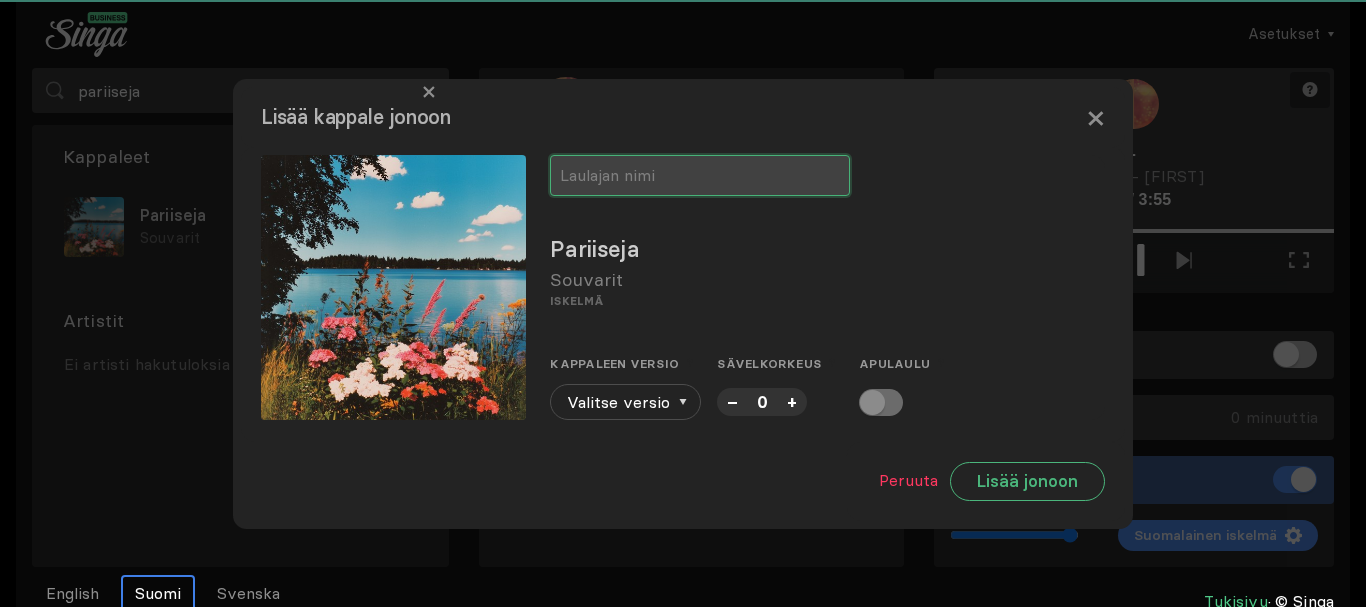 click at bounding box center (700, 175) 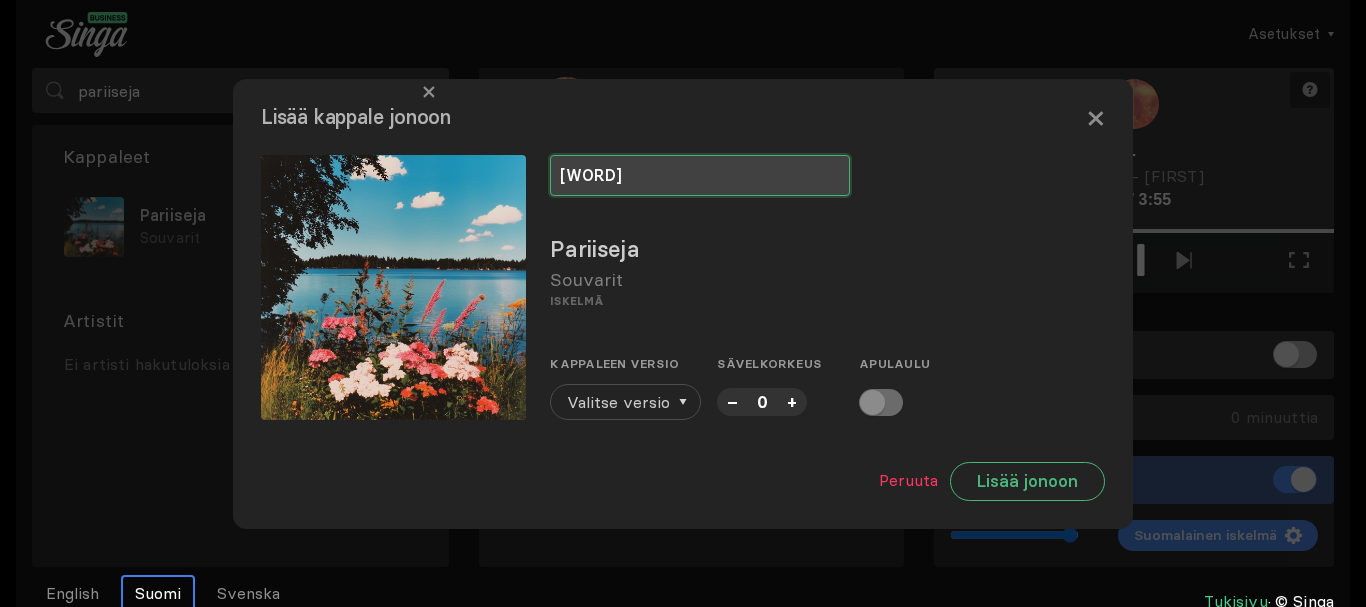 type on "bussikuski" 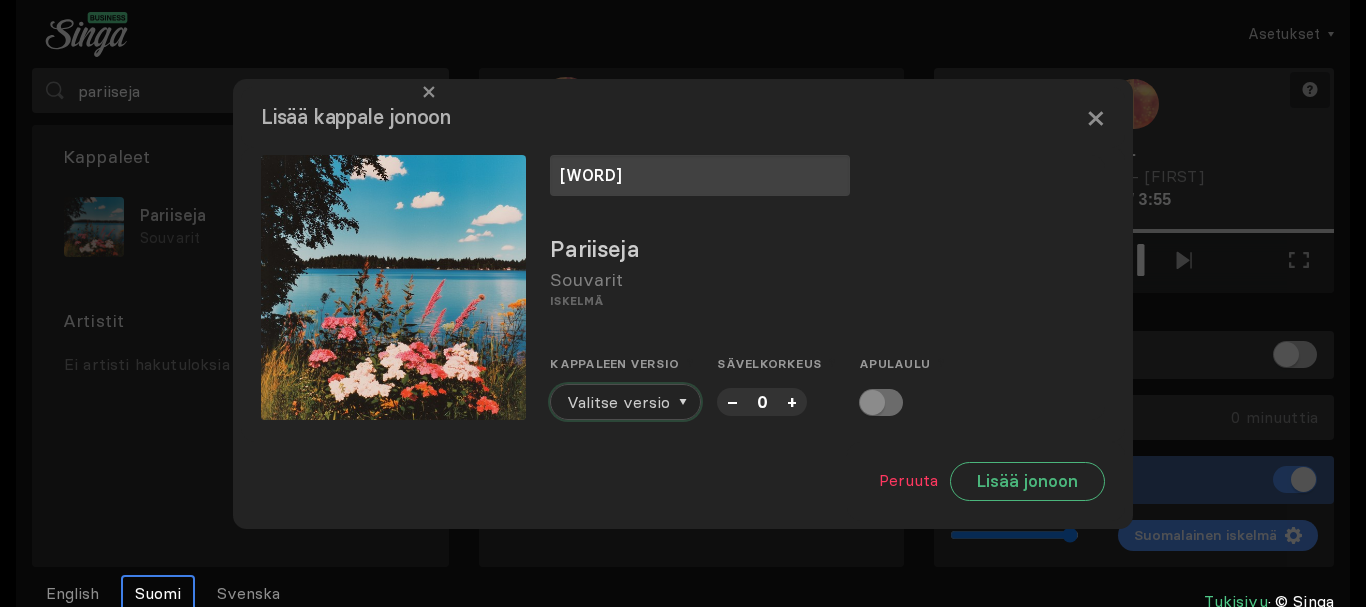 click on "Valitse versio" at bounding box center [618, 402] 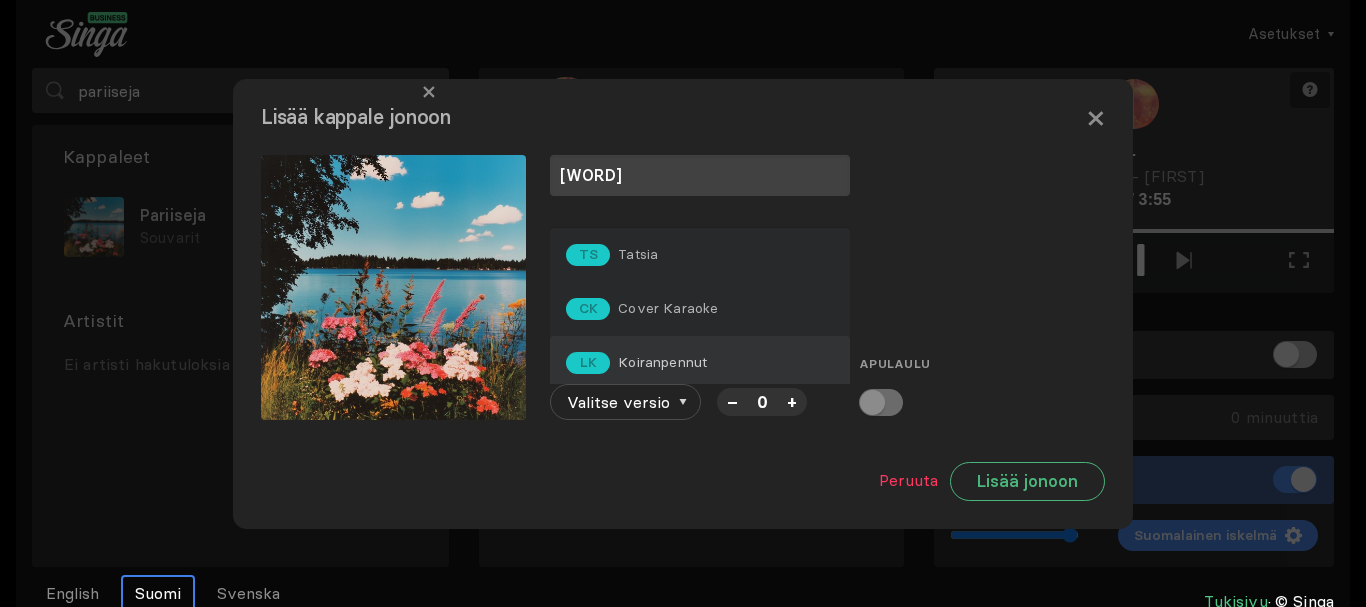 click on "Koiranpennut" at bounding box center [638, 254] 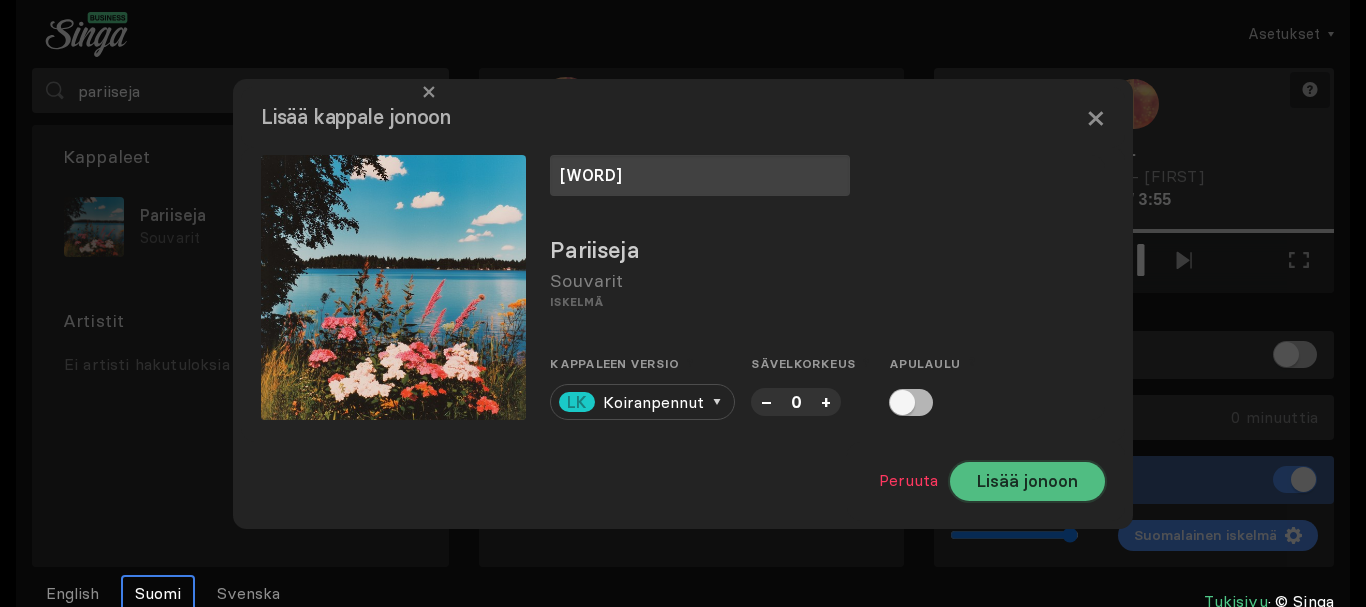 click on "Lisää jonoon" at bounding box center (1027, 481) 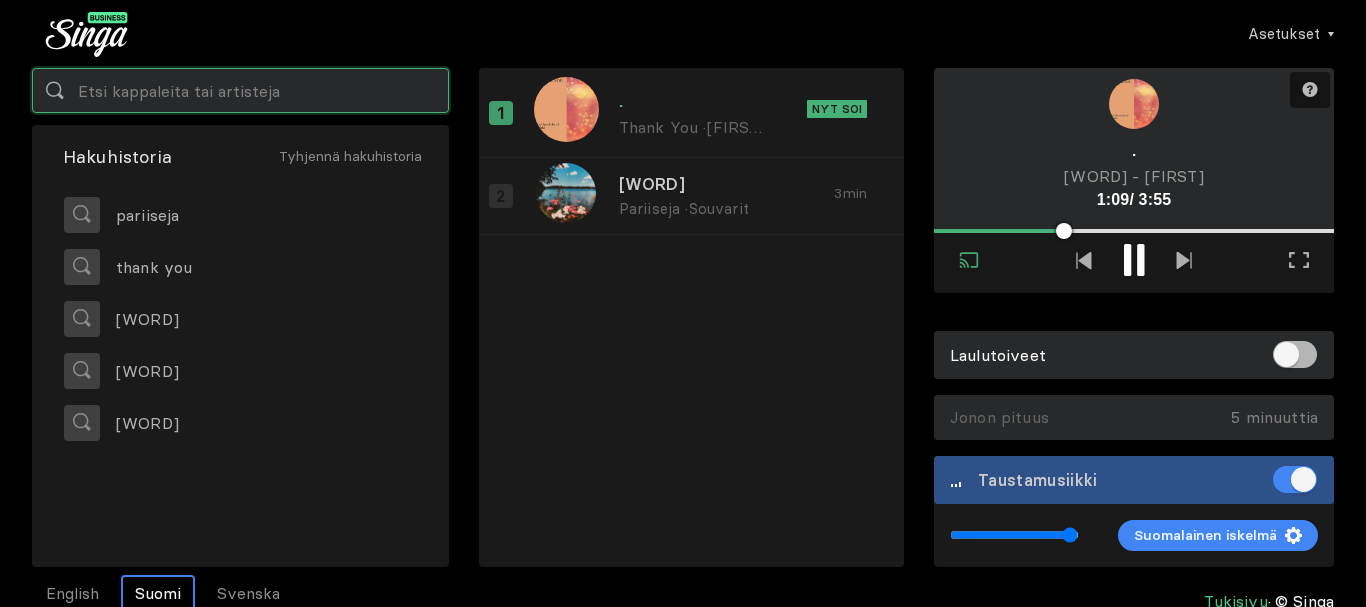 click at bounding box center [240, 90] 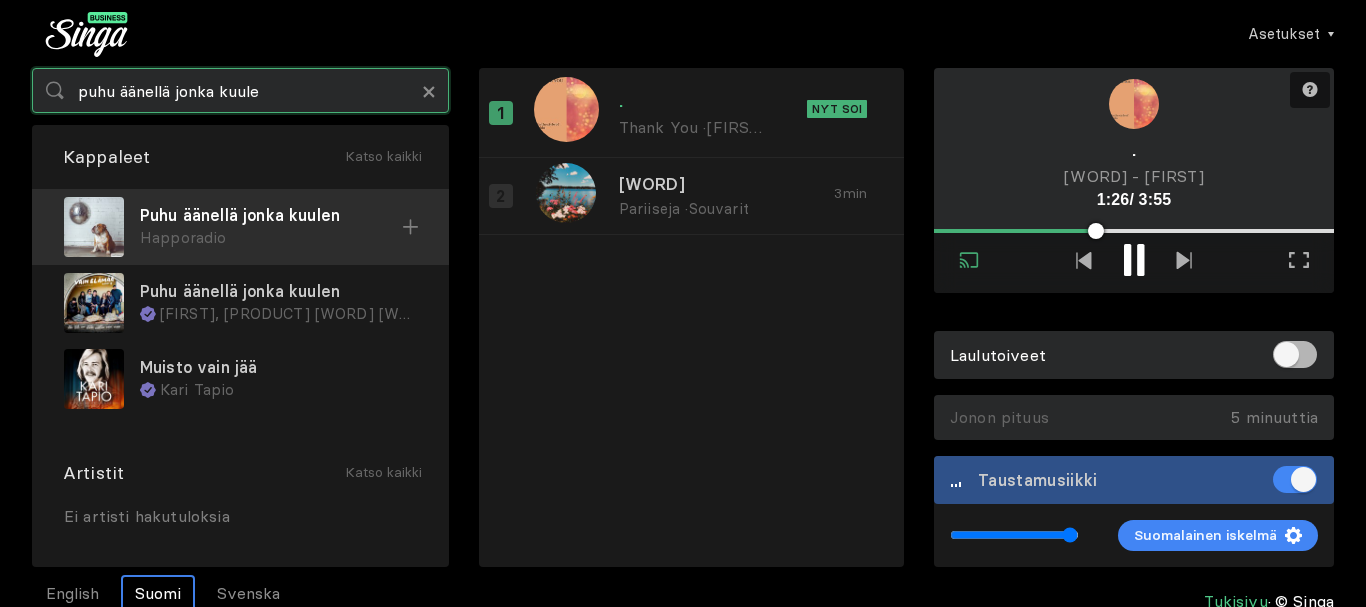 type on "lore ipsumdo sitam conse" 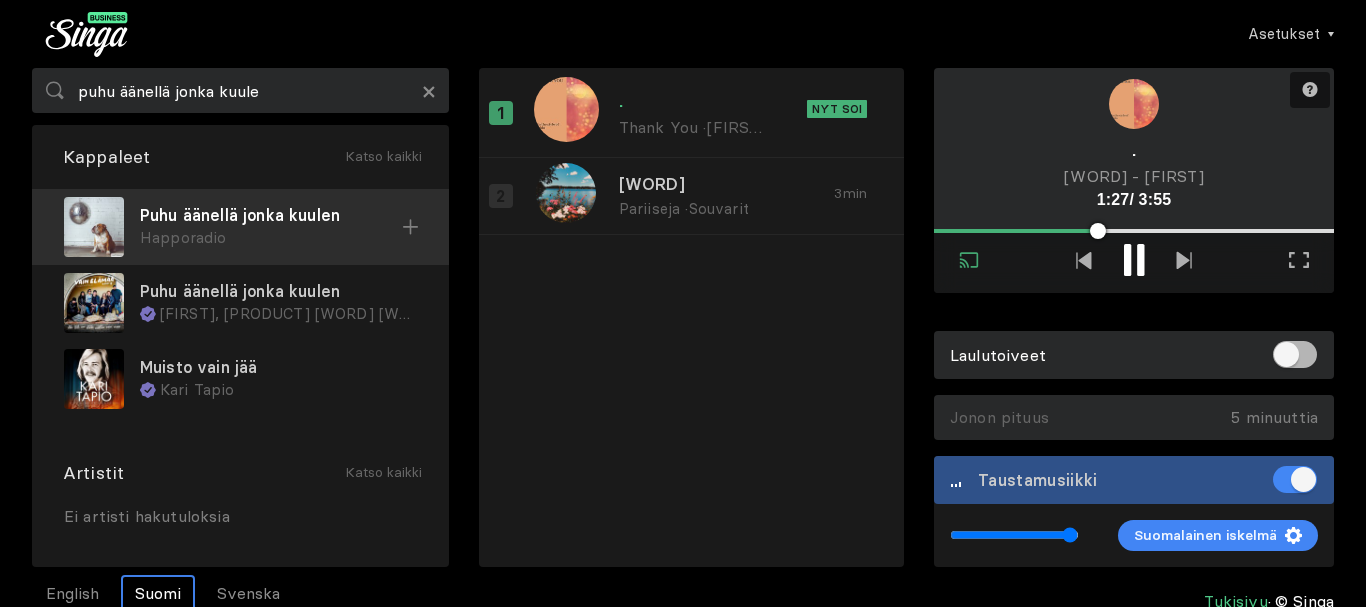 click at bounding box center [410, 227] 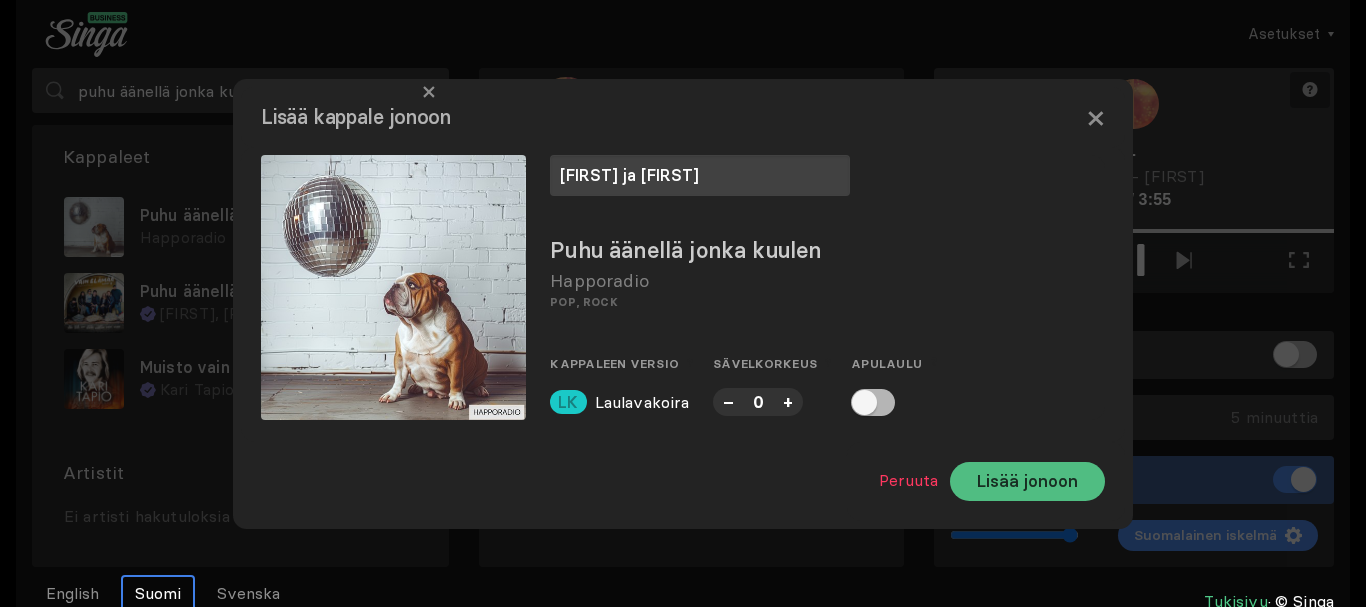 type on "Aapo ja Topias" 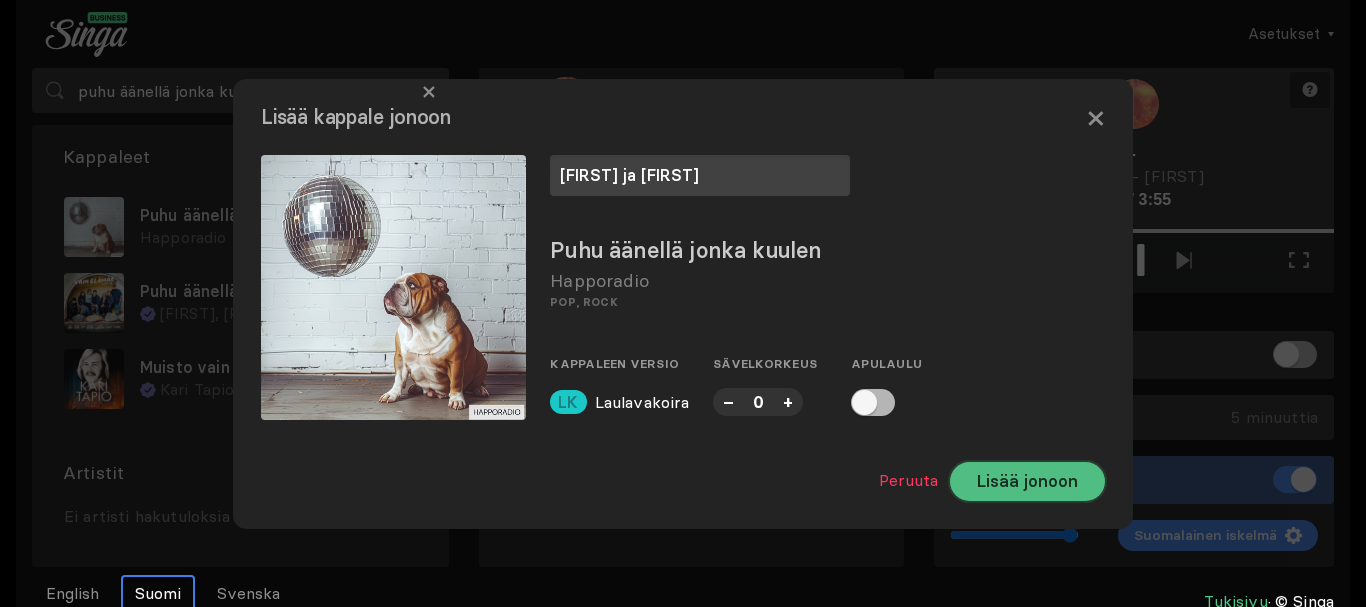 click on "Lisää jonoon" at bounding box center [1027, 481] 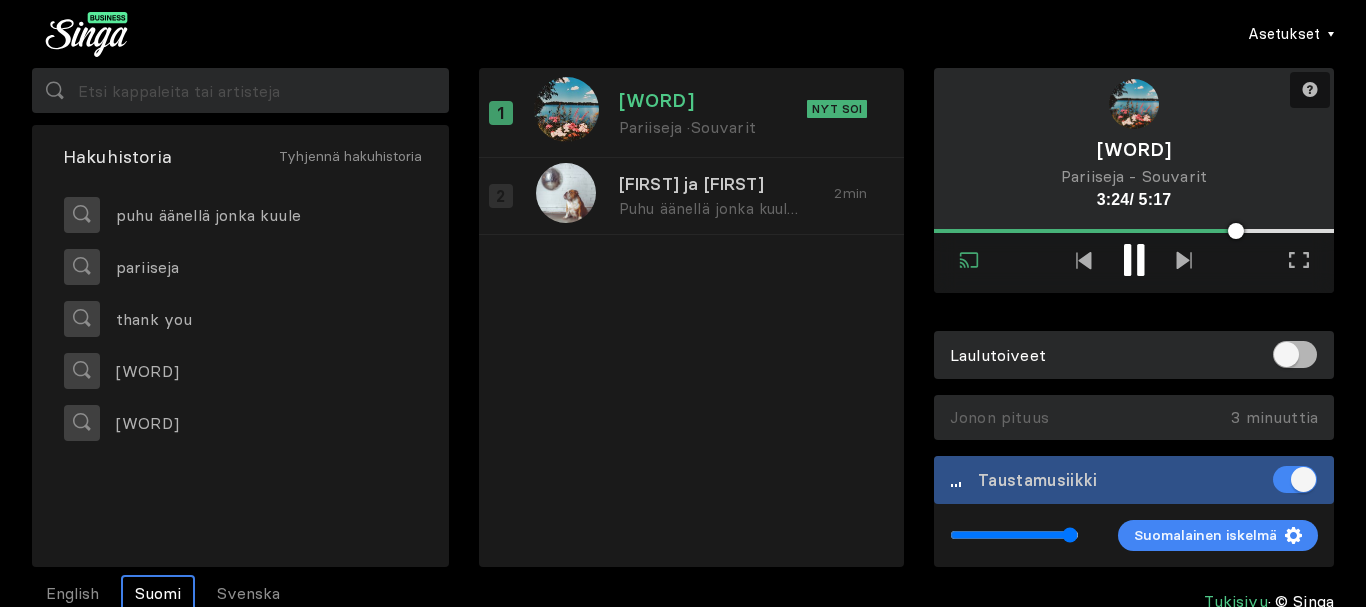 click on "Asetukset" at bounding box center [1284, 34] 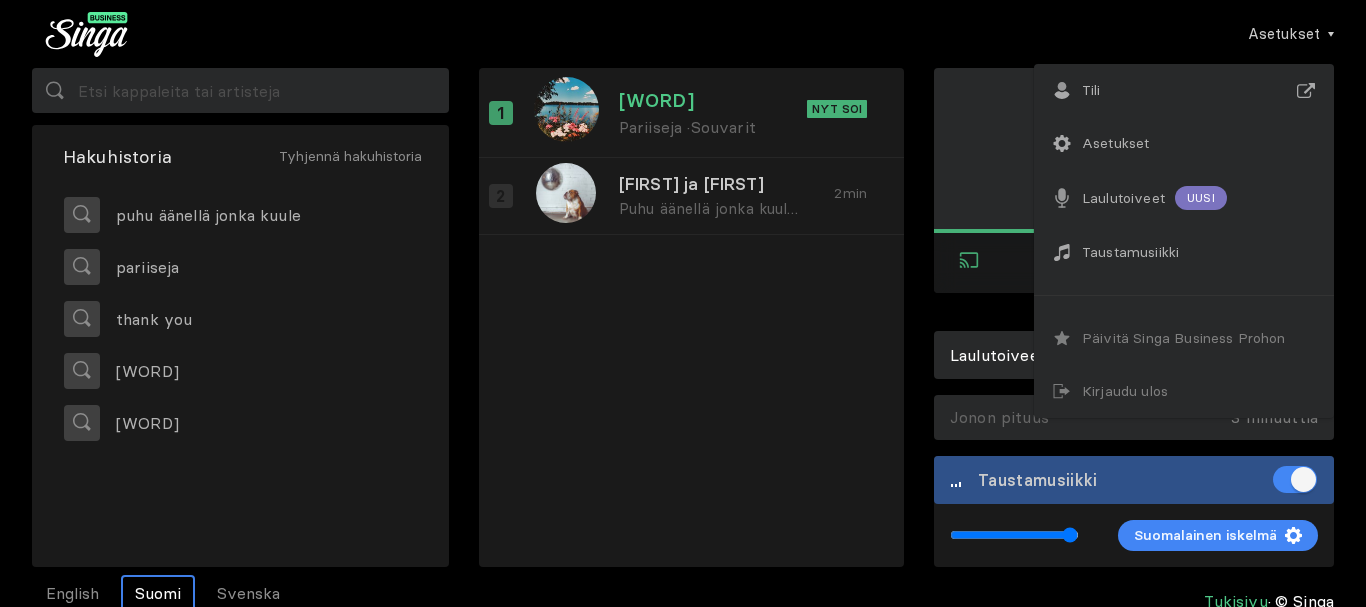 click on "Asetukset     Tili Asetukset Laulutoiveet Uusi Taustamusiikki Päivitä Singa Business Prohon Kirjaudu ulos" at bounding box center (737, 34) 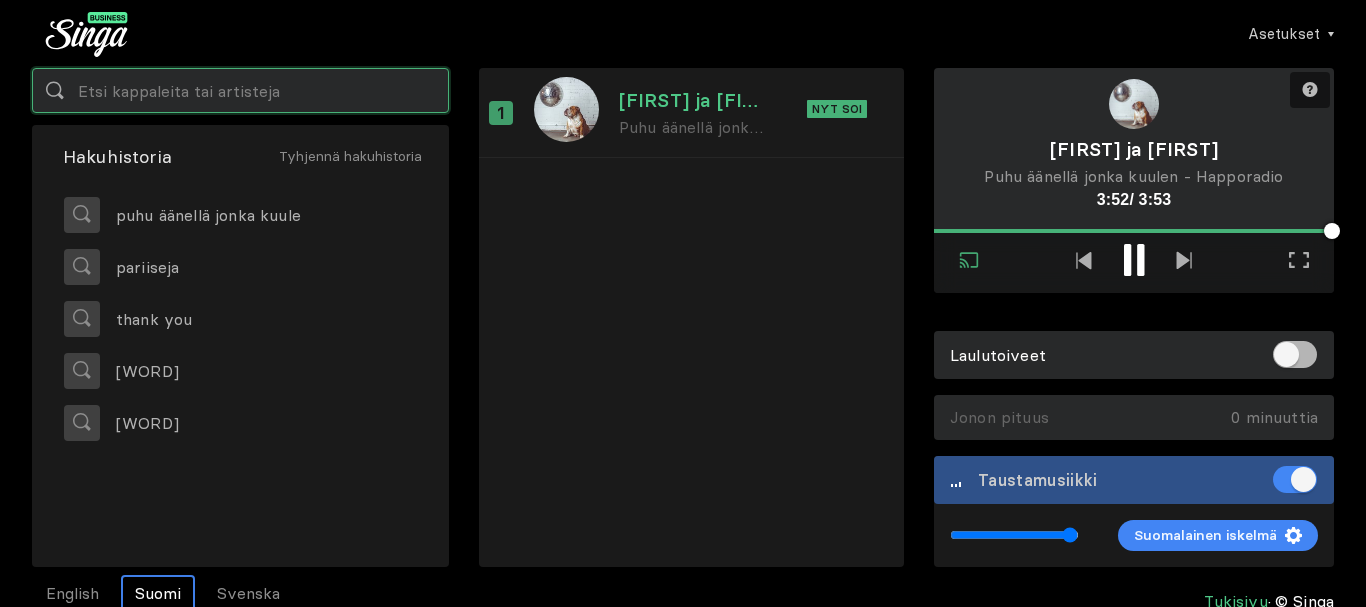 click at bounding box center [240, 90] 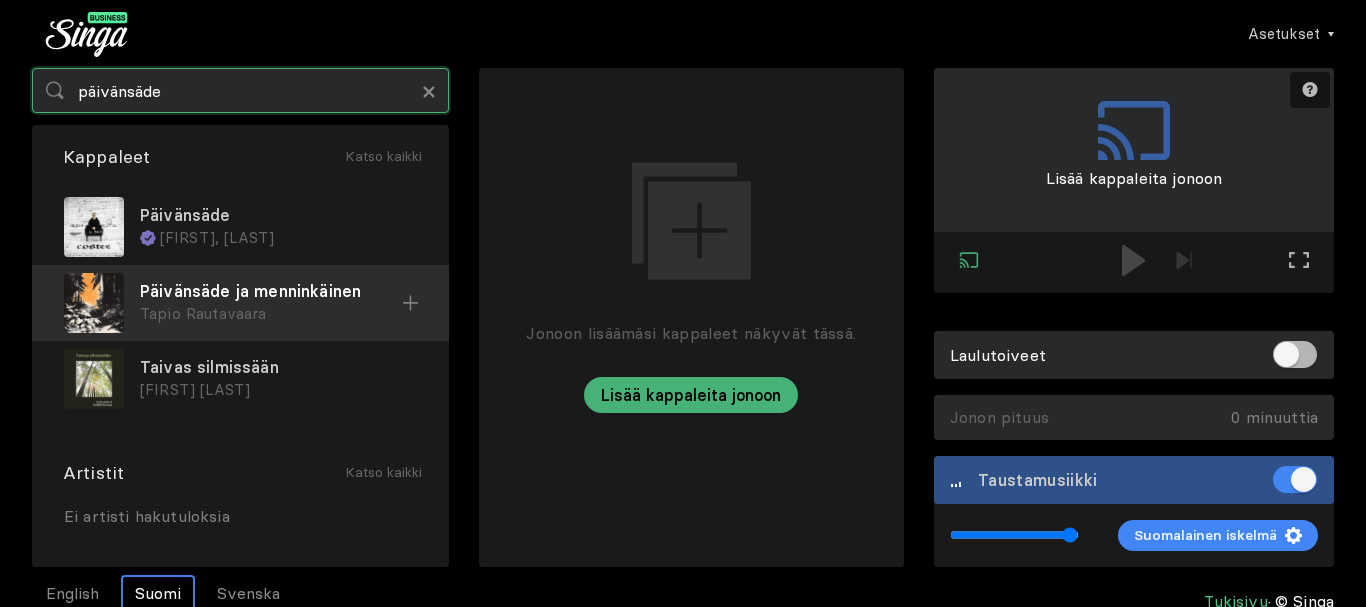 type on "loremipsum" 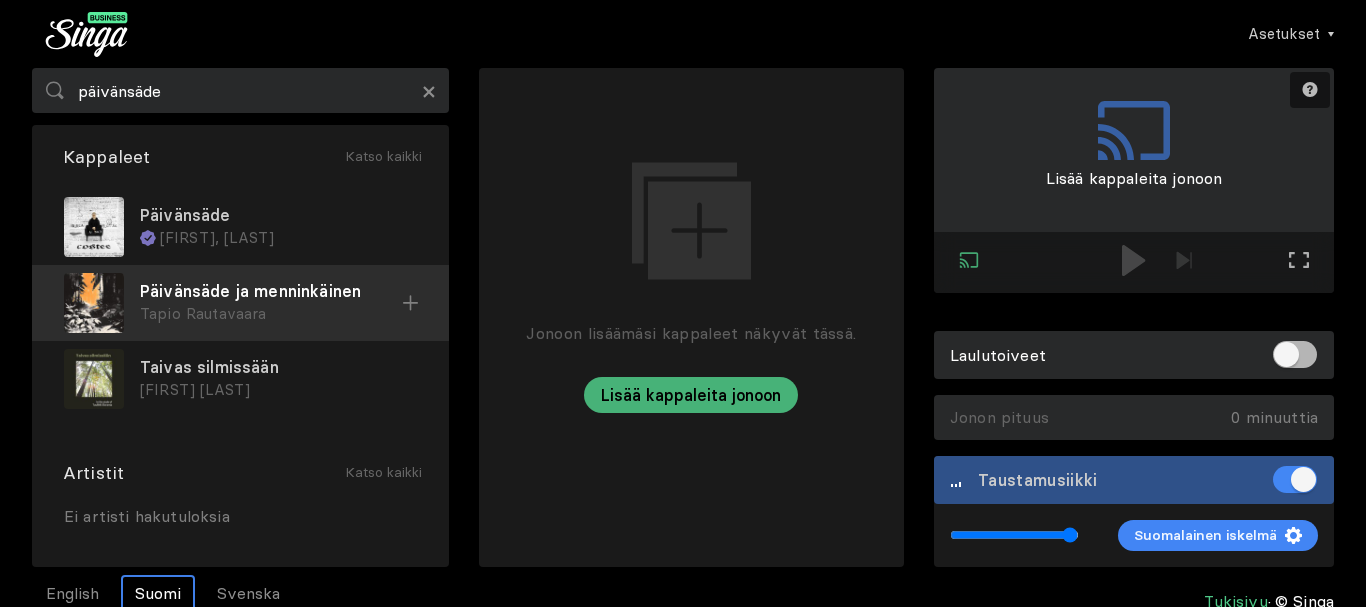 click at bounding box center (0, 0) 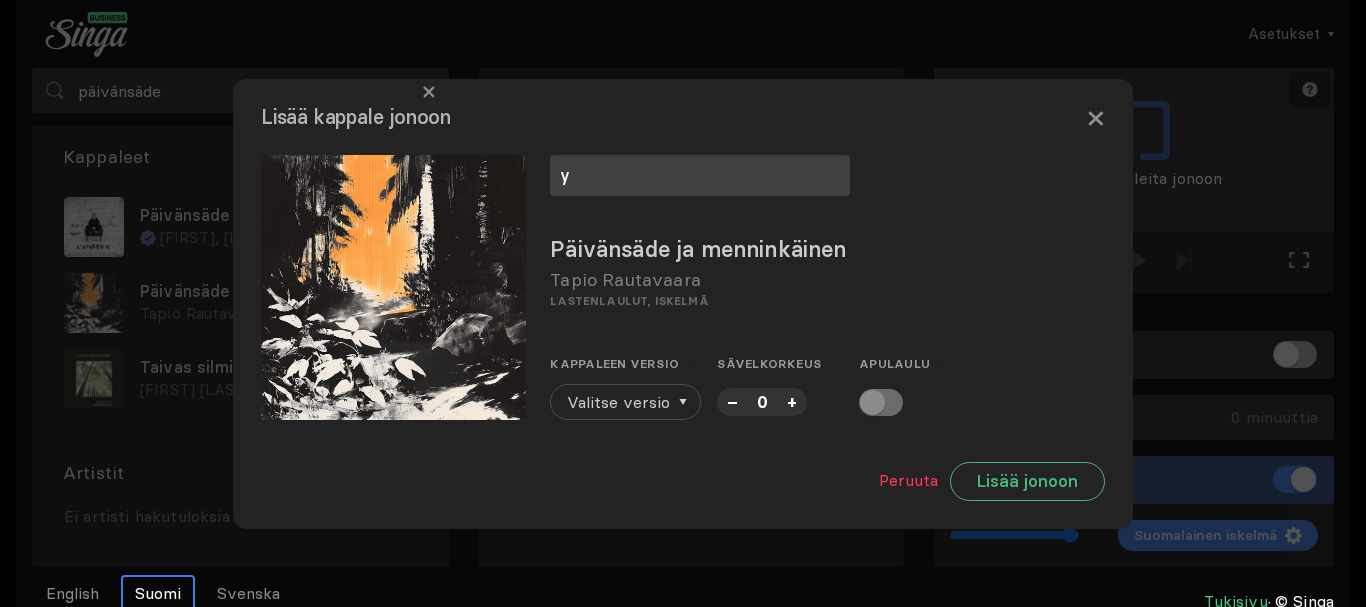 type on "y" 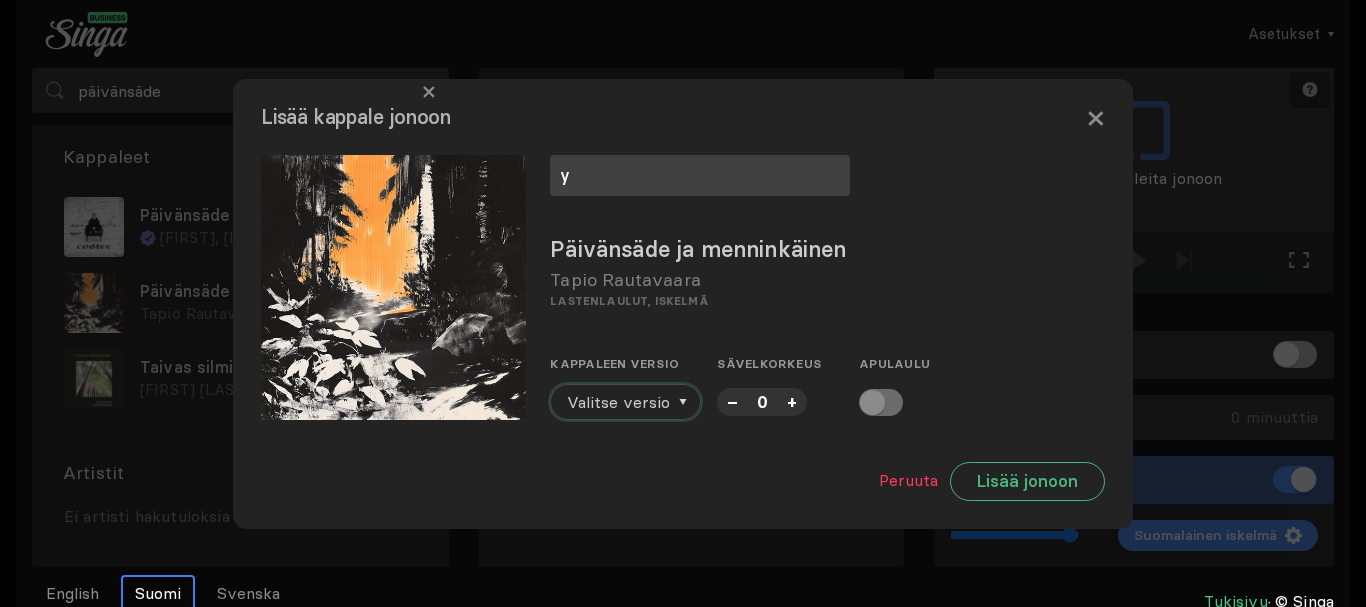 click on "Valitse versio" at bounding box center (618, 402) 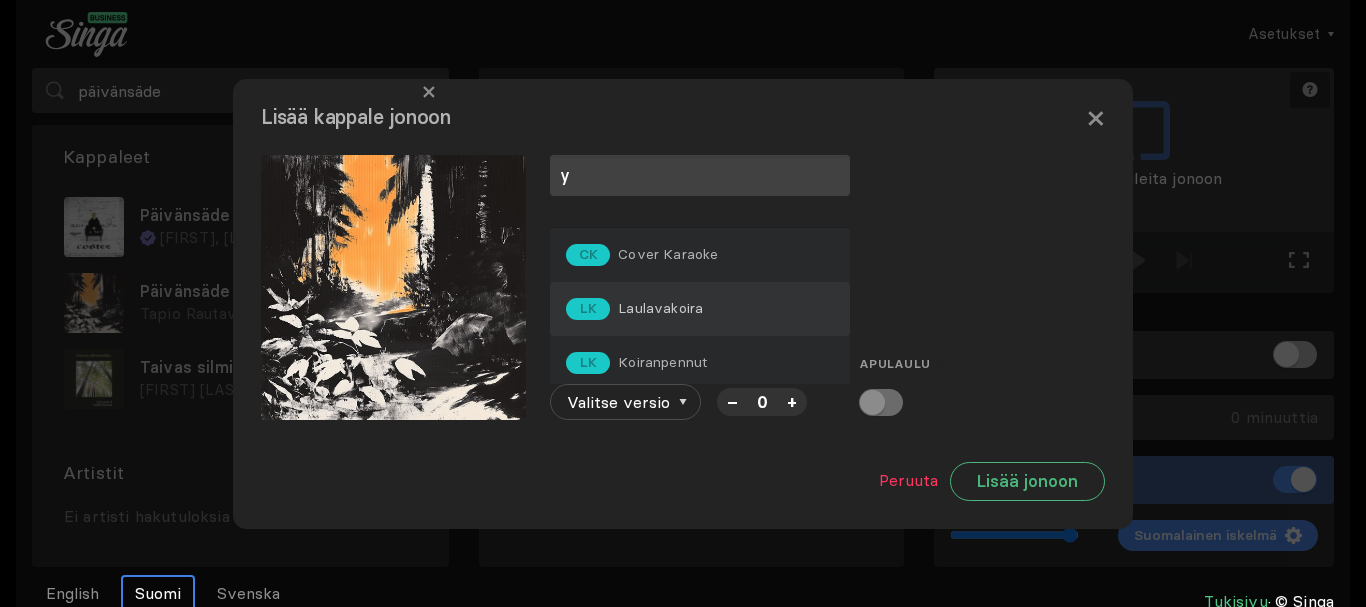 click on "Laulavakoira" at bounding box center [668, 254] 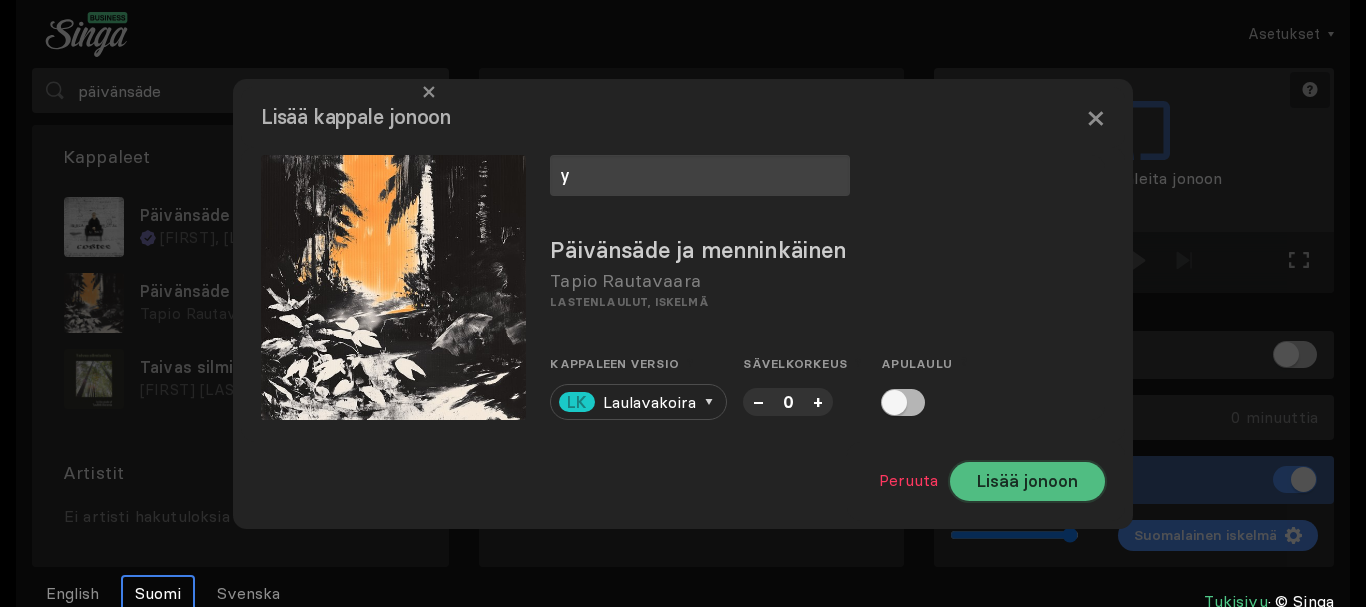 click on "Lisää jonoon" at bounding box center [1027, 481] 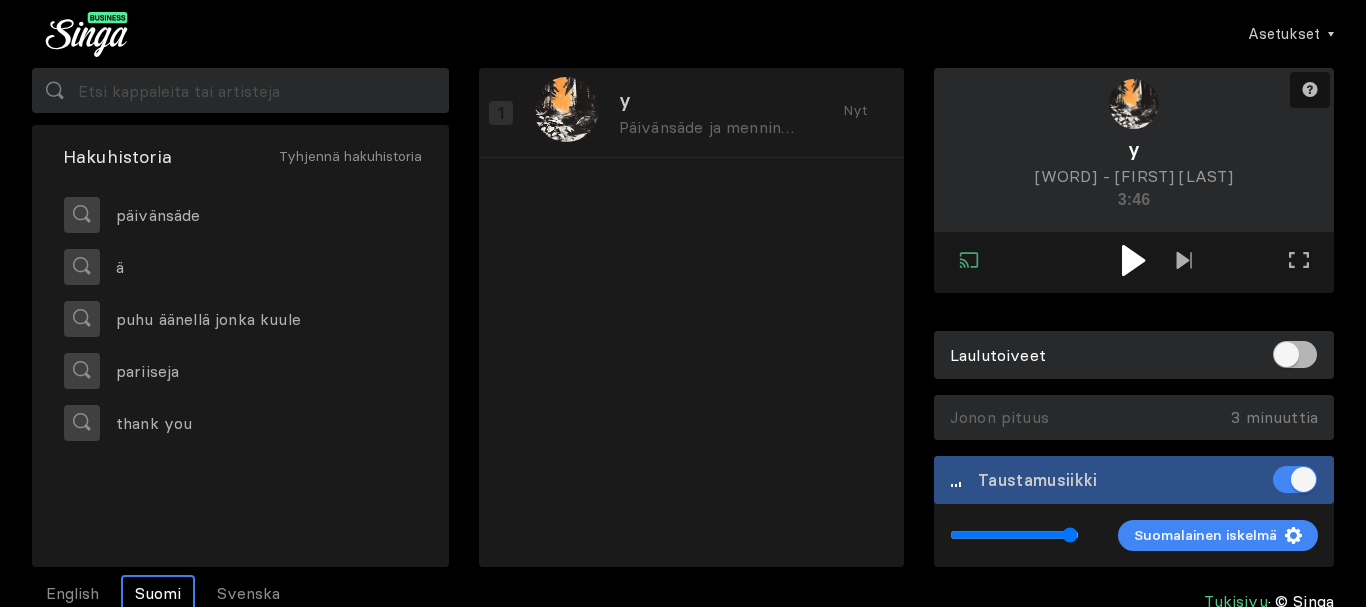 click at bounding box center [1133, 260] 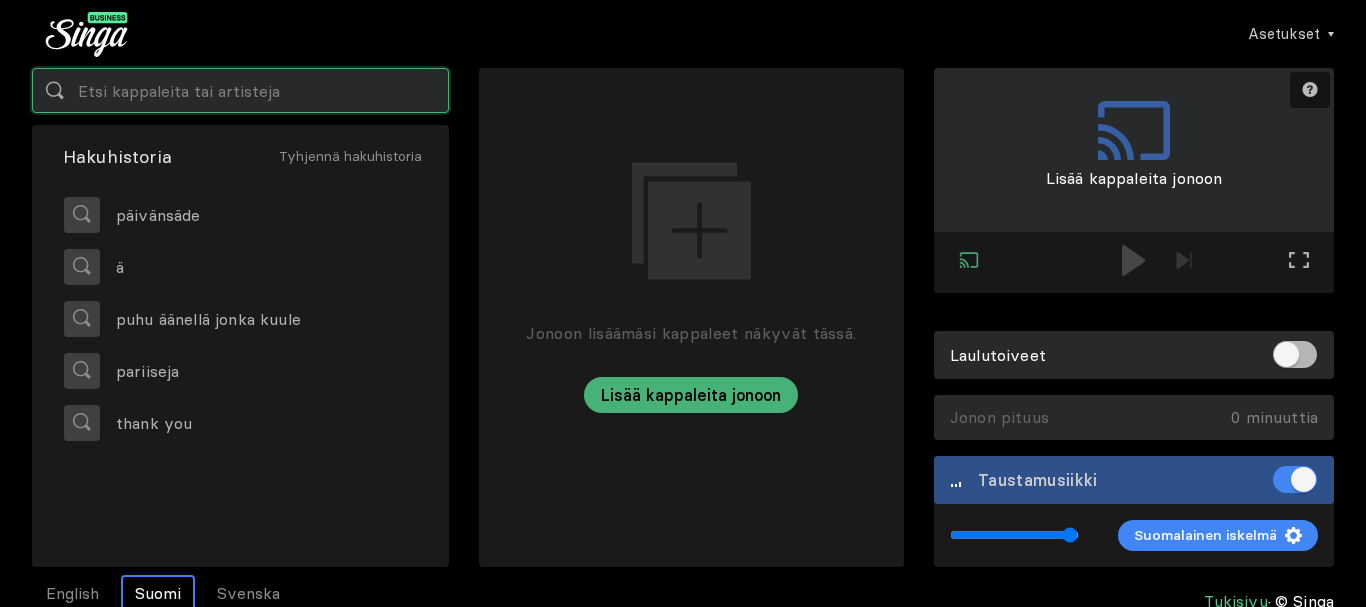 click at bounding box center [240, 90] 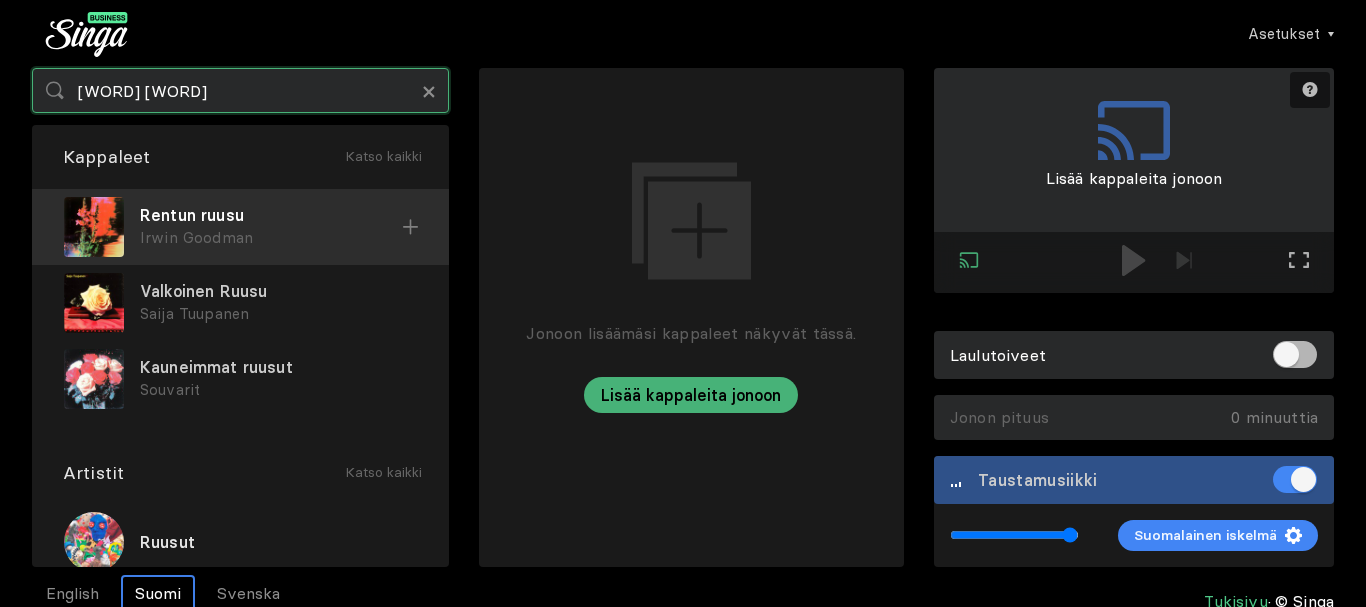type on "loremi dolor" 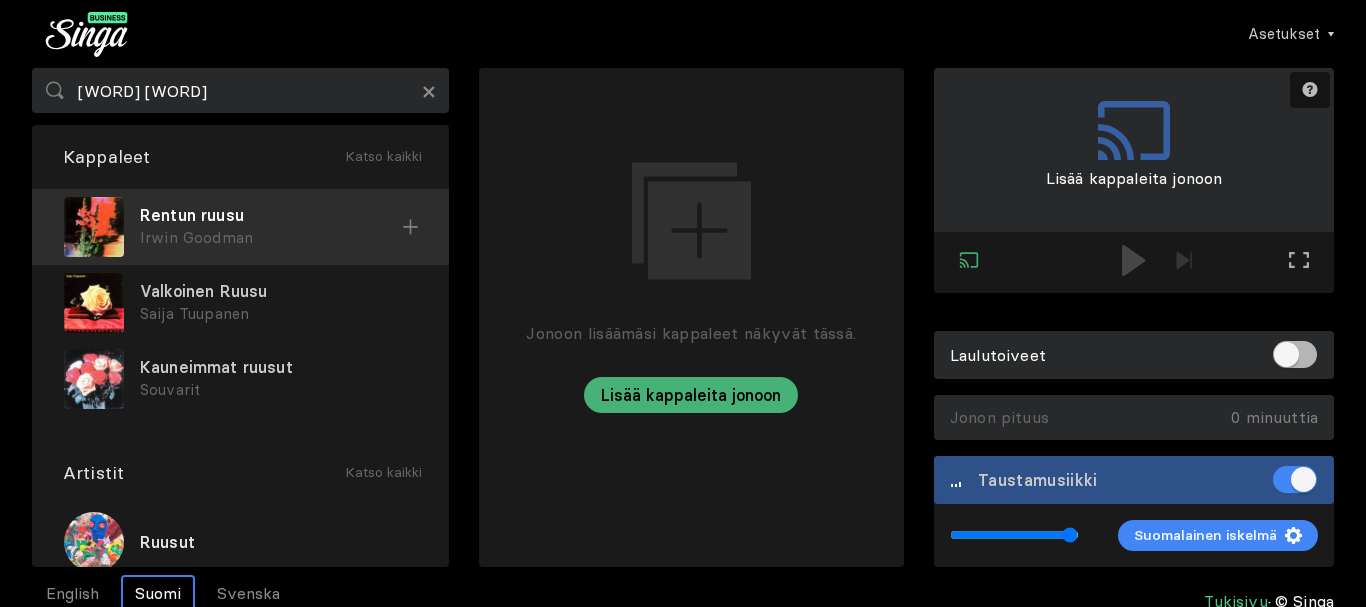 click on "Irwin Goodman" at bounding box center (271, 238) 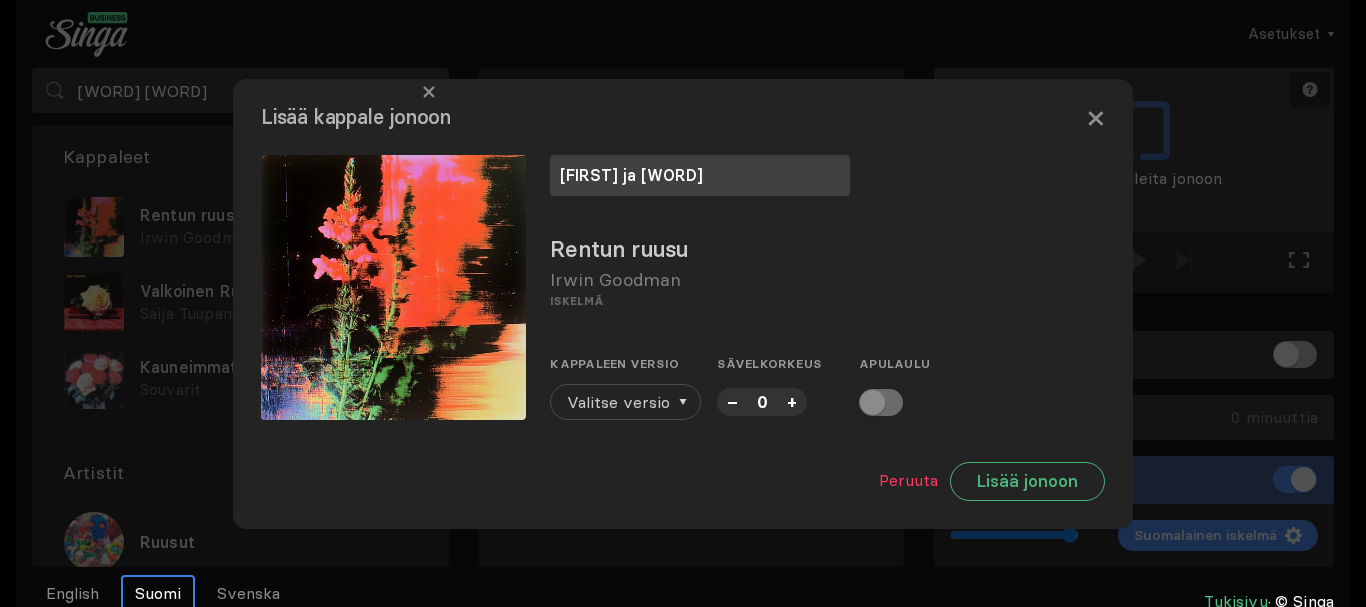 type on "miko ja bussikuzki" 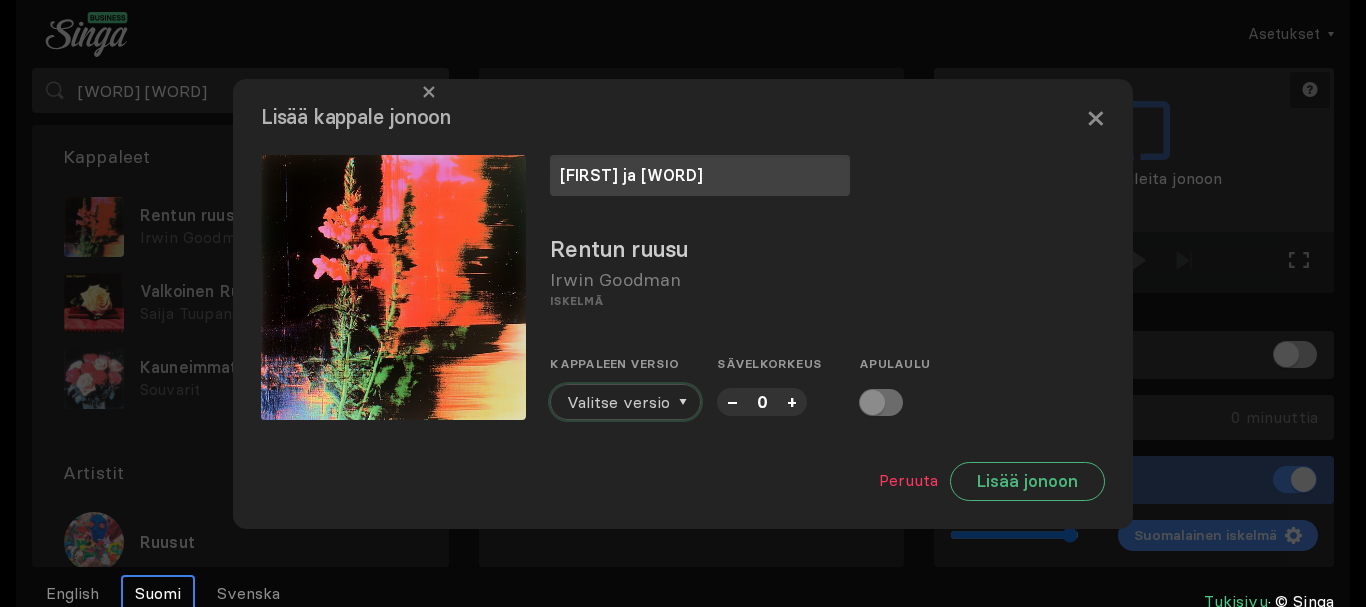 click on "Valitse versio" at bounding box center (618, 402) 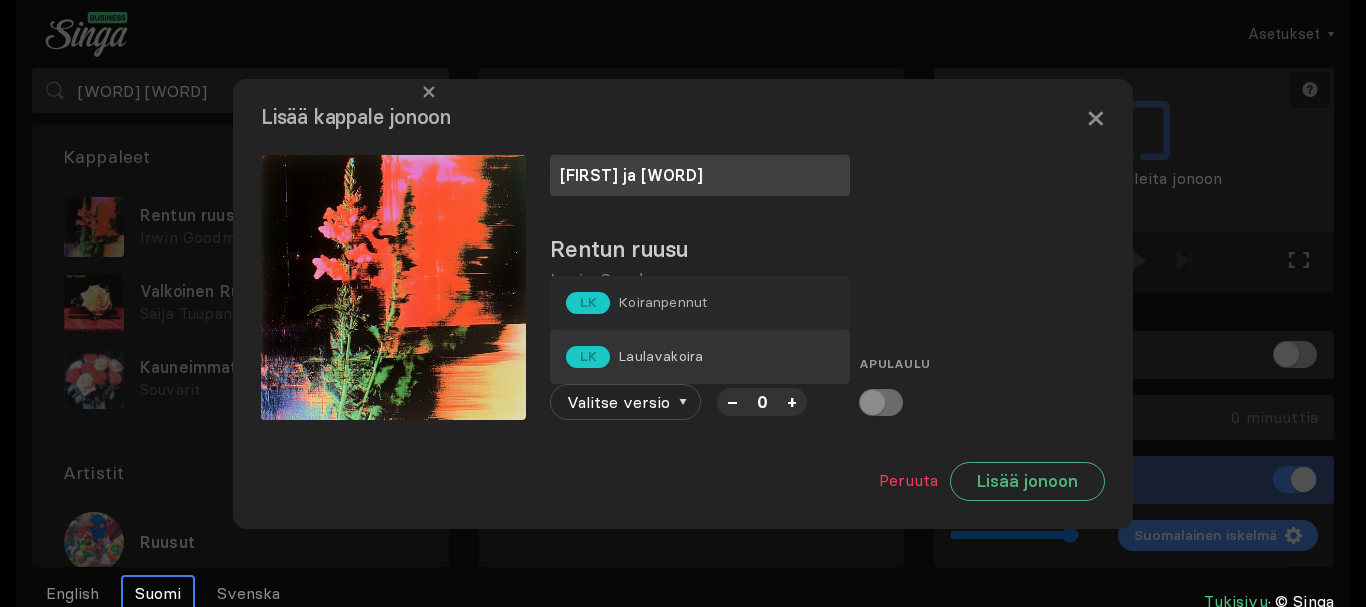 click on "LK Laulavakoira" at bounding box center [700, 357] 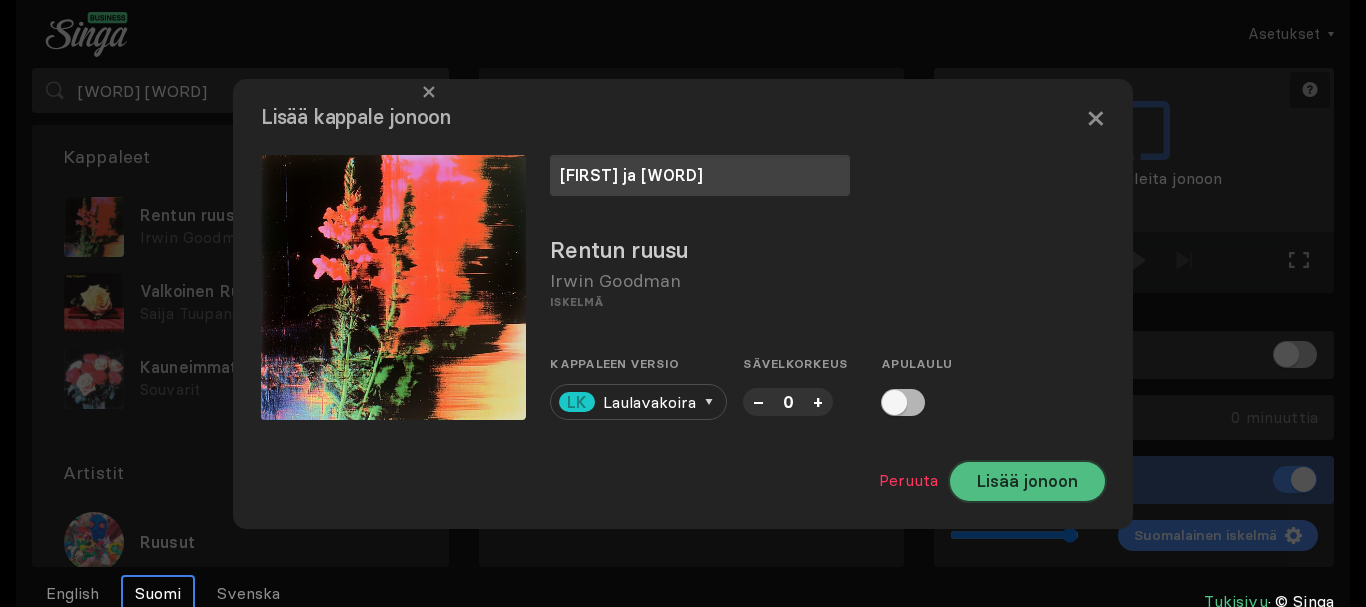 click on "Lisää jonoon" at bounding box center [1027, 481] 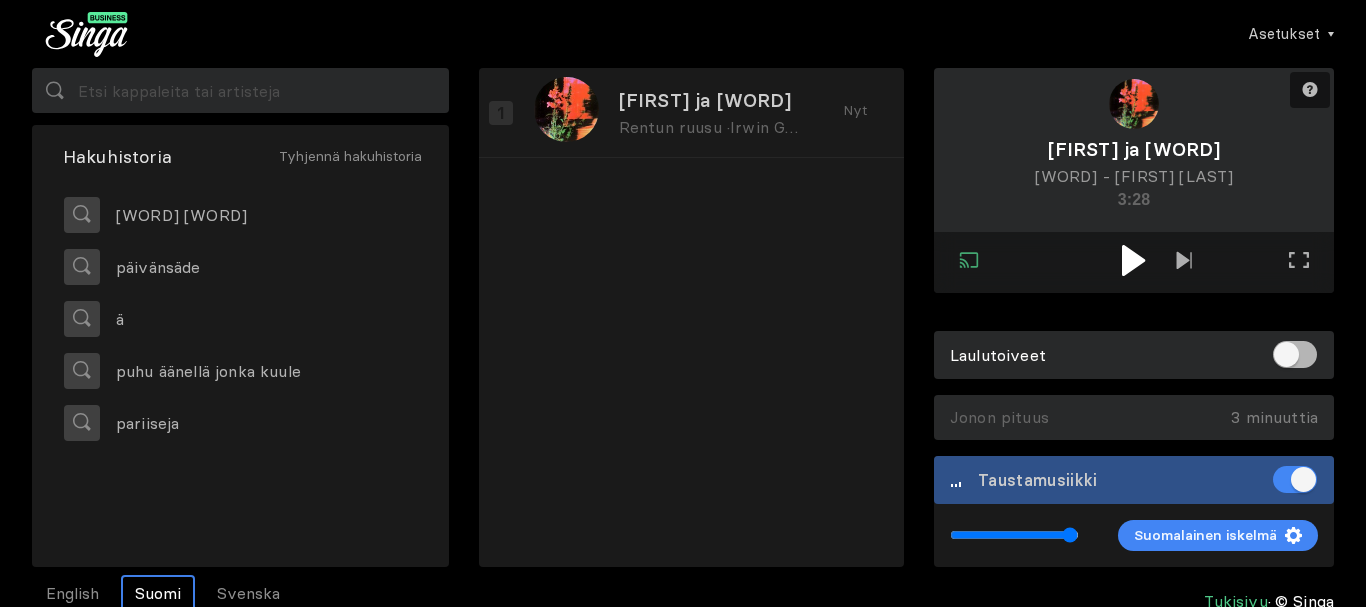 click at bounding box center [1134, 262] 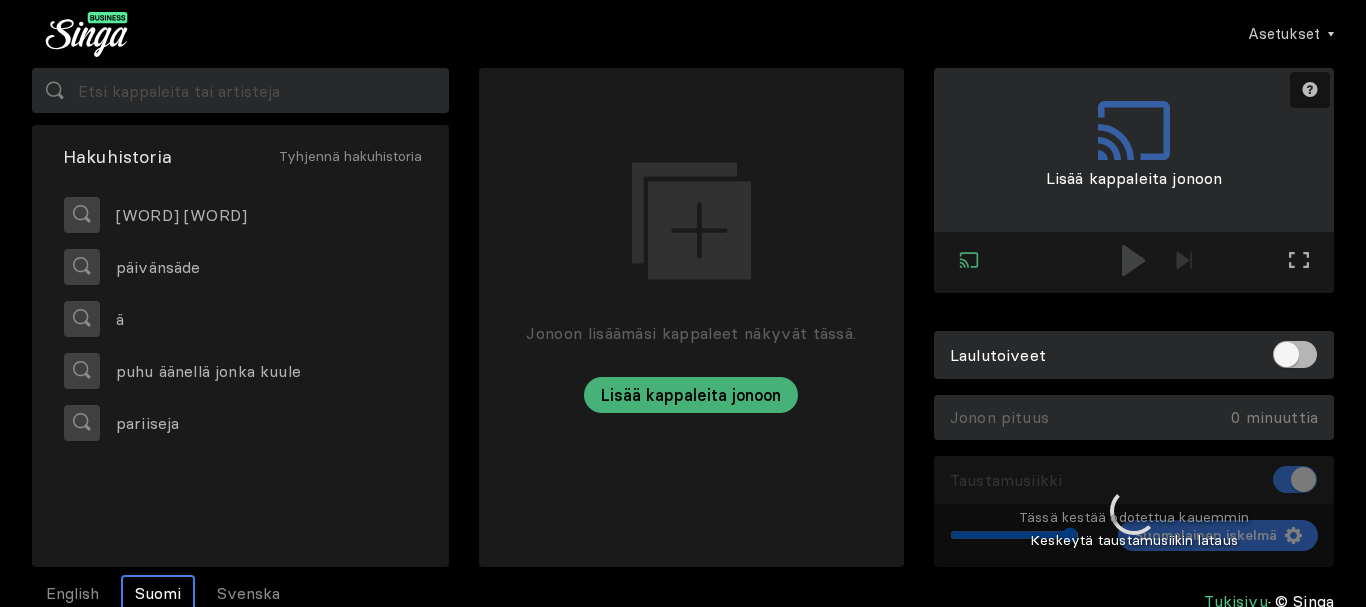 type 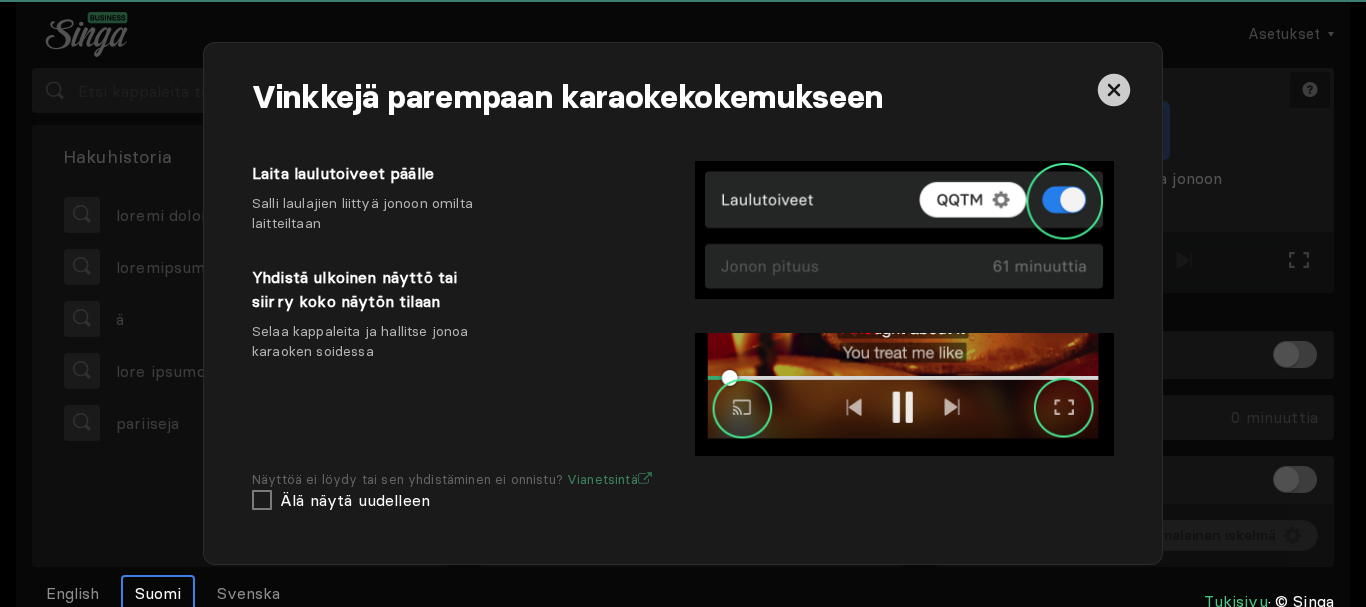scroll, scrollTop: 0, scrollLeft: 0, axis: both 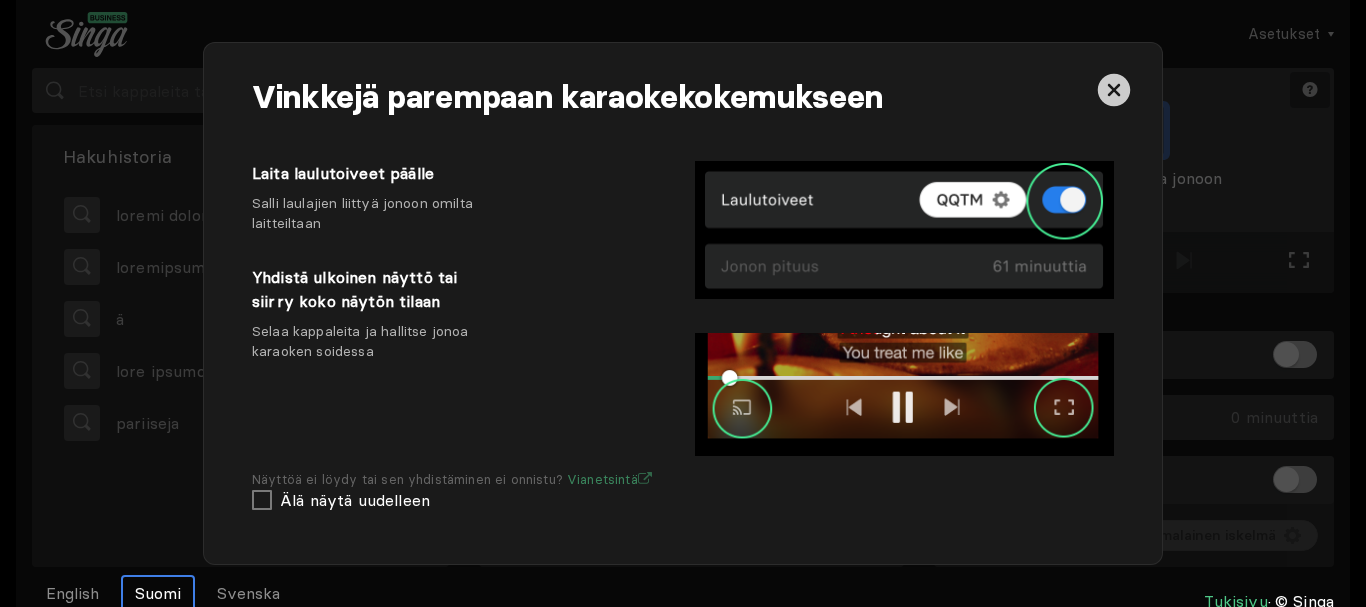 click at bounding box center [1134, 76] 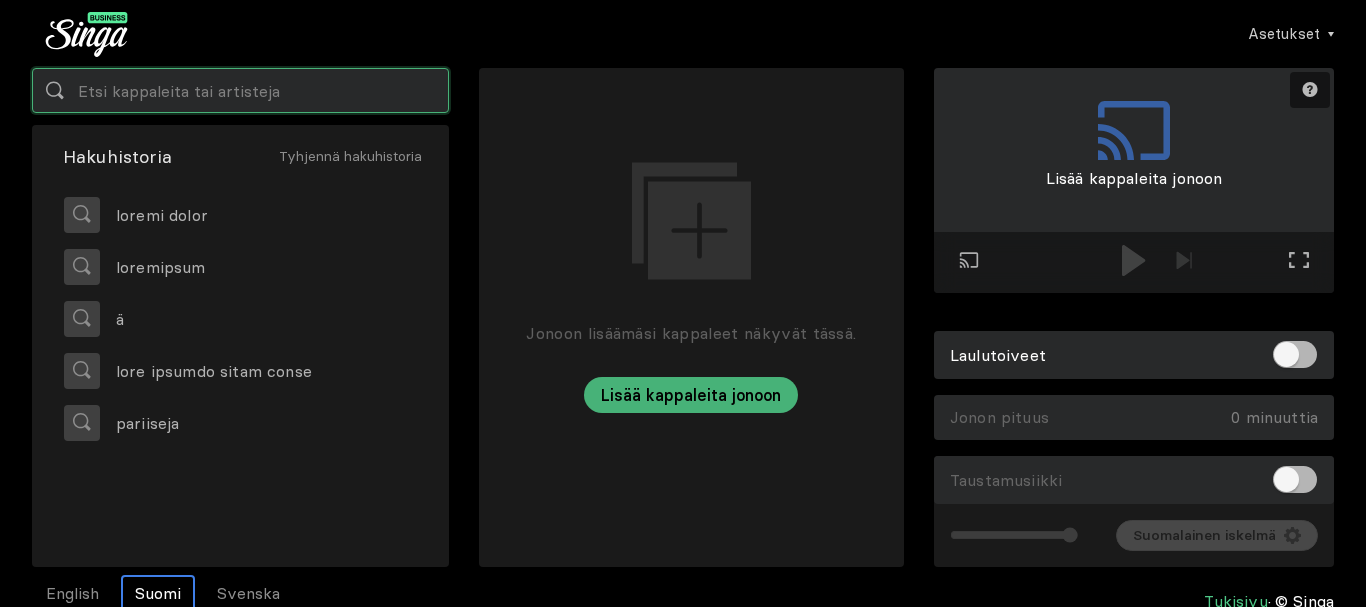 click at bounding box center [240, 90] 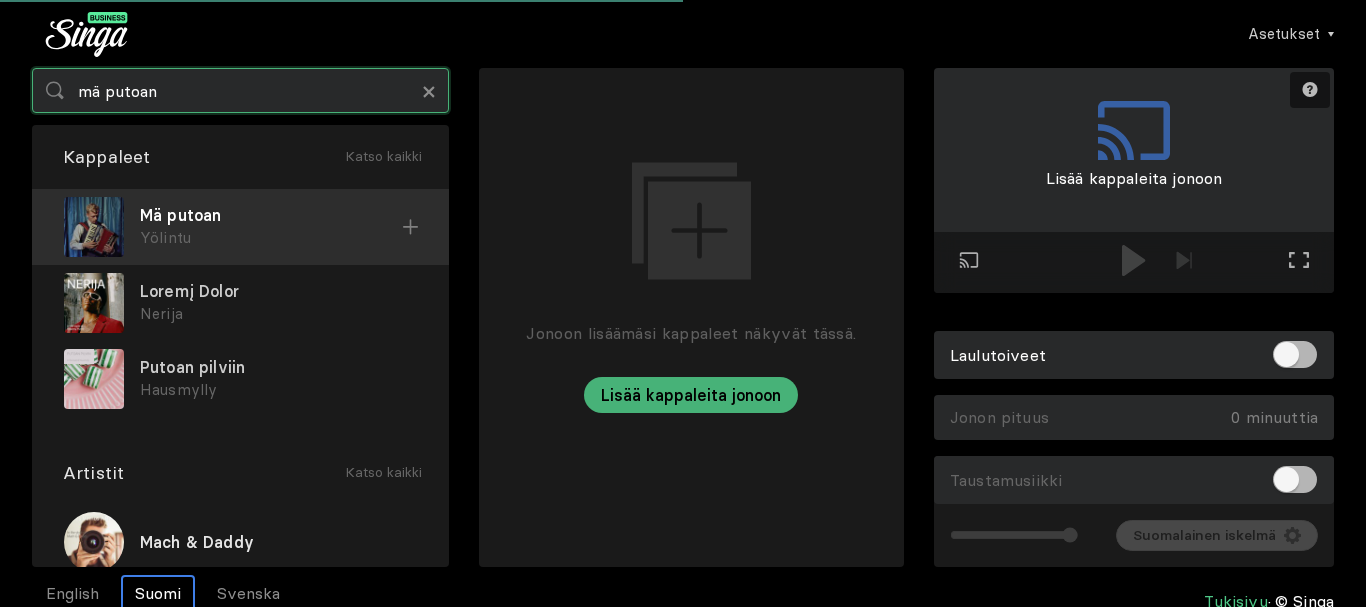type on "mä putoan" 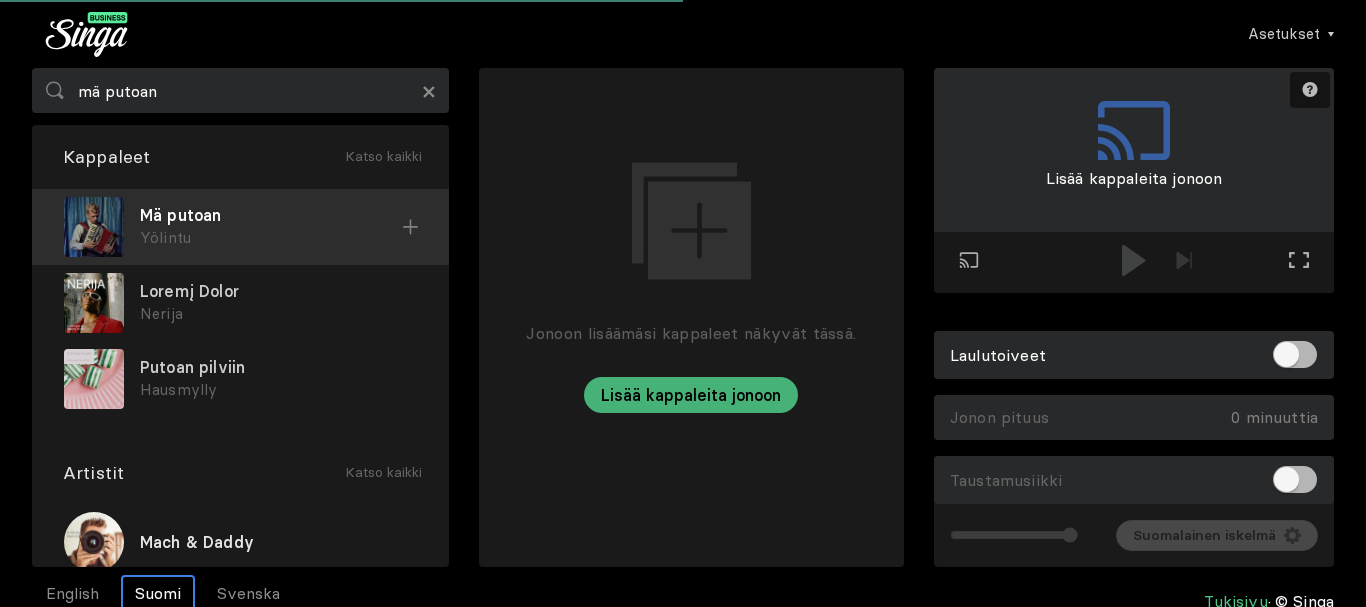 click on "Mä putoan" at bounding box center (271, 215) 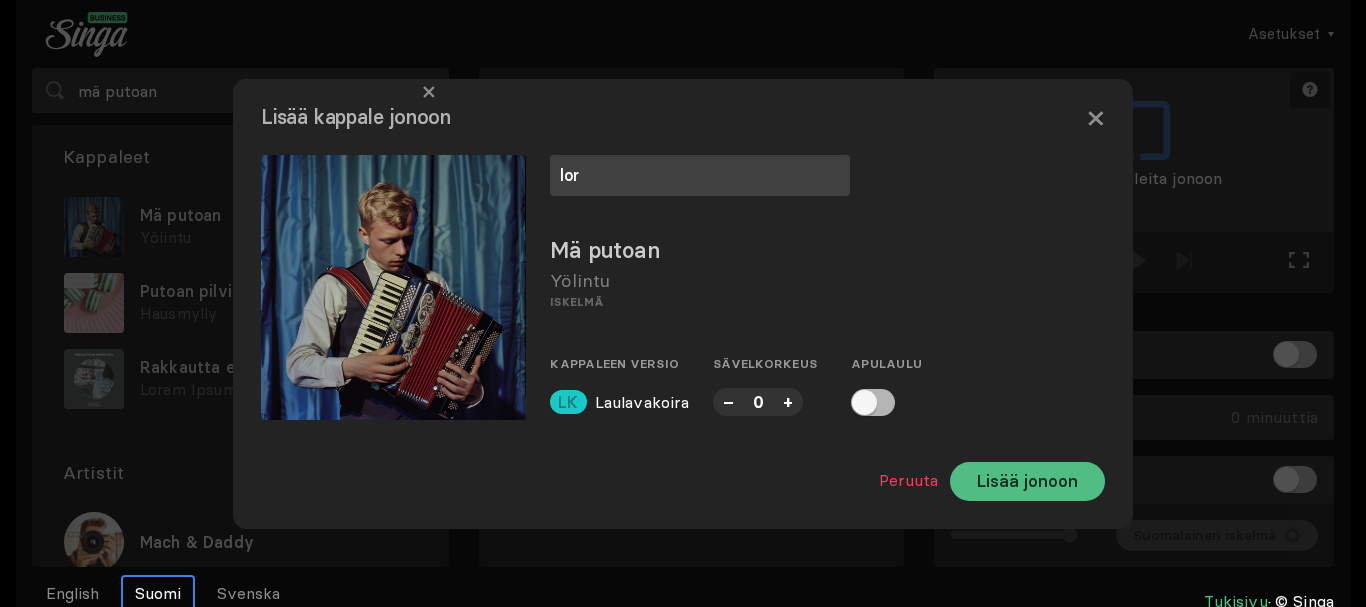 type on "lor" 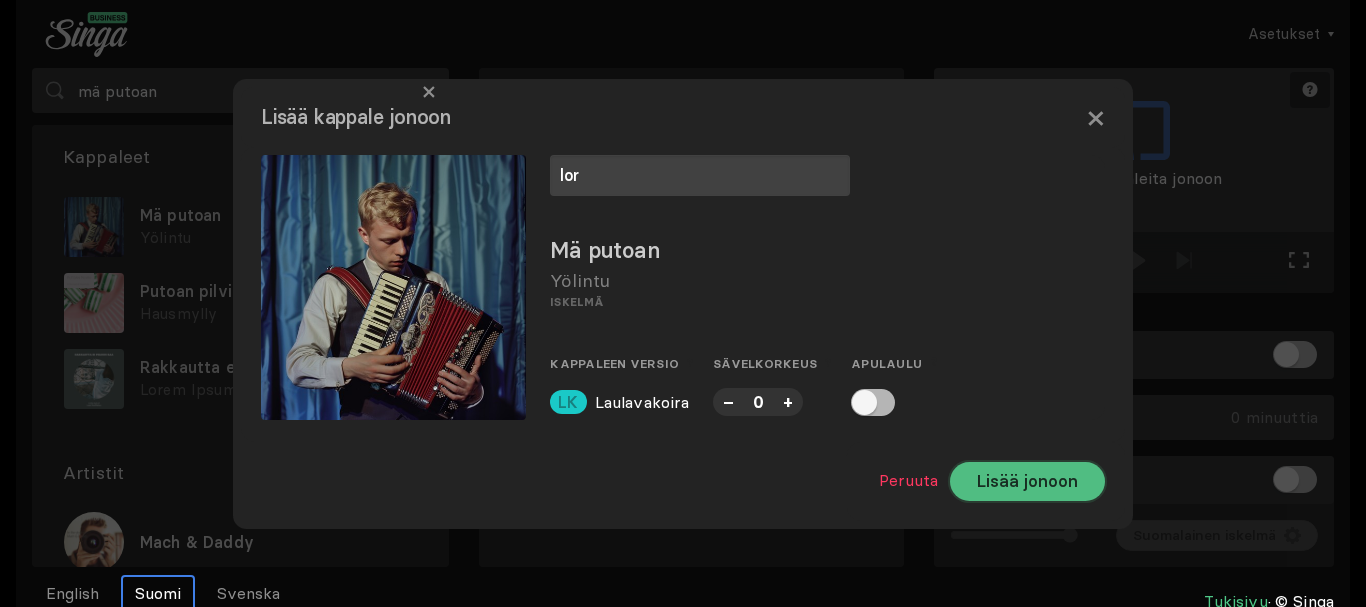 click on "Lisää jonoon" at bounding box center (1027, 481) 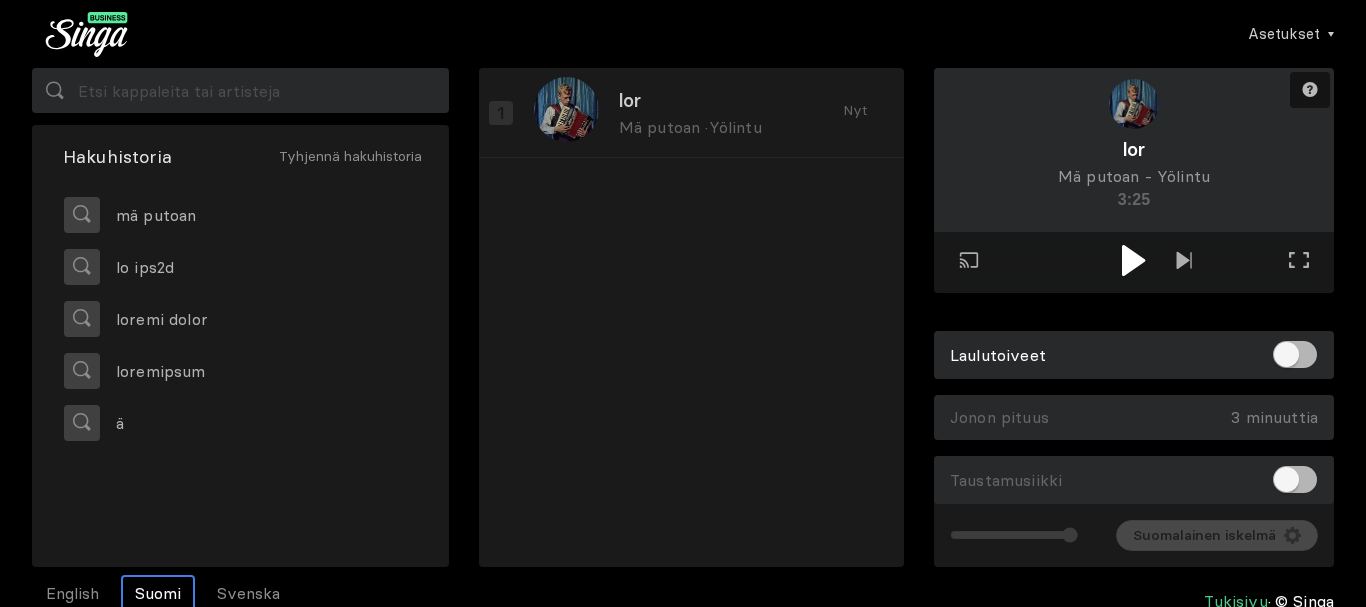 click at bounding box center [1133, 260] 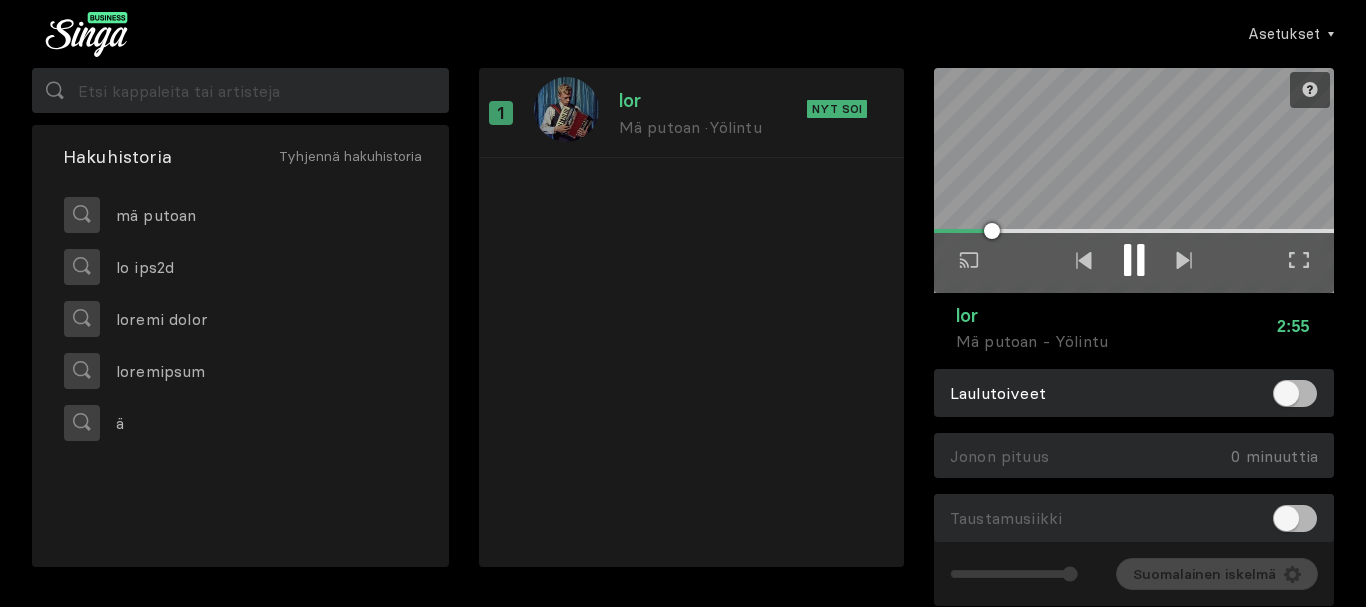 click at bounding box center (1140, 260) 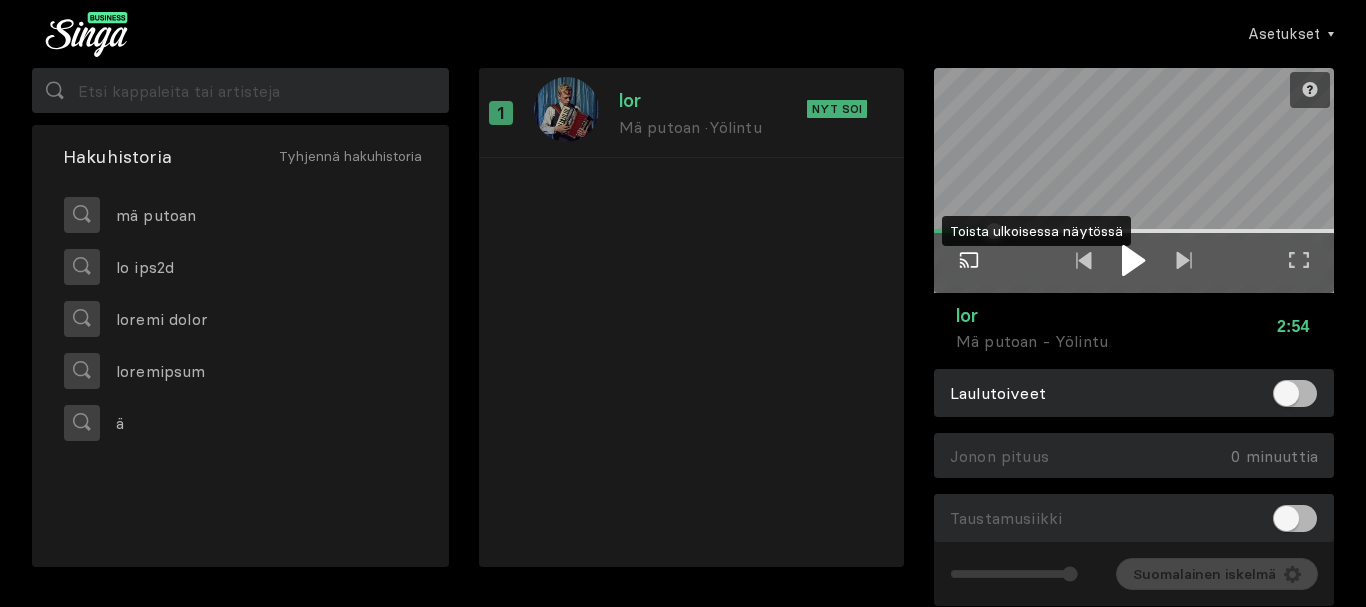 click at bounding box center [969, 260] 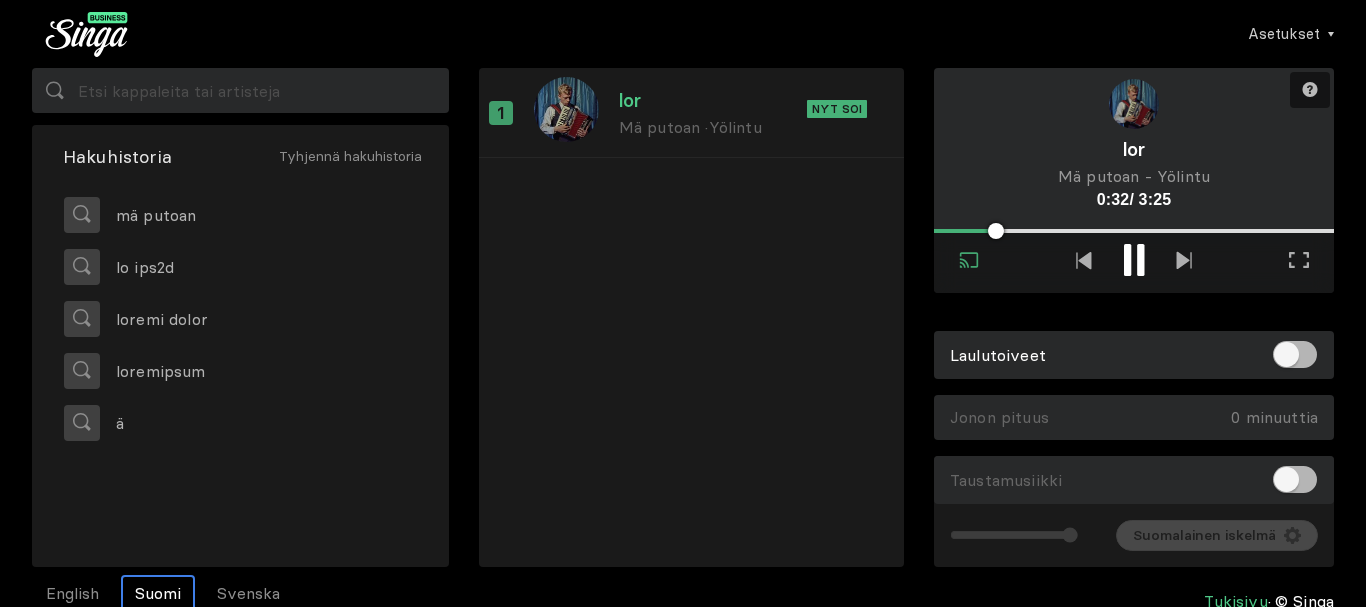 click on "Yhdistetty Poistu ulkoisen näytön tilasta Koko näytön tila Poistu koko näytön tilasta" at bounding box center (1134, 180) 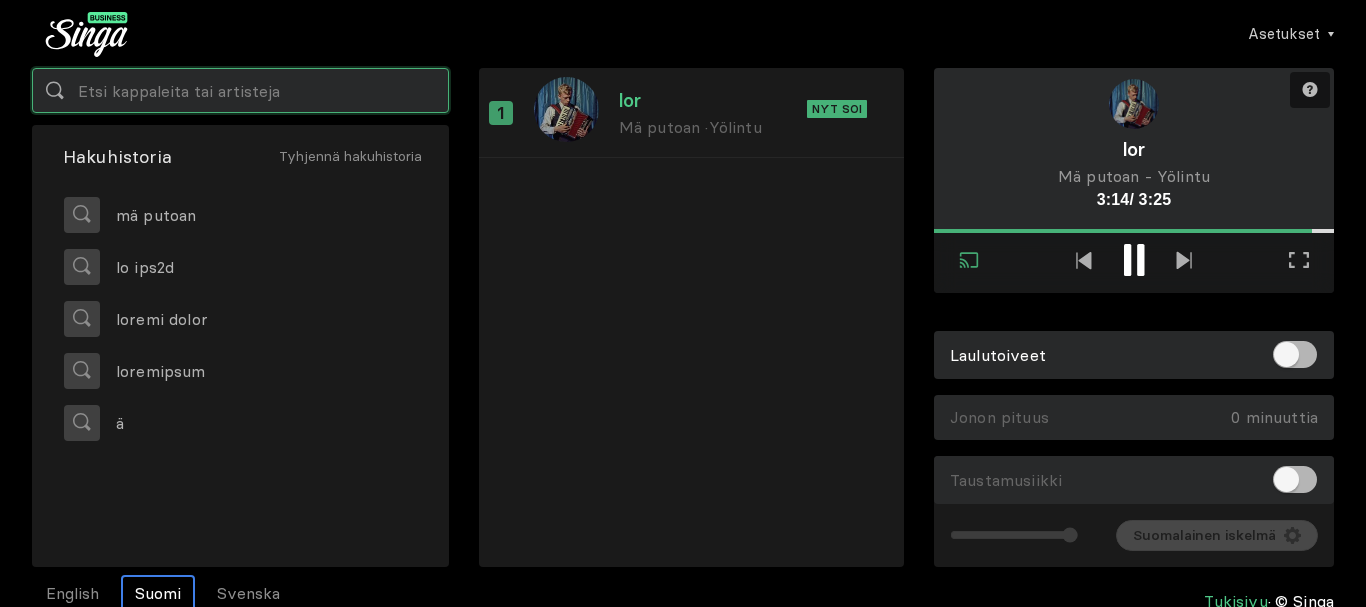 click at bounding box center (240, 90) 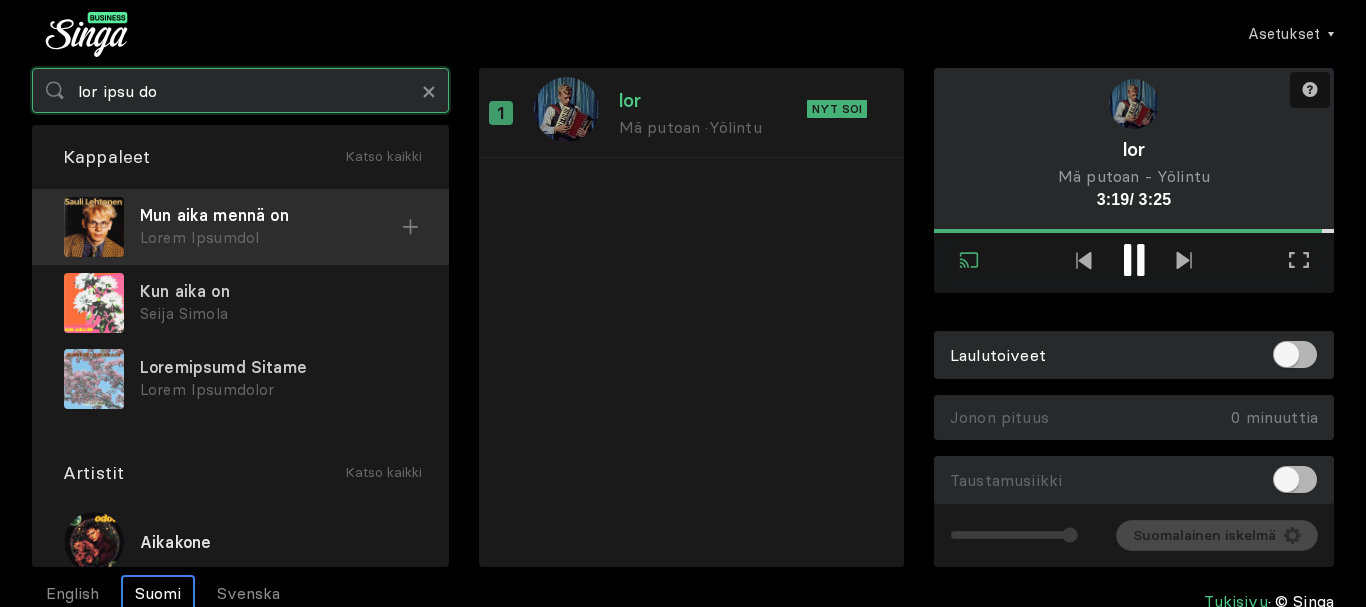 type on "lor ipsu do" 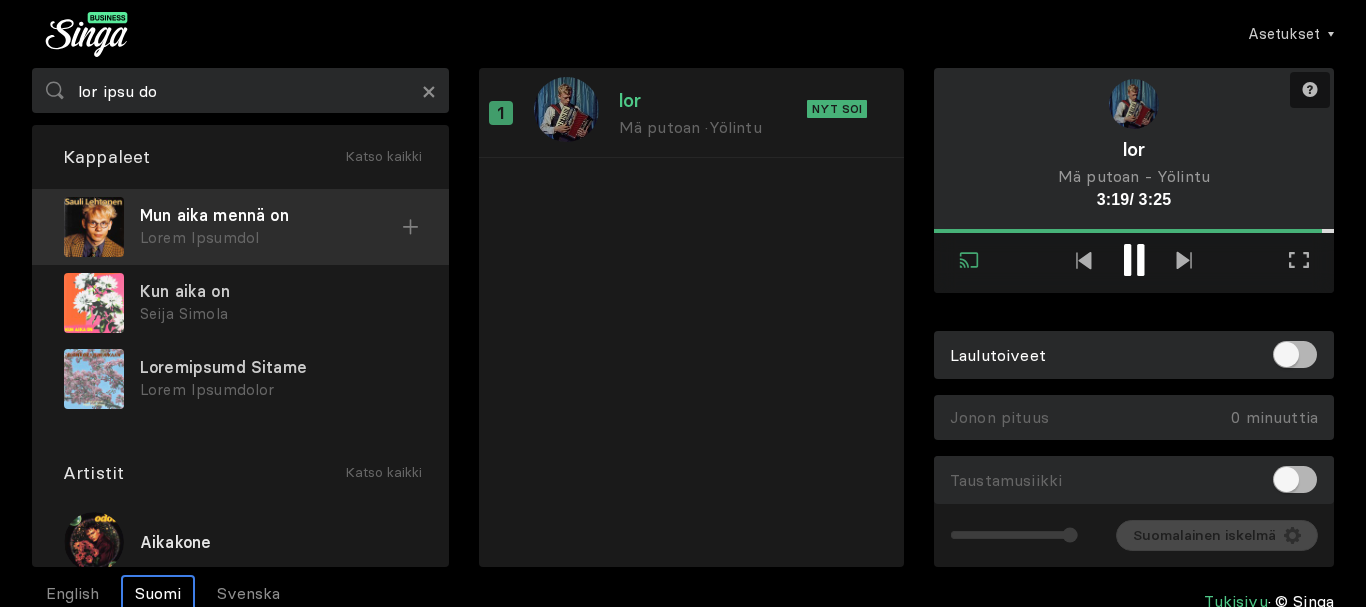 click at bounding box center (410, 226) 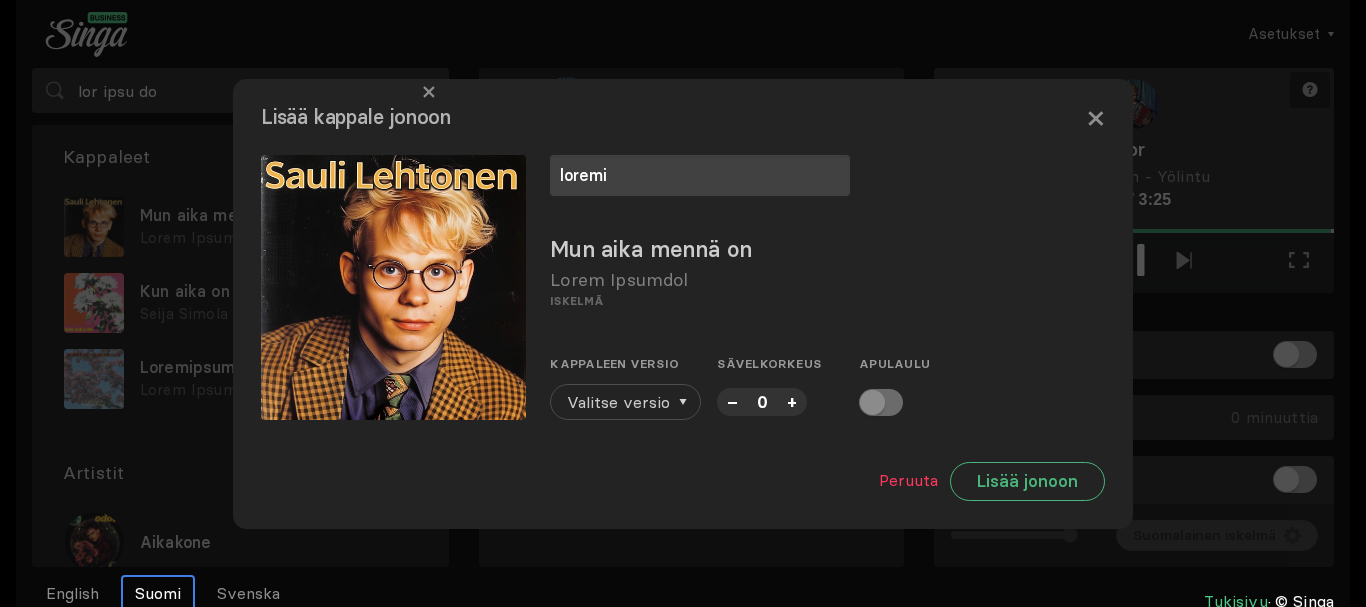 type on "loremi" 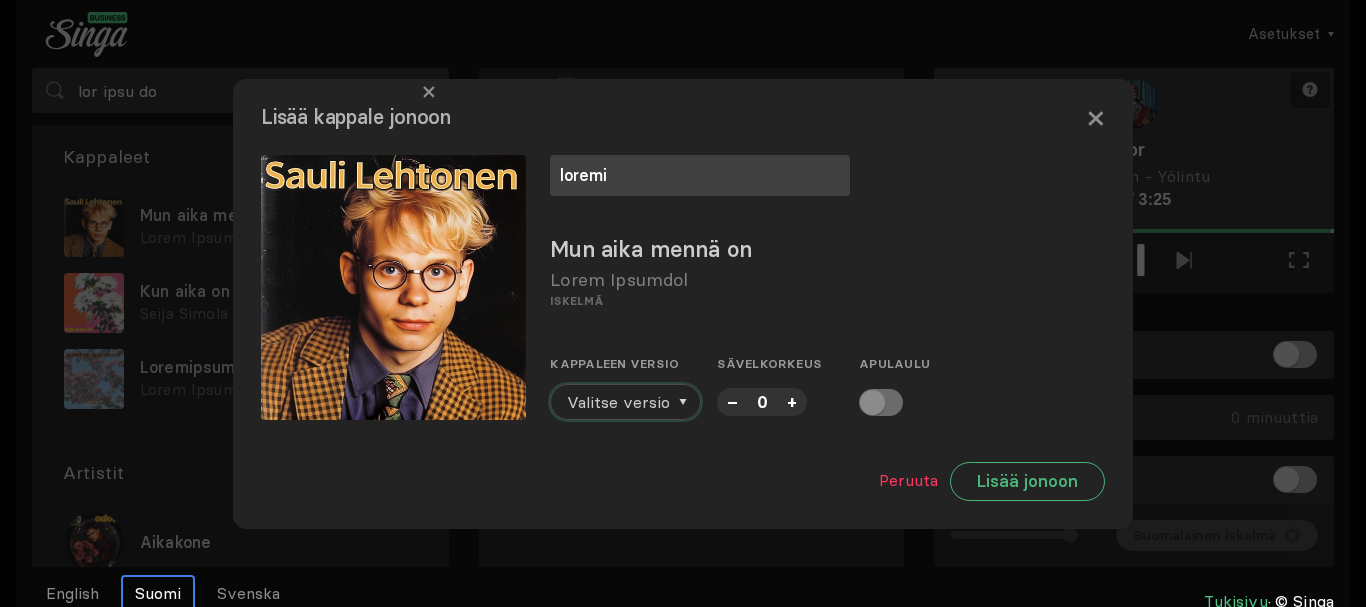 click on "Valitse versio" at bounding box center (618, 402) 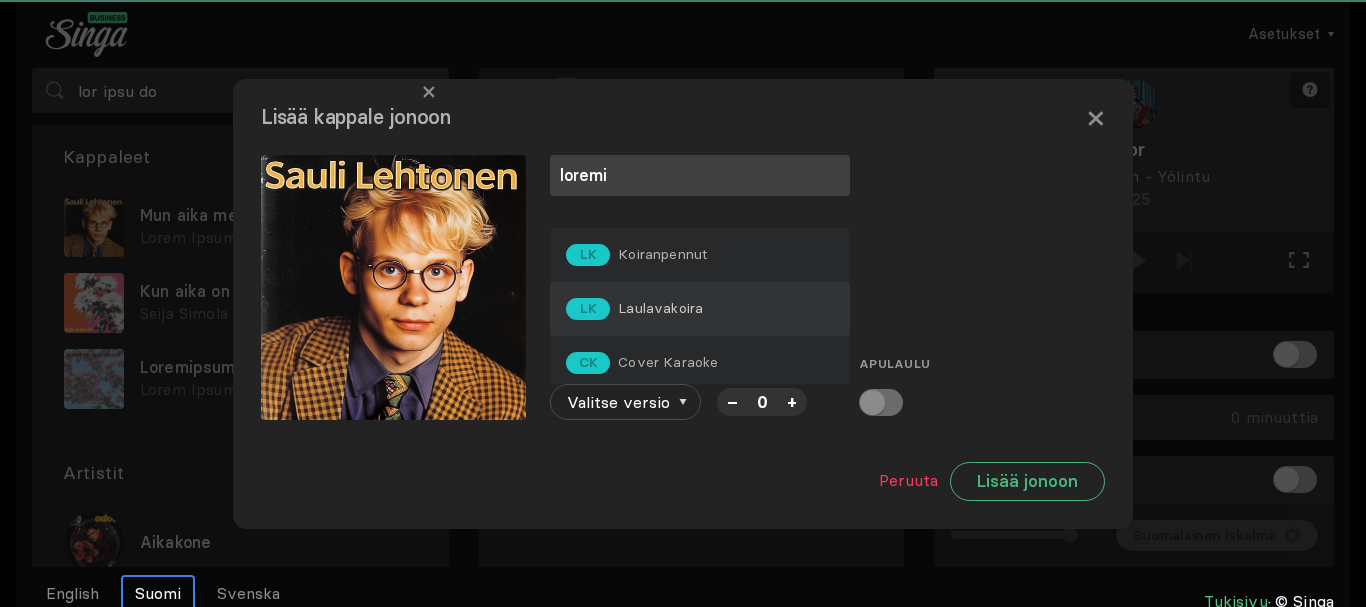 click on "LK Laulavakoira" at bounding box center (636, 255) 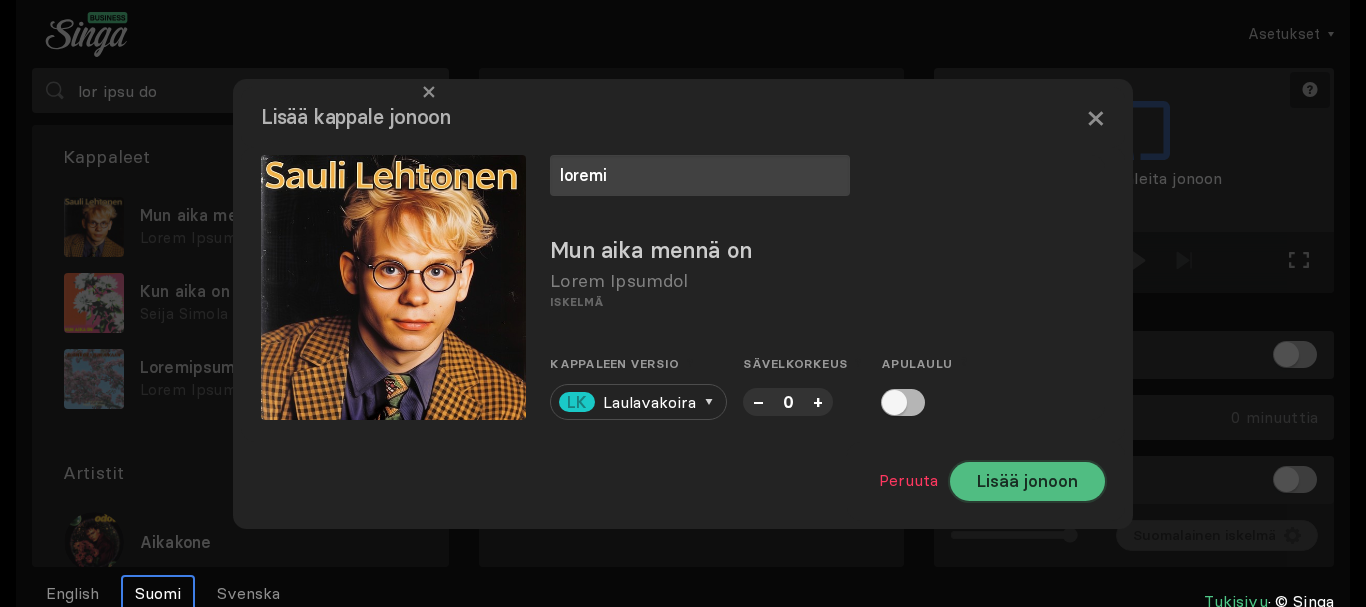 click on "Lisää jonoon" at bounding box center [1027, 481] 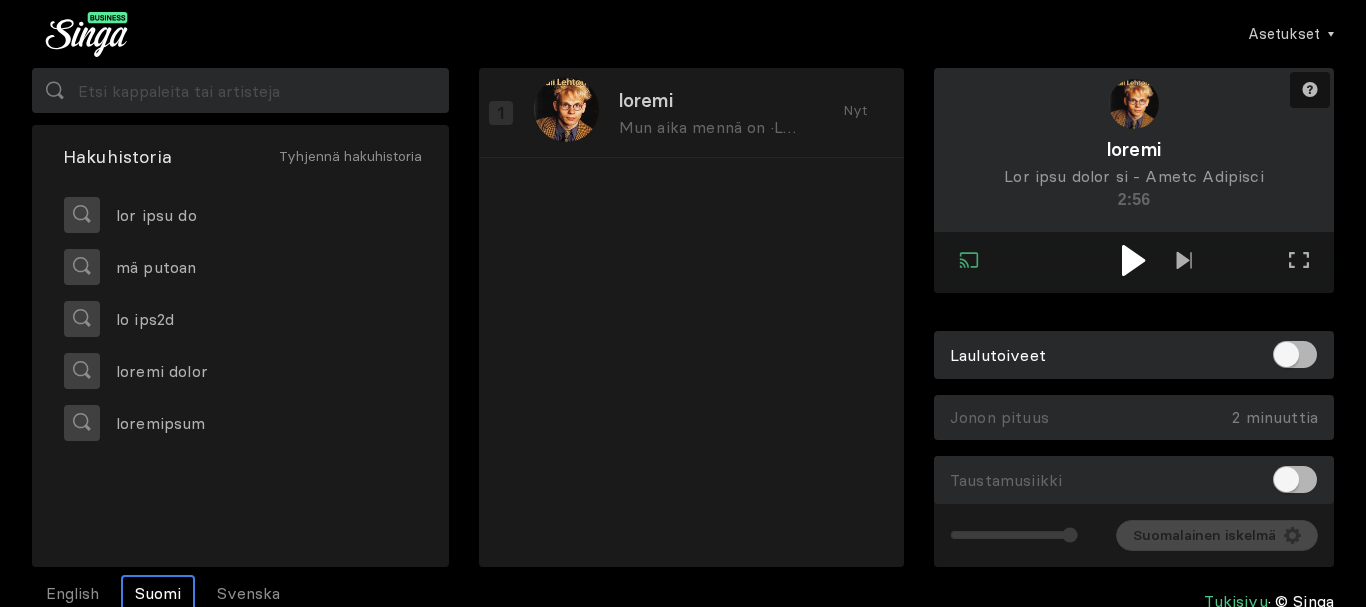 click at bounding box center (1134, 262) 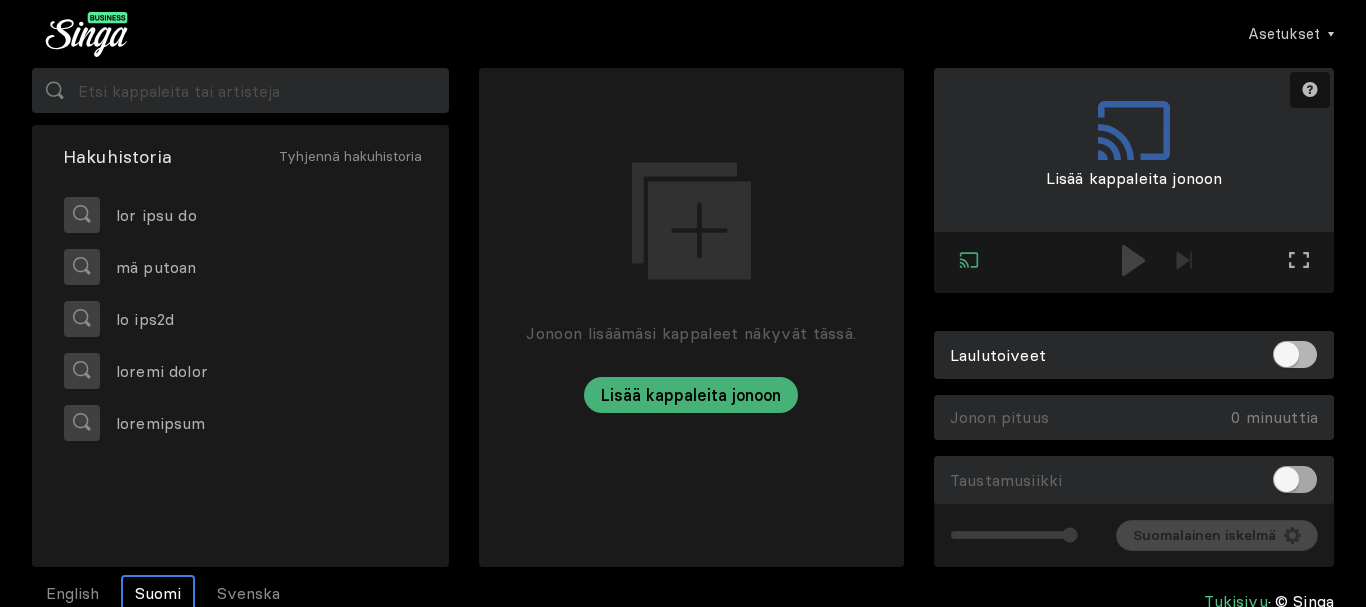 click at bounding box center [1295, 479] 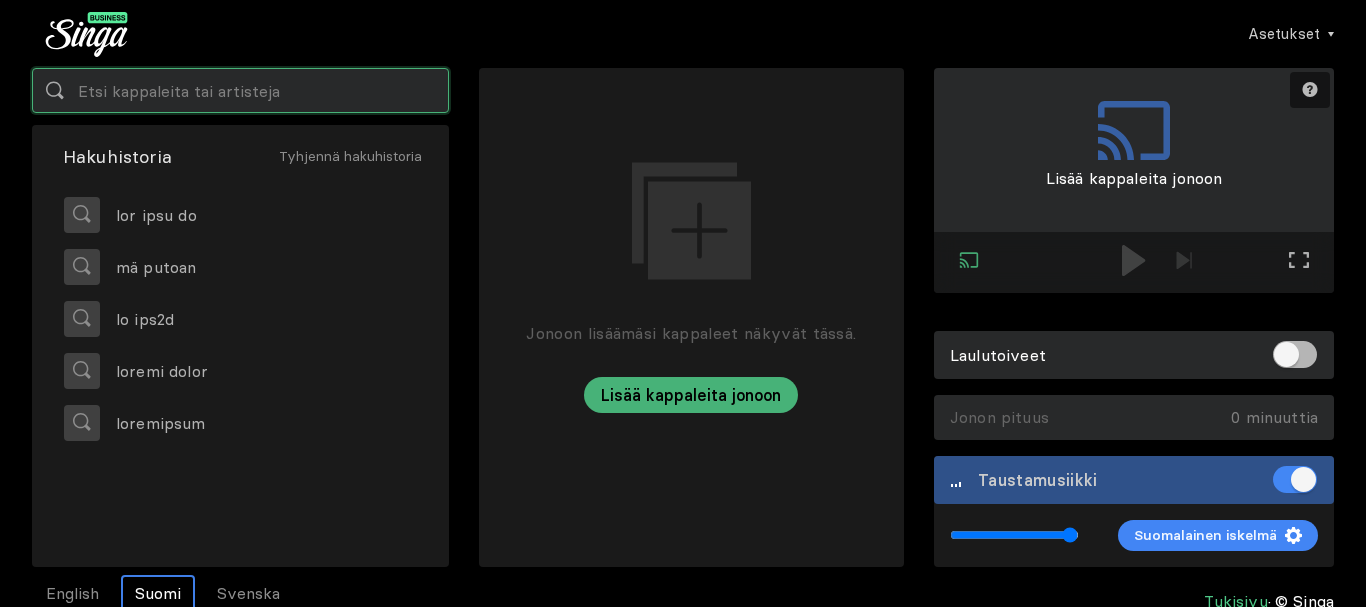 click at bounding box center (240, 90) 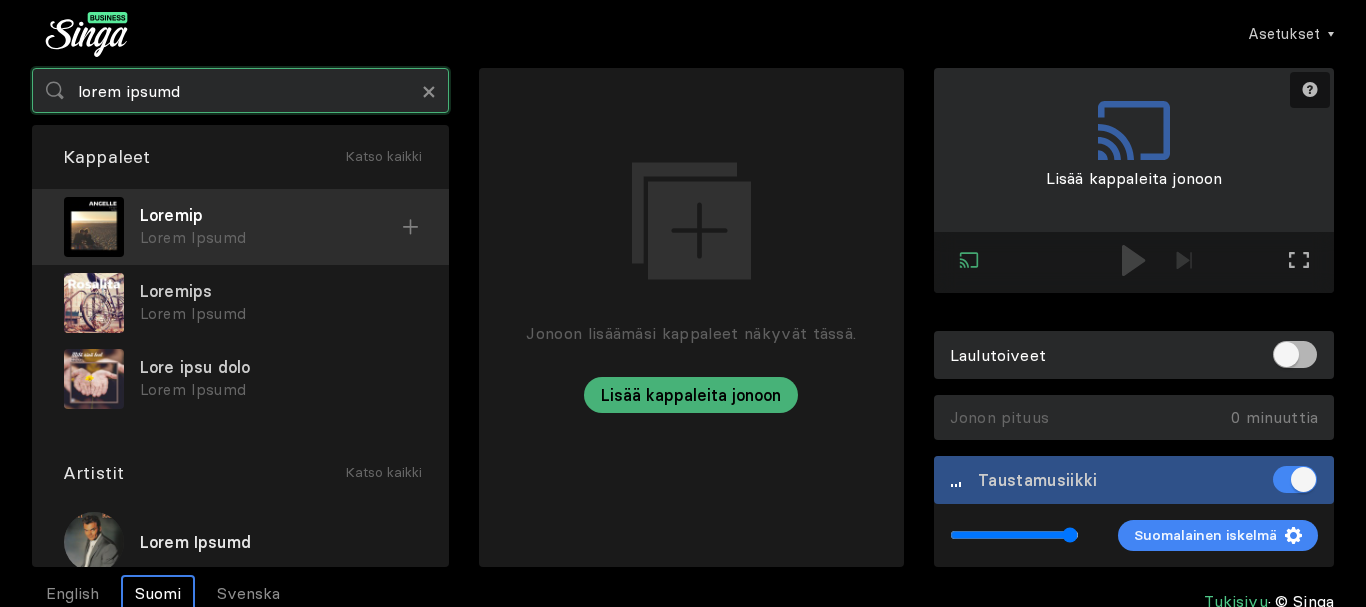 type on "lorem ipsumd" 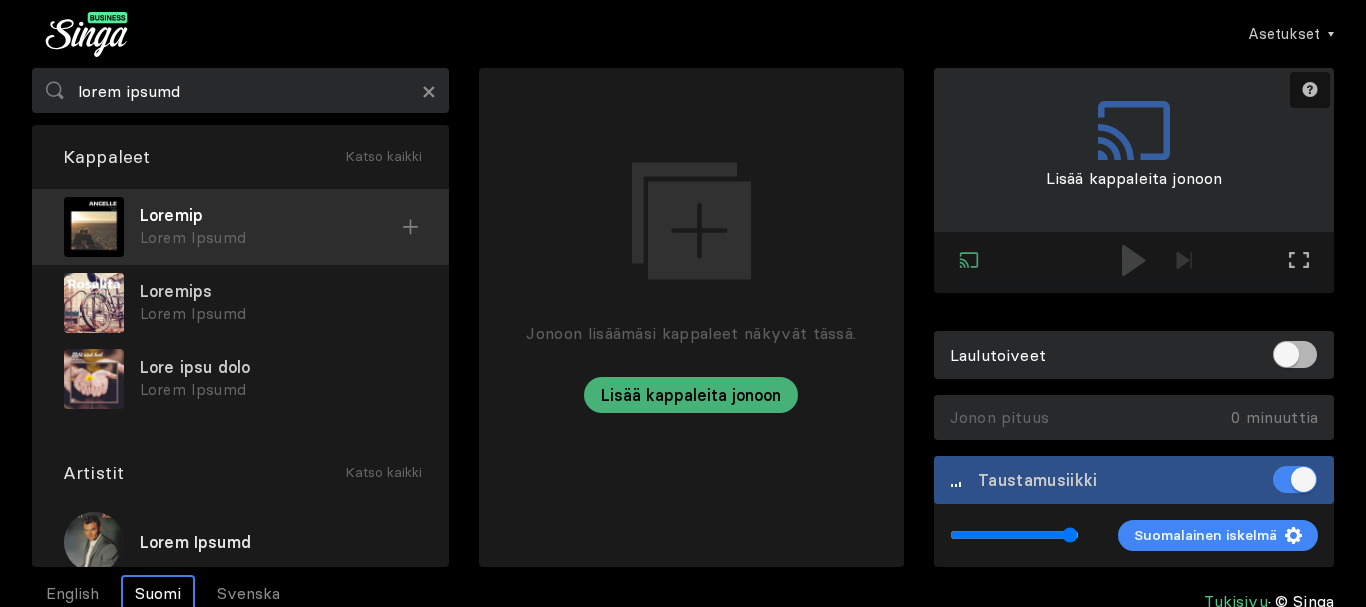 click at bounding box center [410, 226] 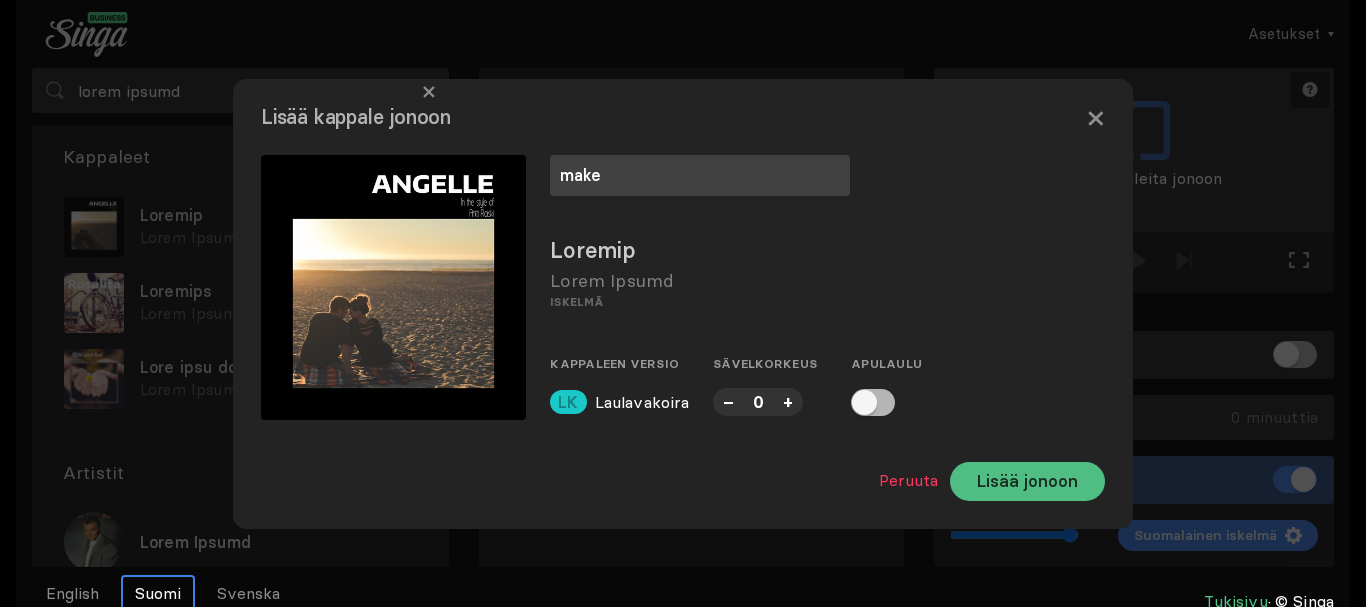 type on "make" 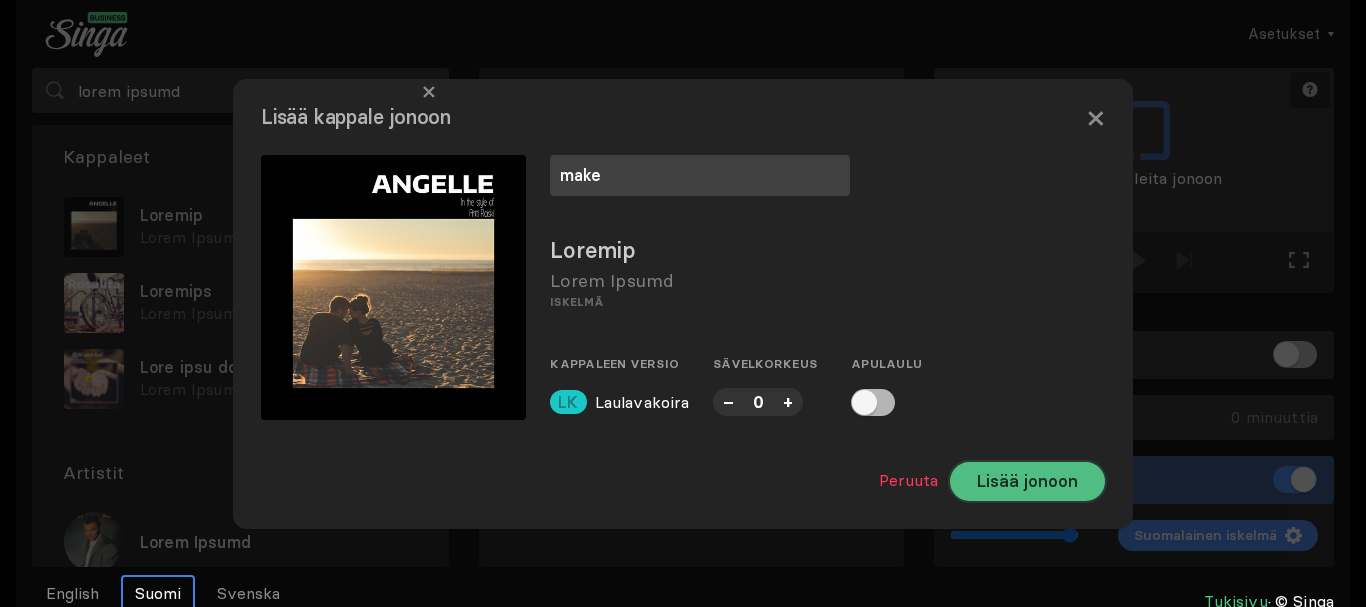 click on "Lisää jonoon" at bounding box center [1027, 481] 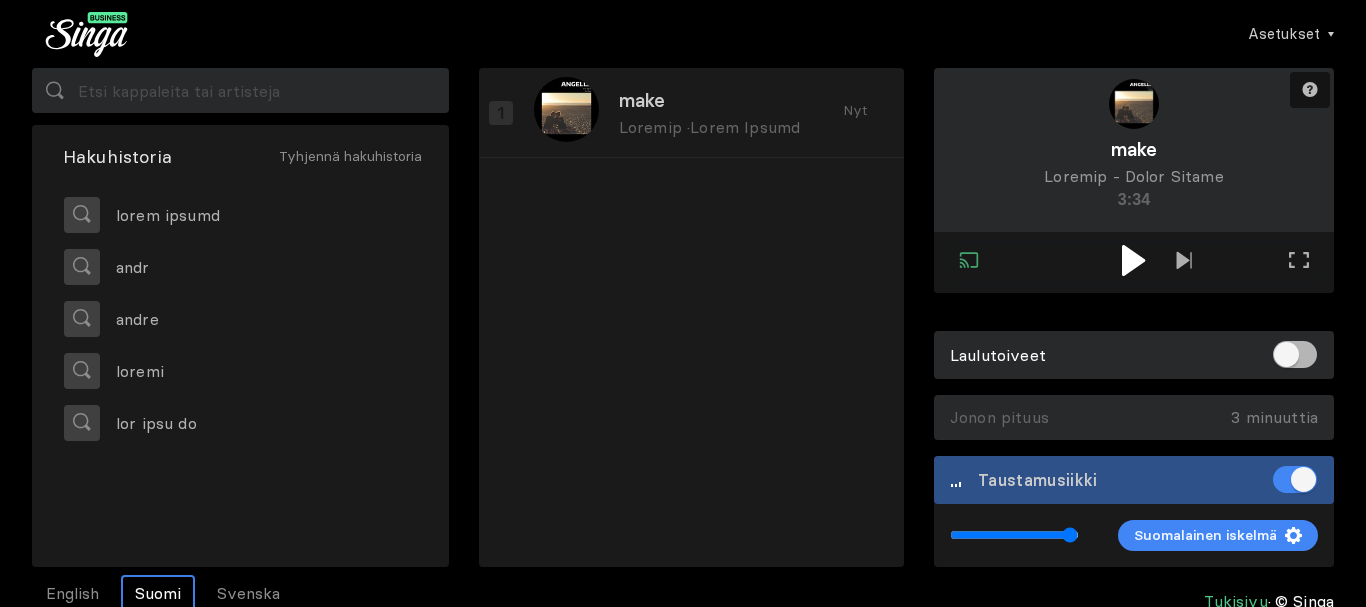 click at bounding box center (1134, 260) 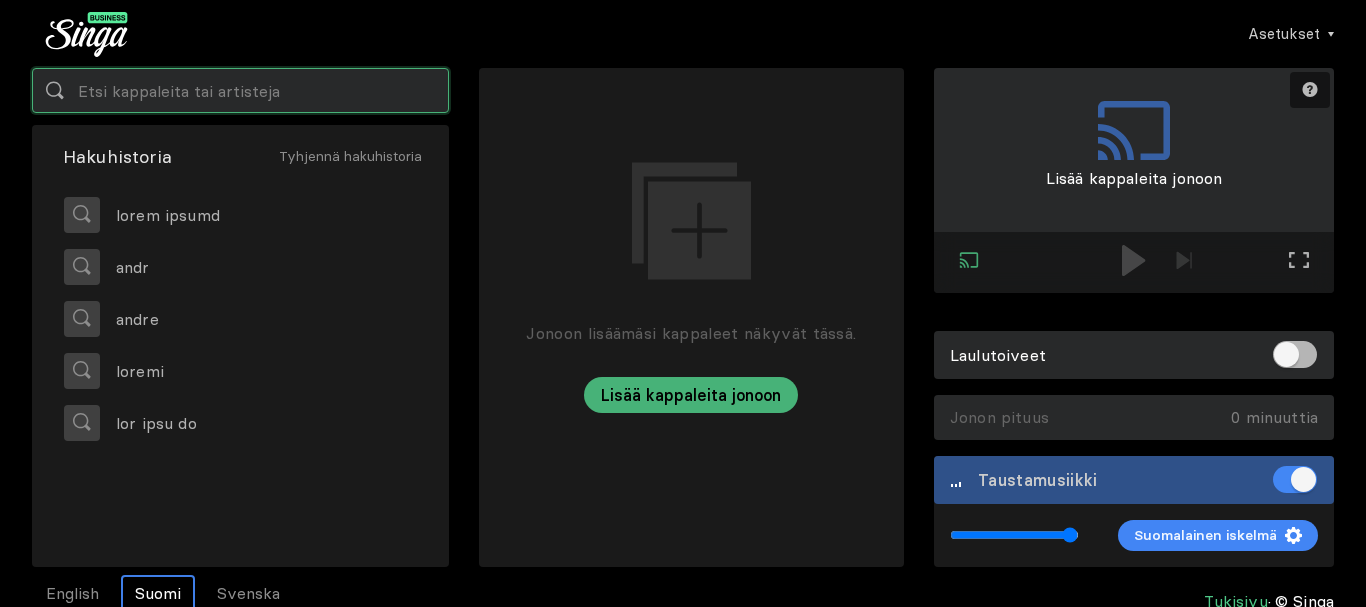 click at bounding box center (240, 90) 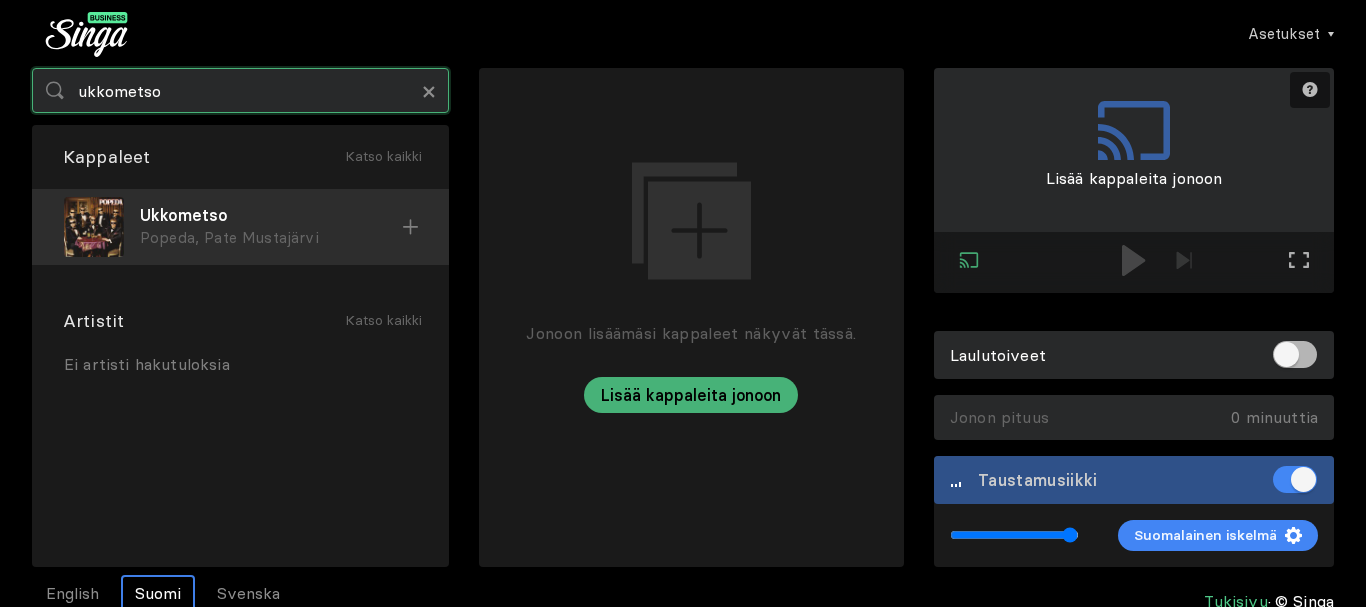 drag, startPoint x: 303, startPoint y: 105, endPoint x: 410, endPoint y: 228, distance: 163.0276 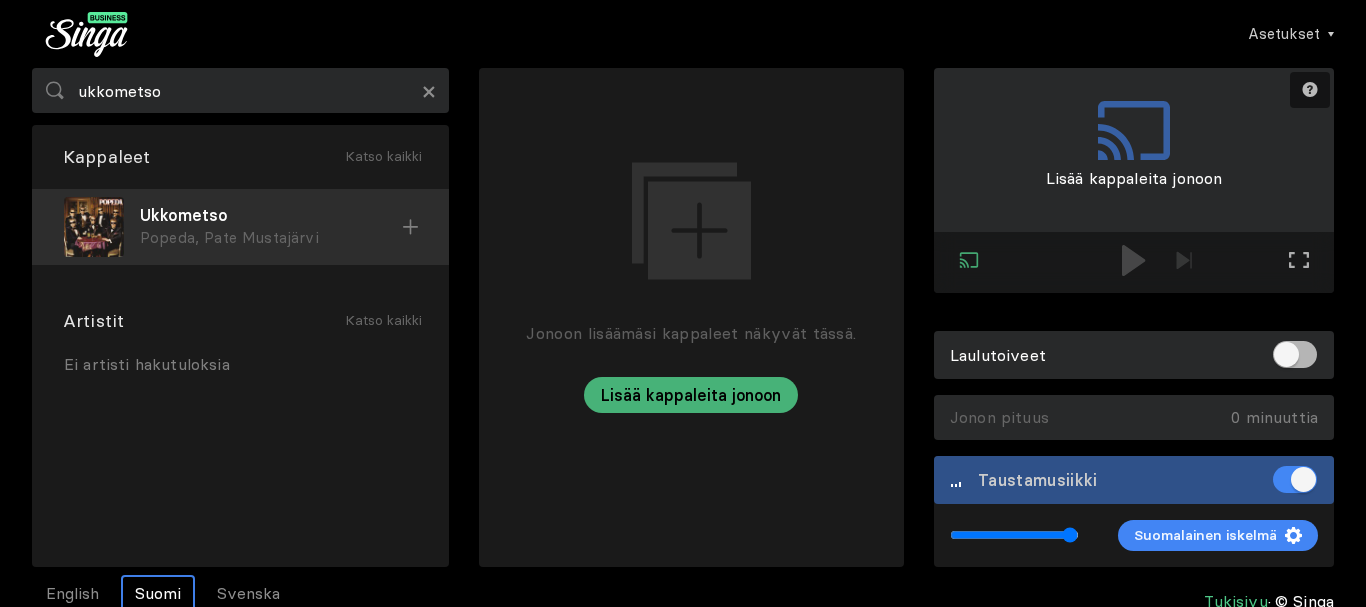 click at bounding box center [410, 226] 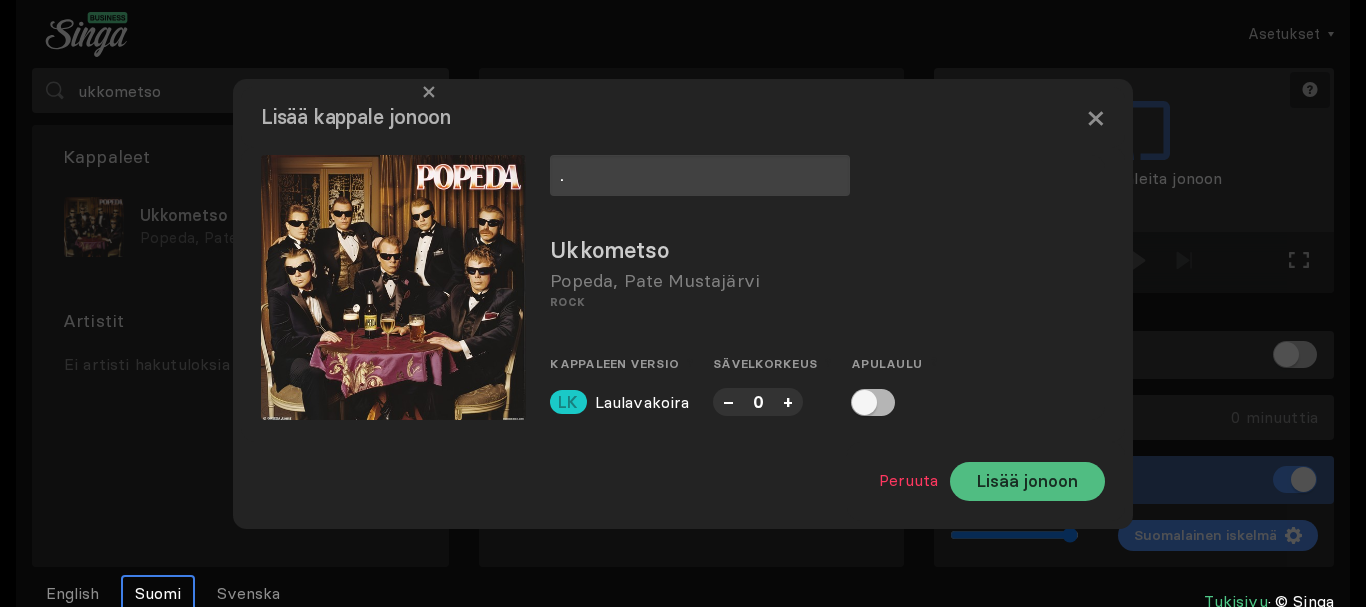 type on "." 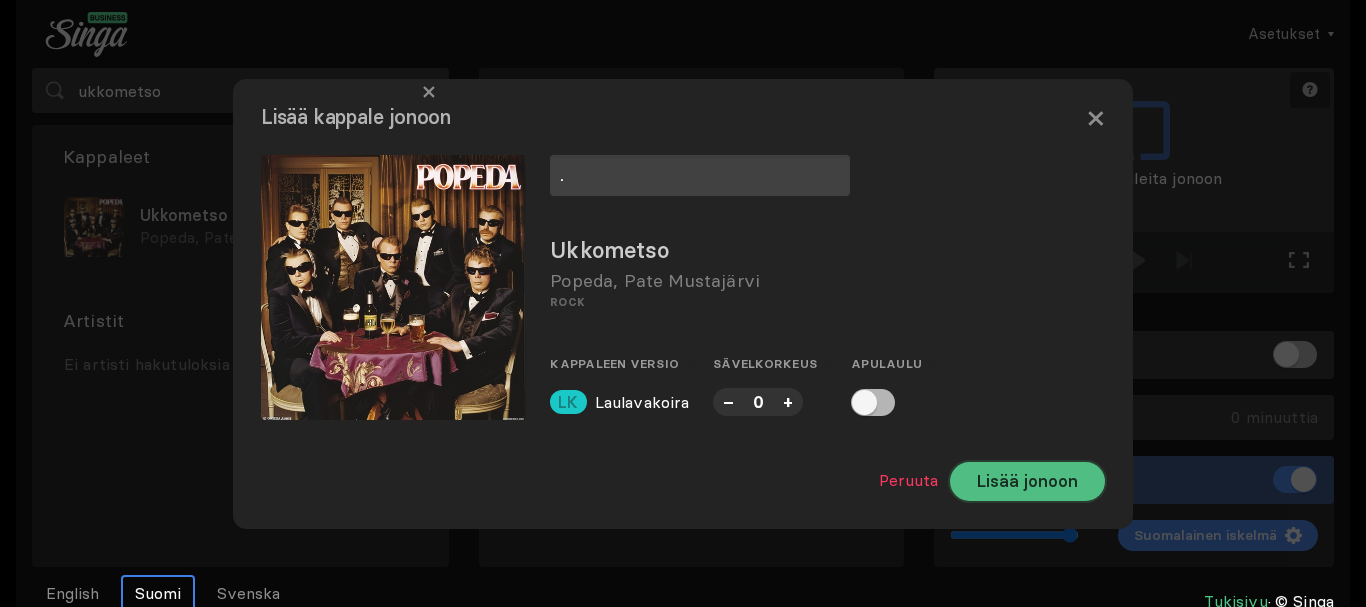 click on "Lisää jonoon" at bounding box center [1027, 481] 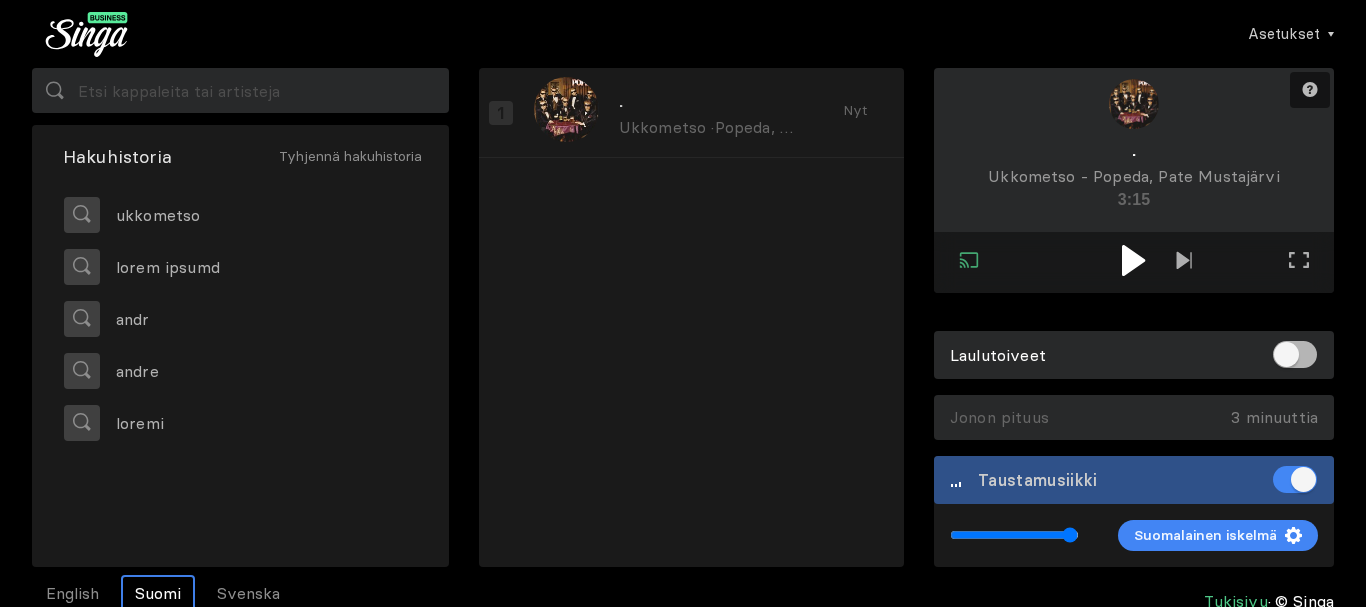 click at bounding box center [1133, 260] 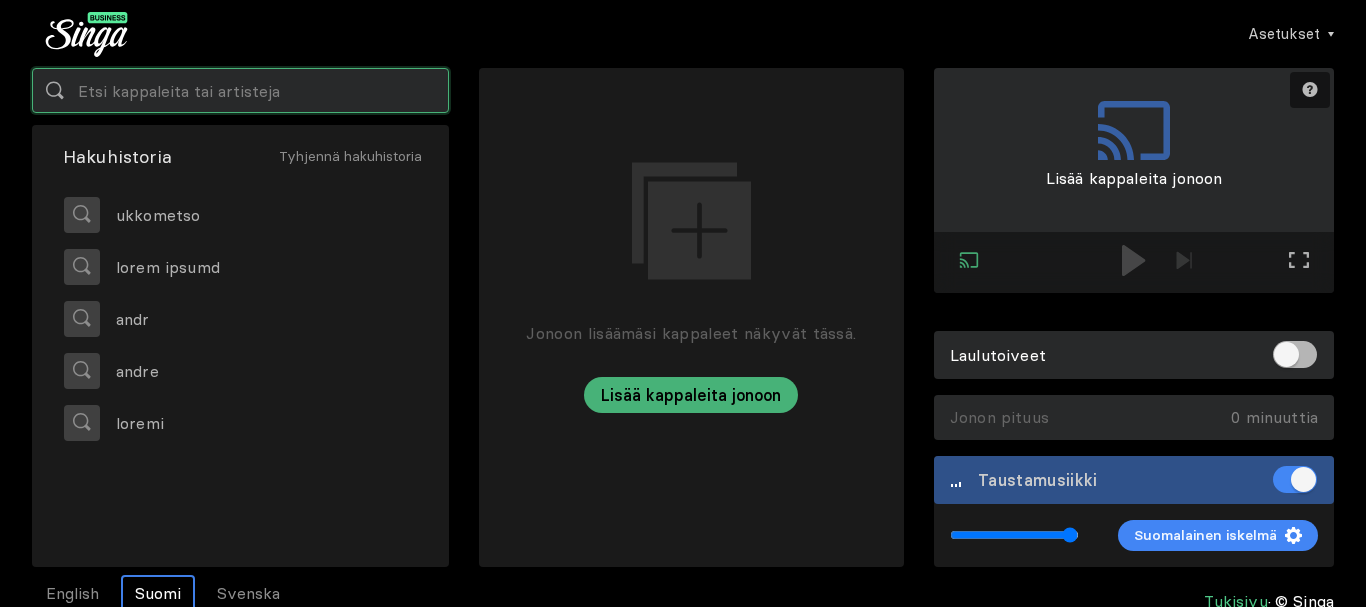 click at bounding box center (240, 90) 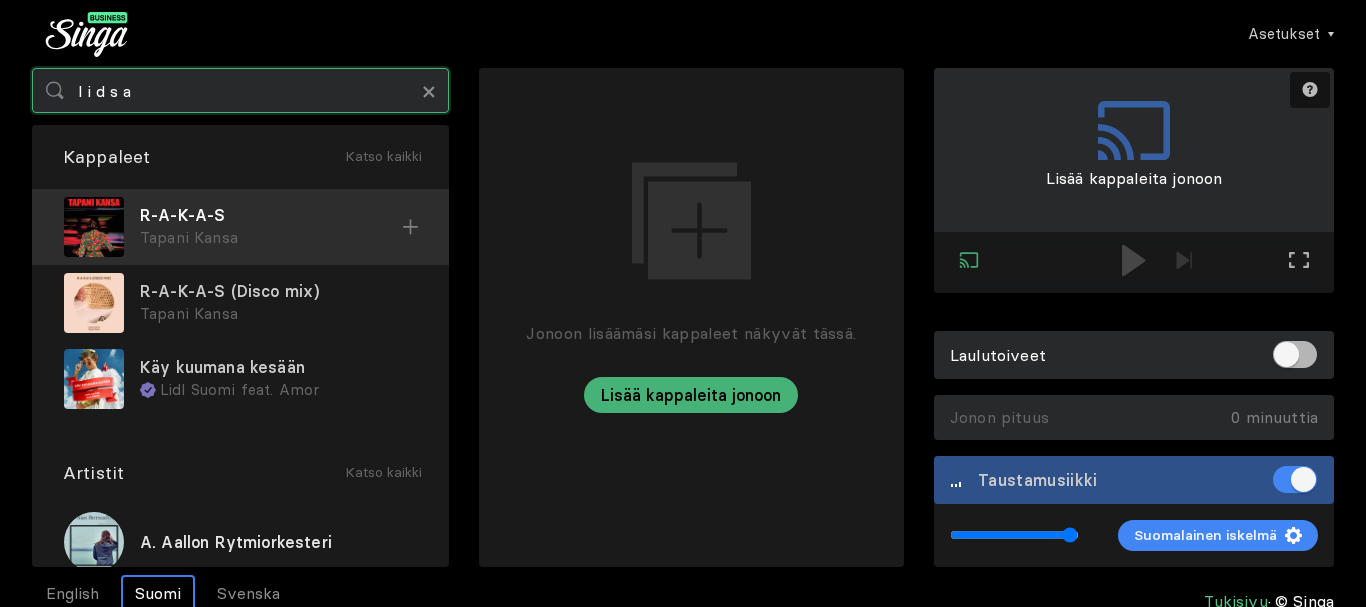type on "l i d s a" 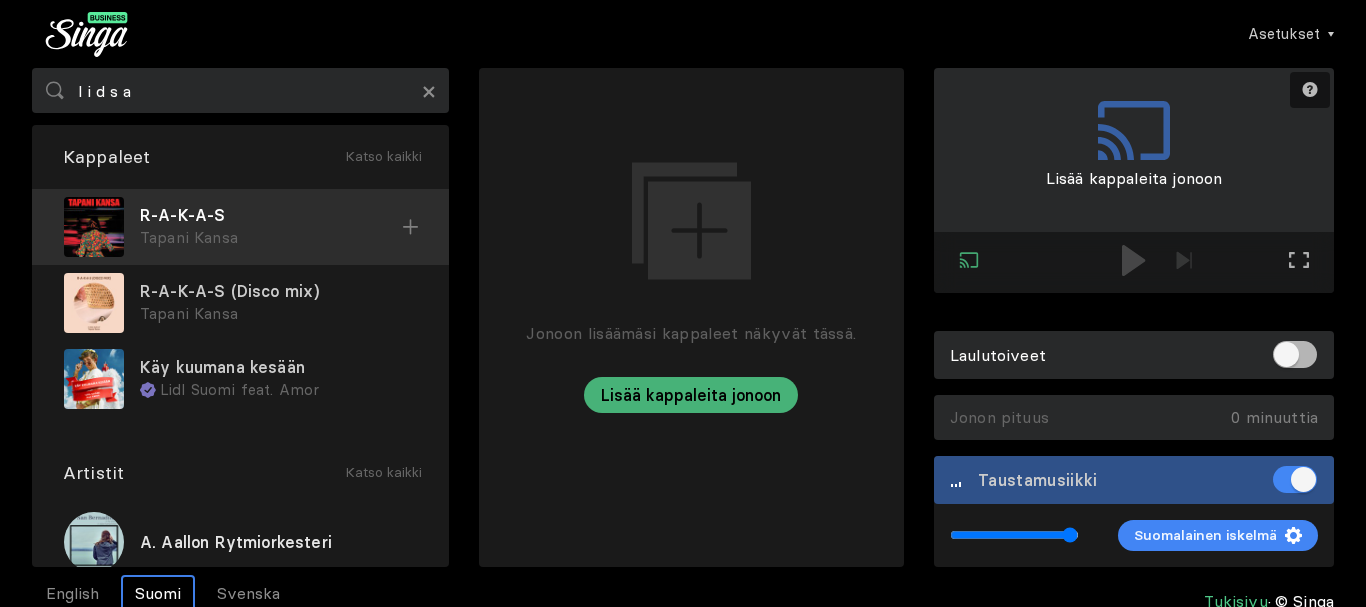 click at bounding box center [410, 227] 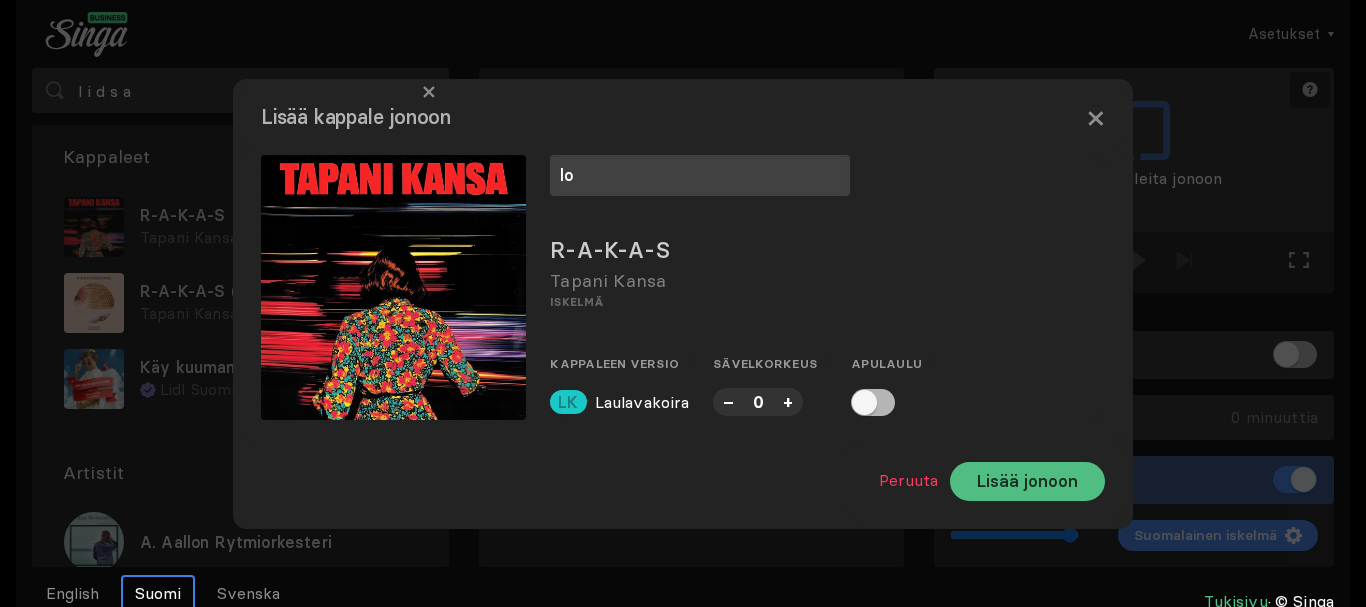 type on "lo" 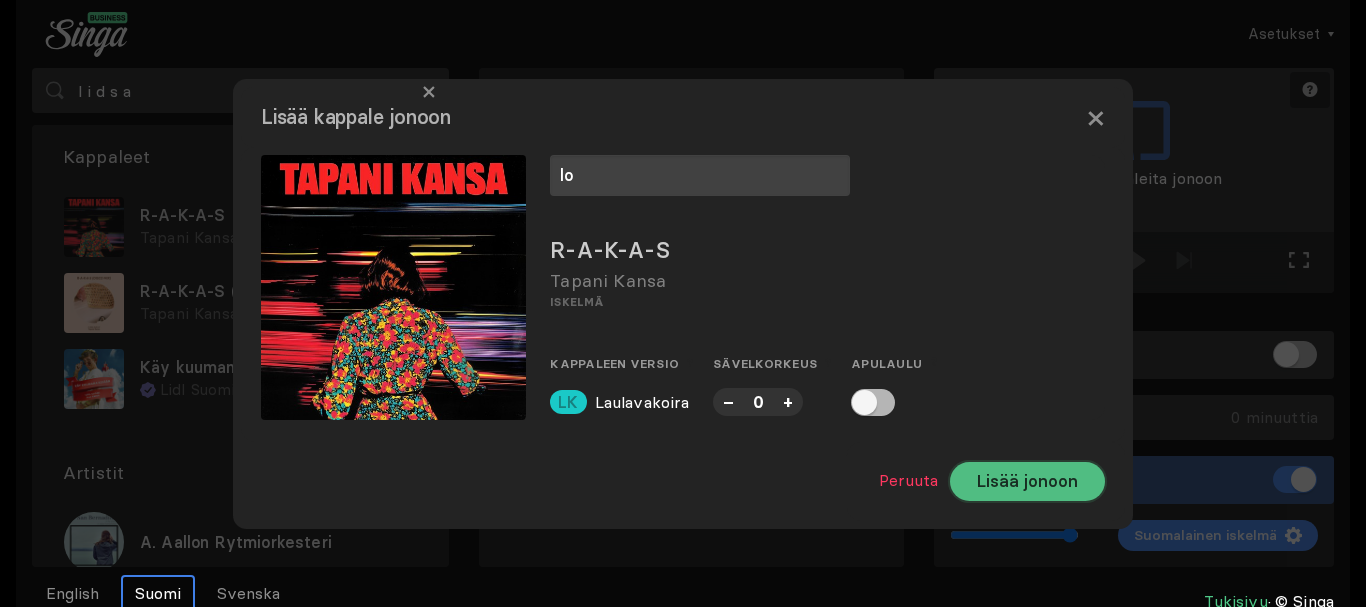 click on "Lisää jonoon" at bounding box center (1027, 481) 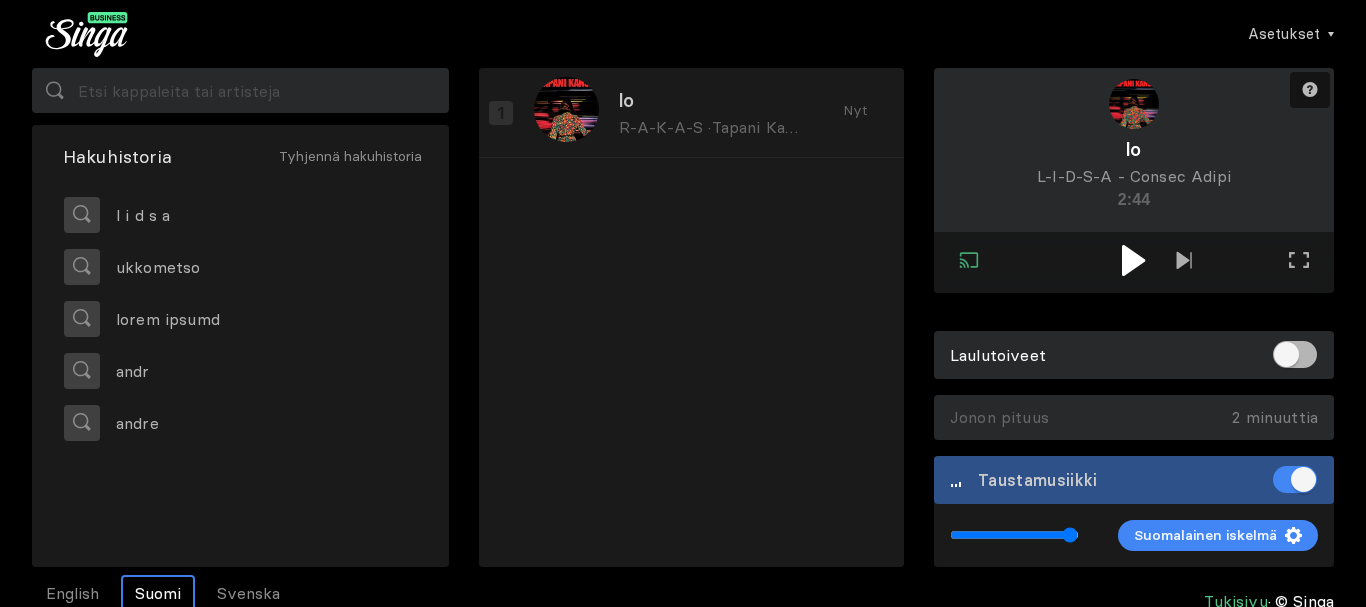 click at bounding box center (1133, 260) 